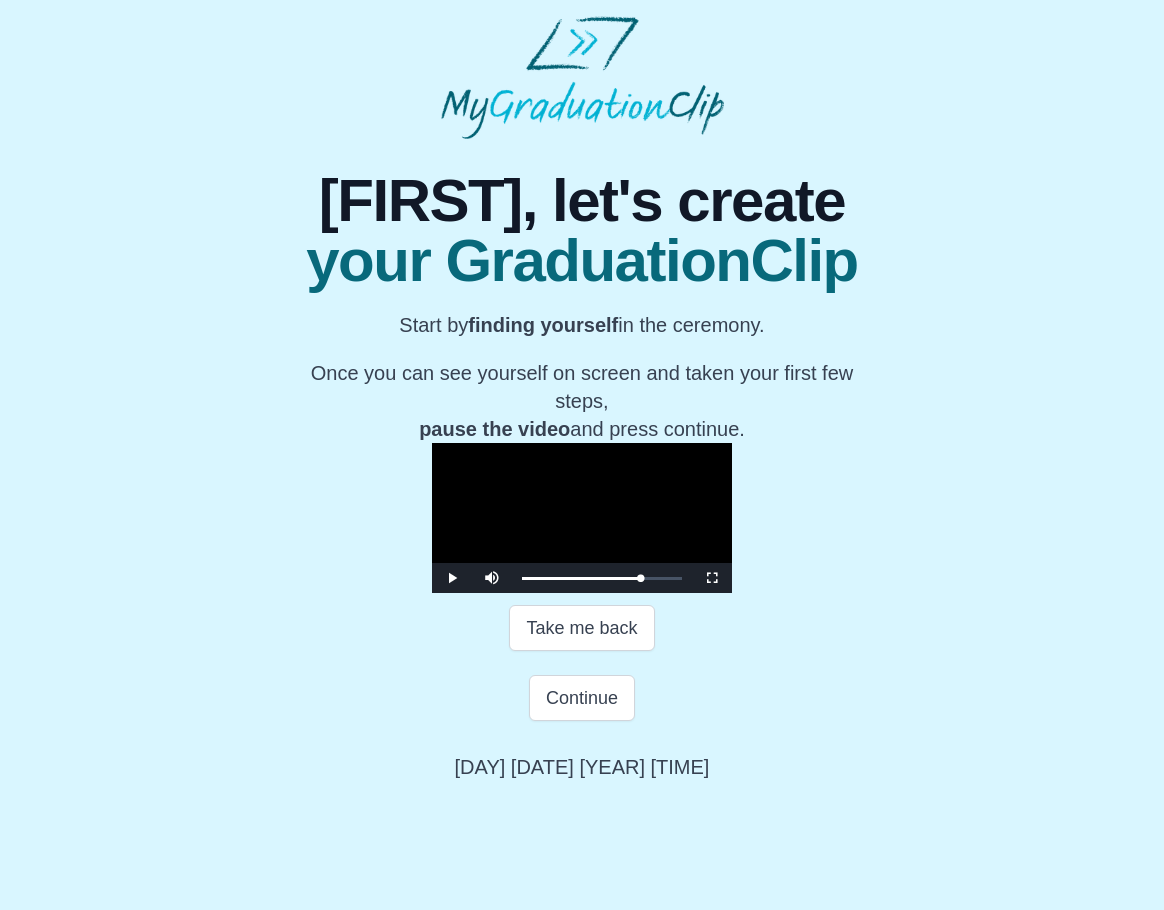 scroll, scrollTop: 185, scrollLeft: 0, axis: vertical 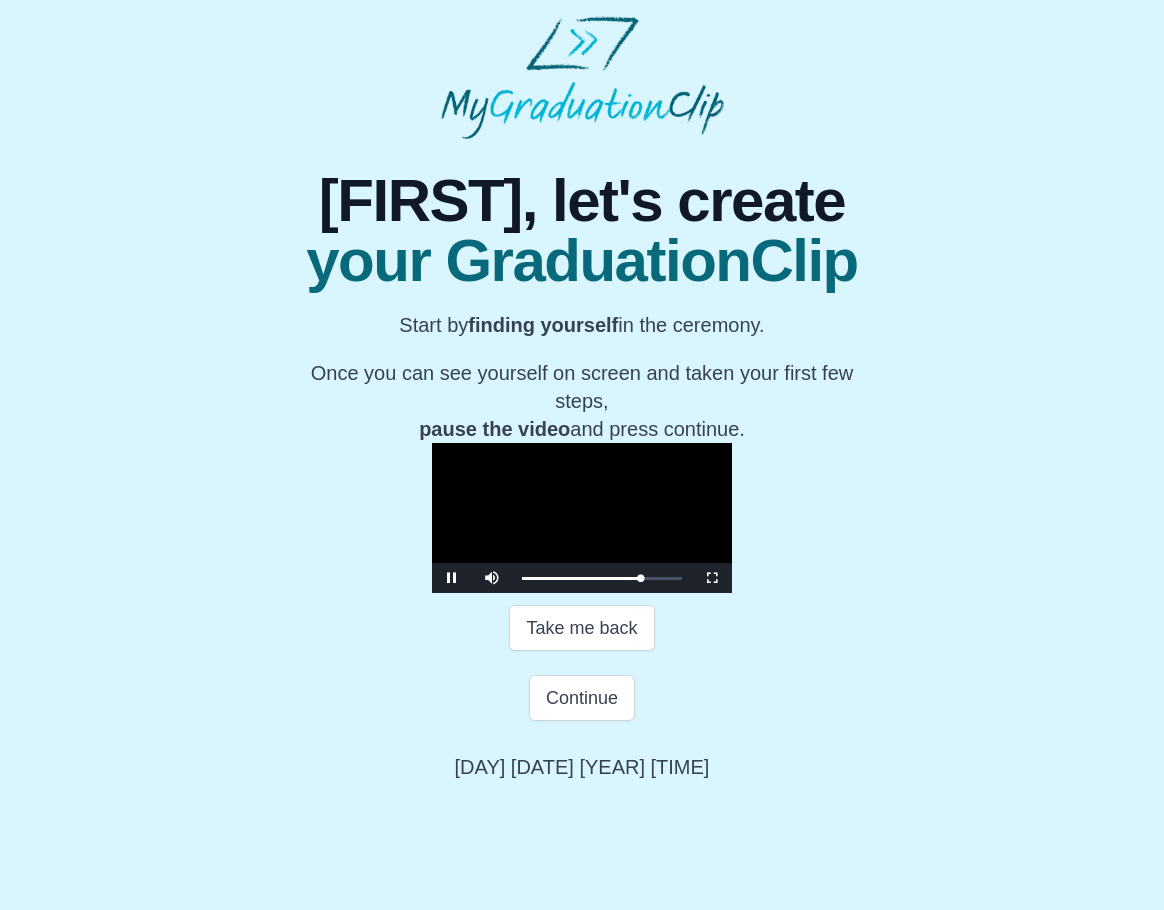 click at bounding box center (582, 518) 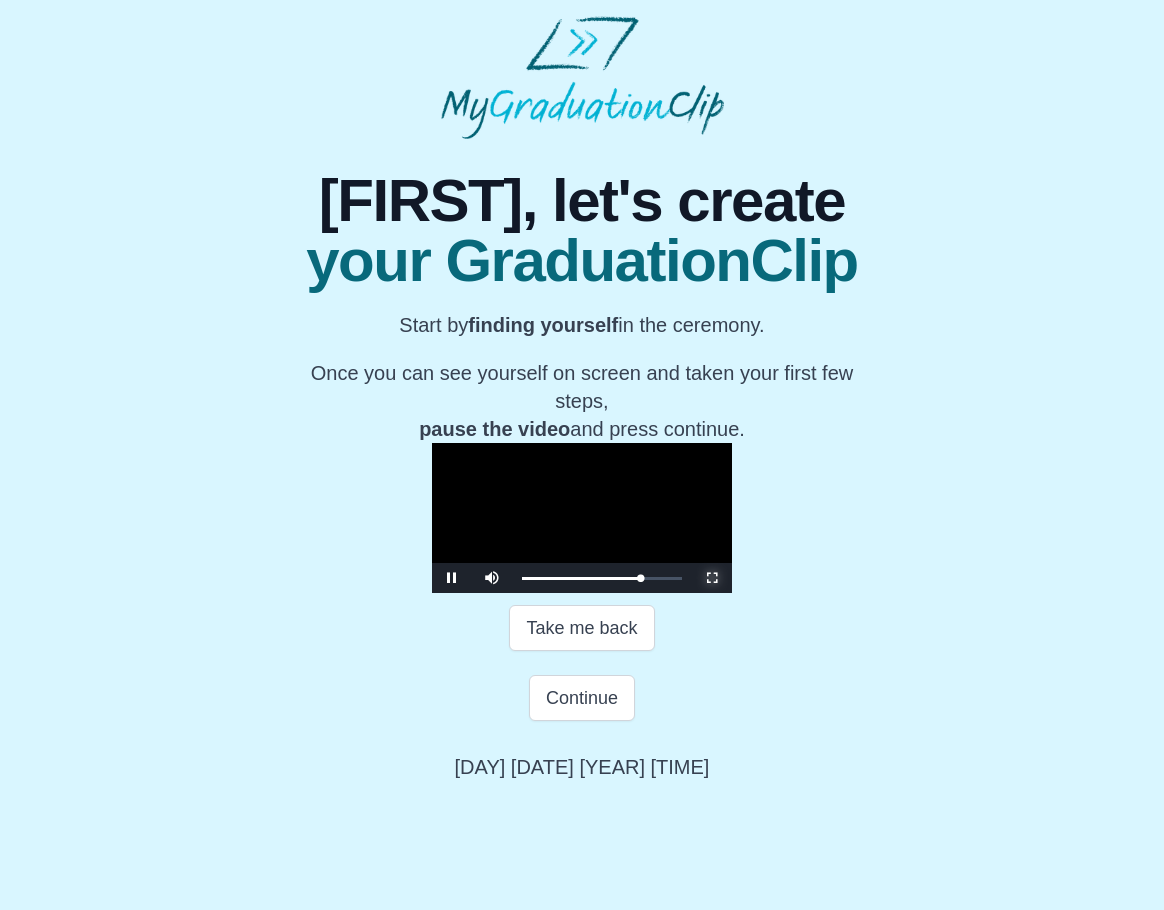 click at bounding box center (712, 578) 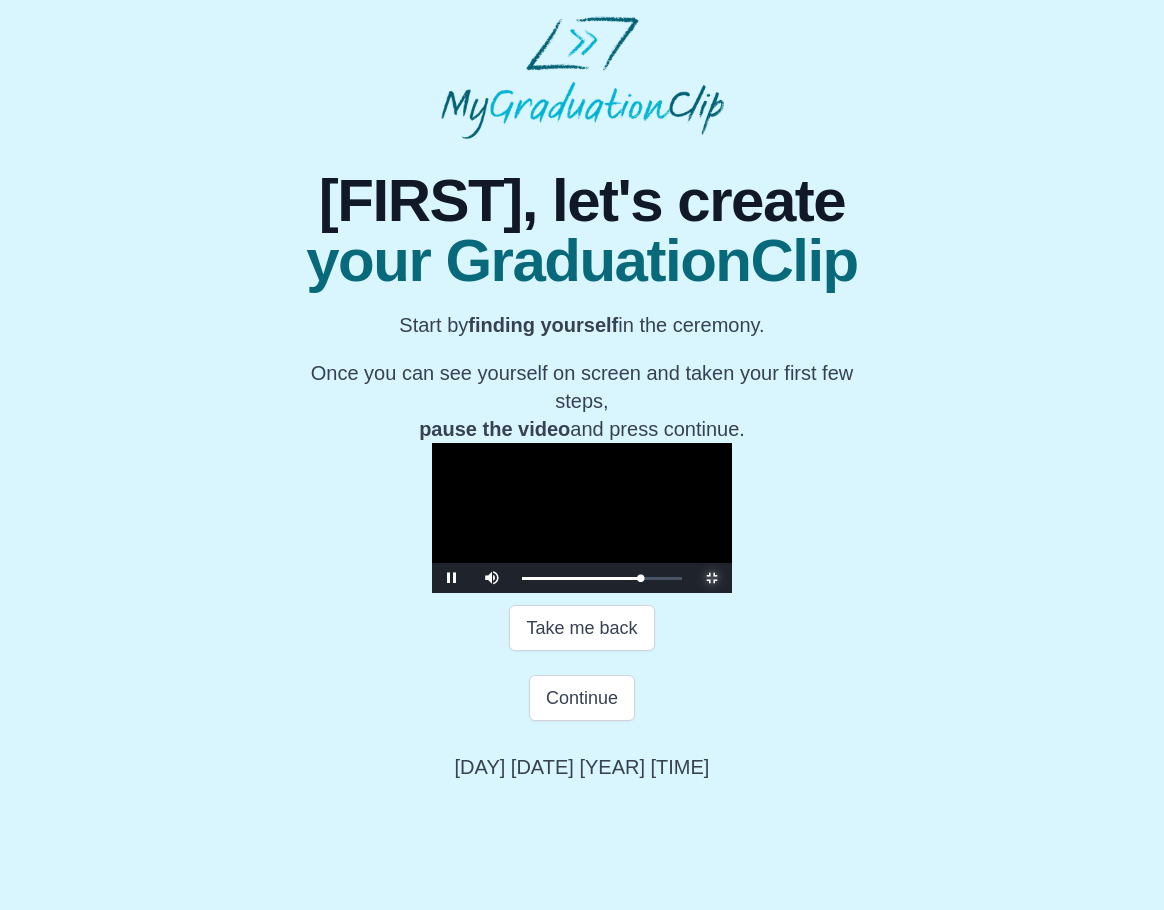 scroll, scrollTop: 0, scrollLeft: 0, axis: both 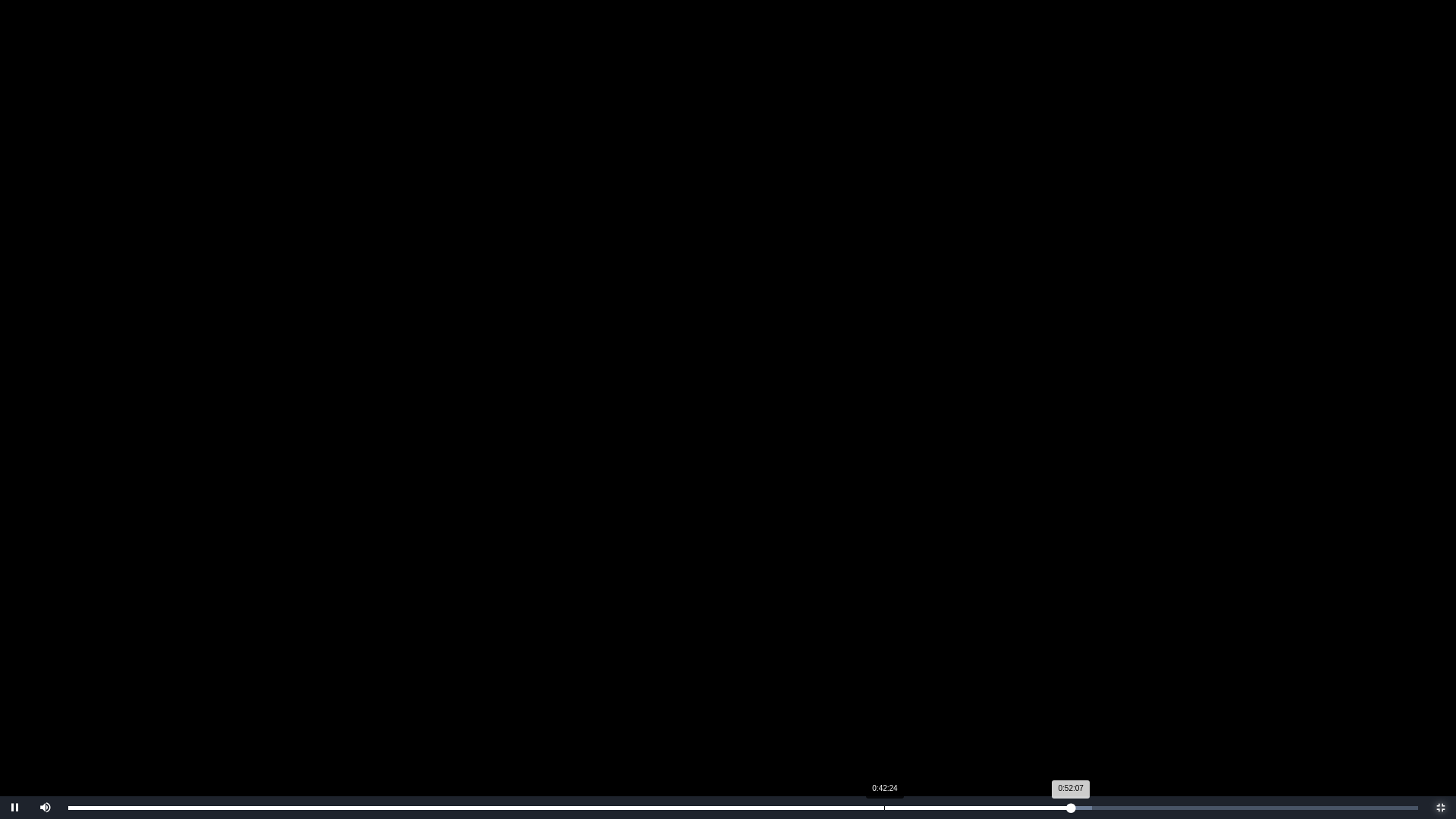 click on "Loaded : 0% 0:42:24 0:52:07 Progress : 0%" at bounding box center (743, 808) 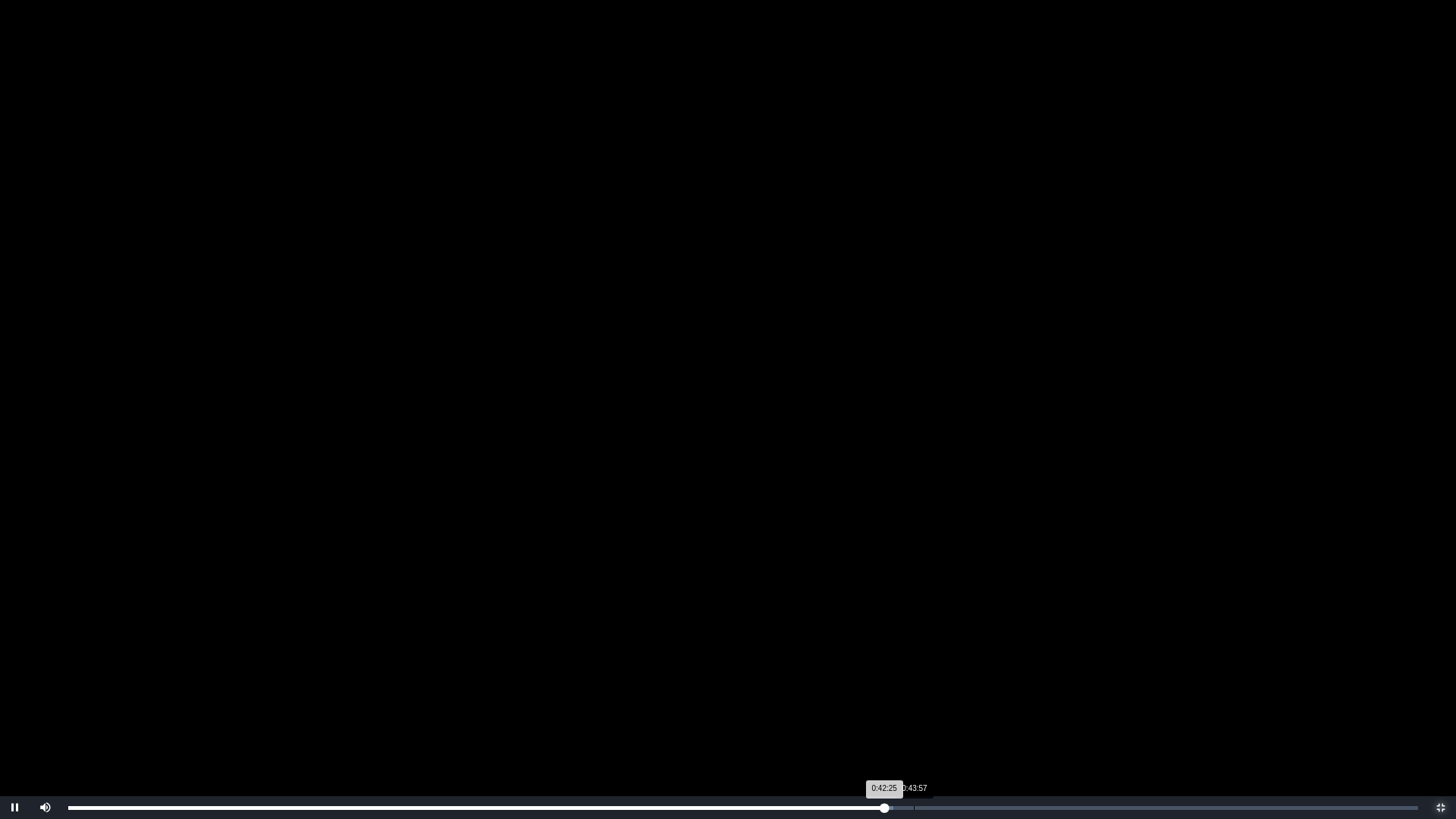 click on "Loaded : 0% 0:43:57 0:42:25 Progress : 0%" at bounding box center (743, 808) 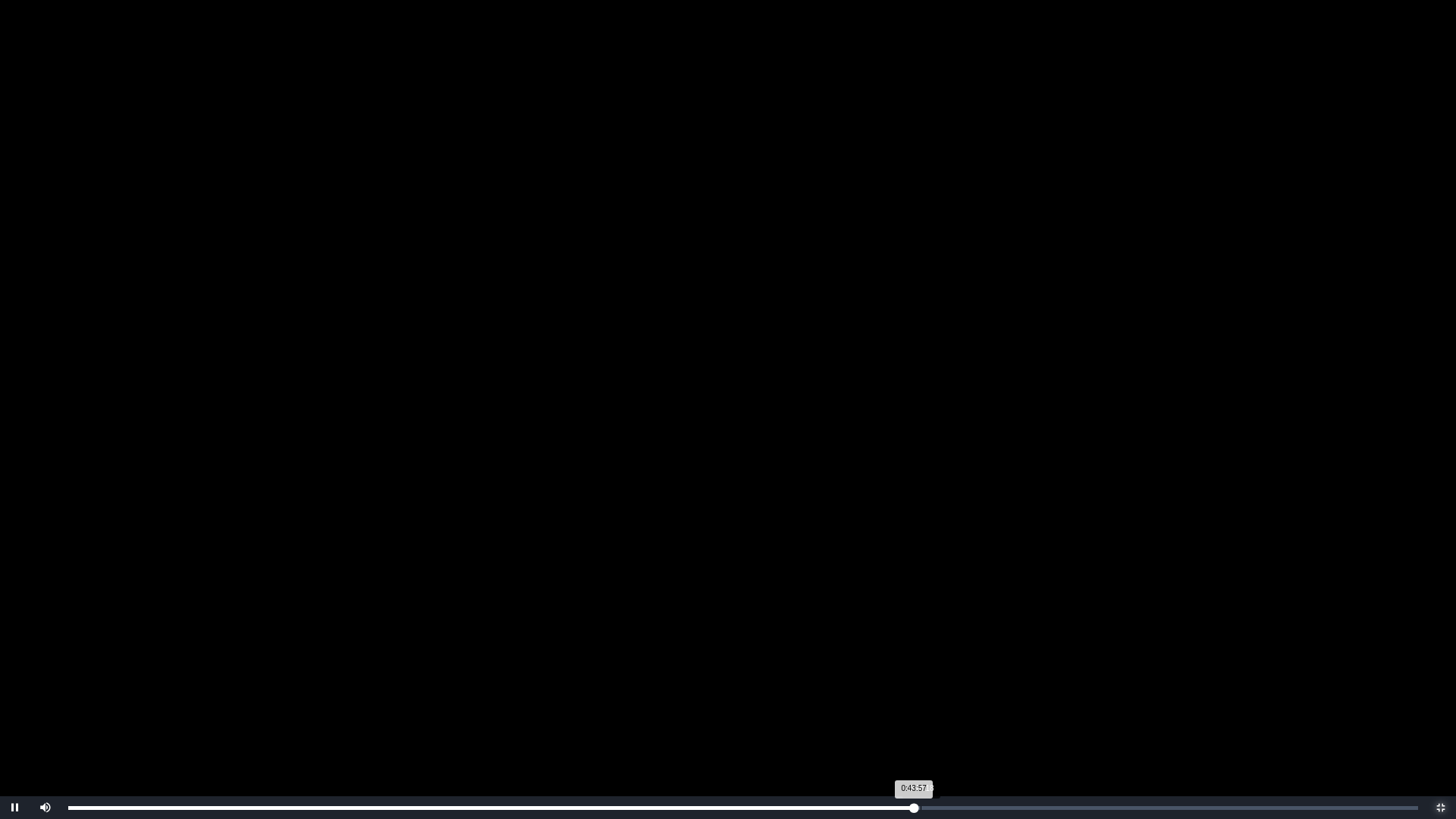 click on "Loaded : 0% 0:44:18 0:43:57 Progress : 0%" at bounding box center [743, 808] 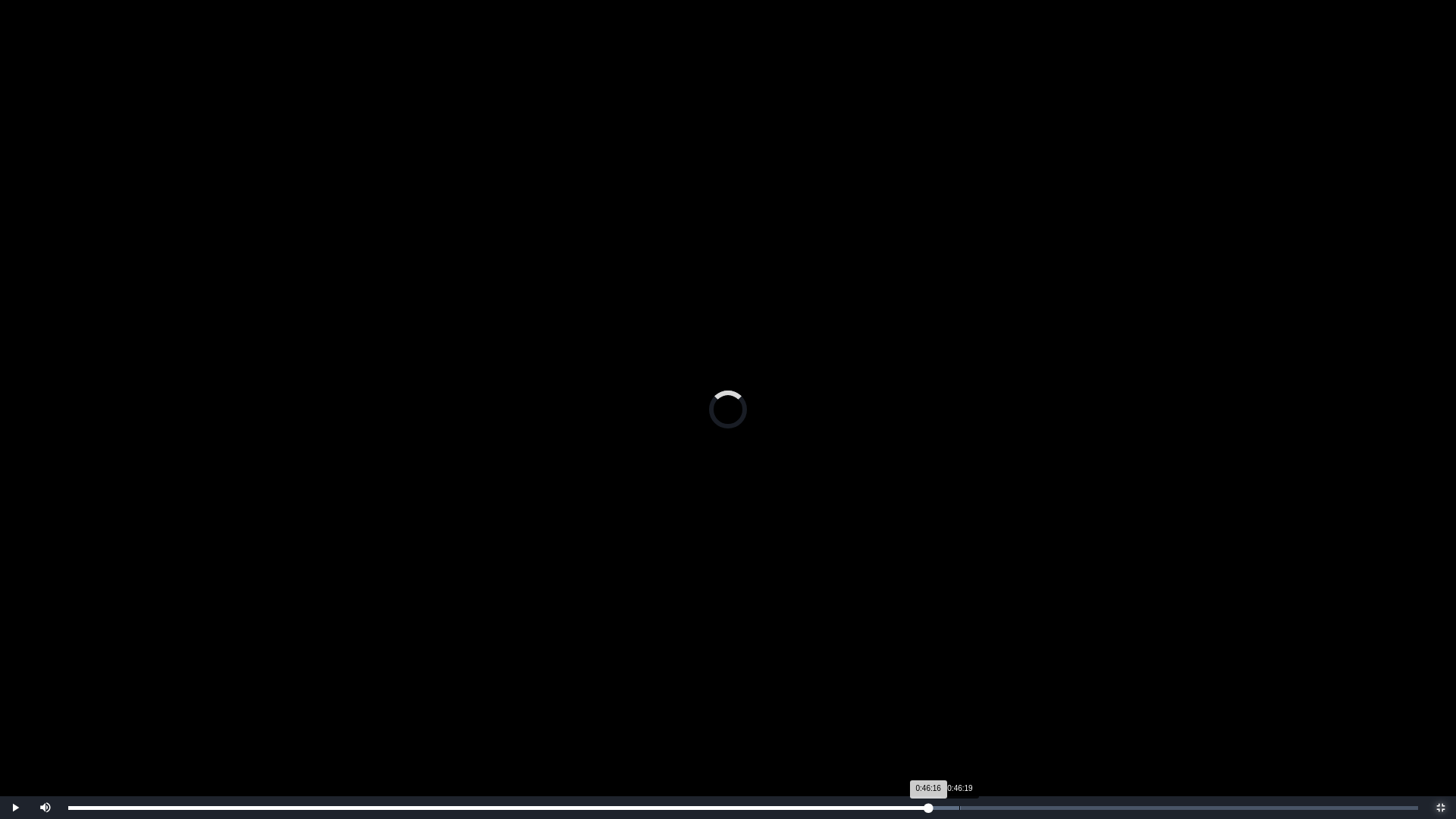 click on "Loaded : 0% 0:46:19 0:46:16 Progress : 0%" at bounding box center (743, 808) 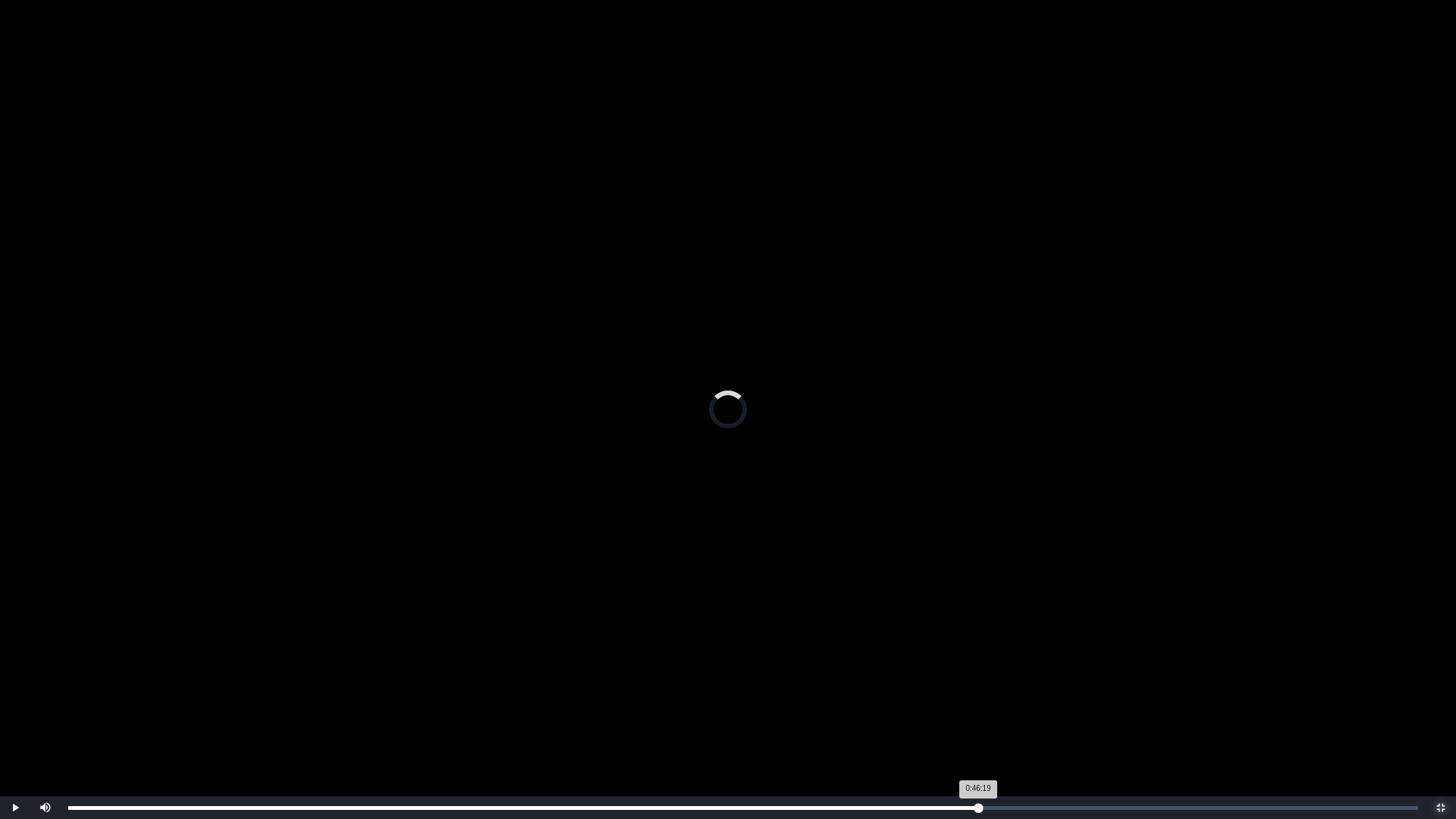 click on "Loaded : 0% 0:47:18 0:46:19 Progress : 0%" at bounding box center (743, 808) 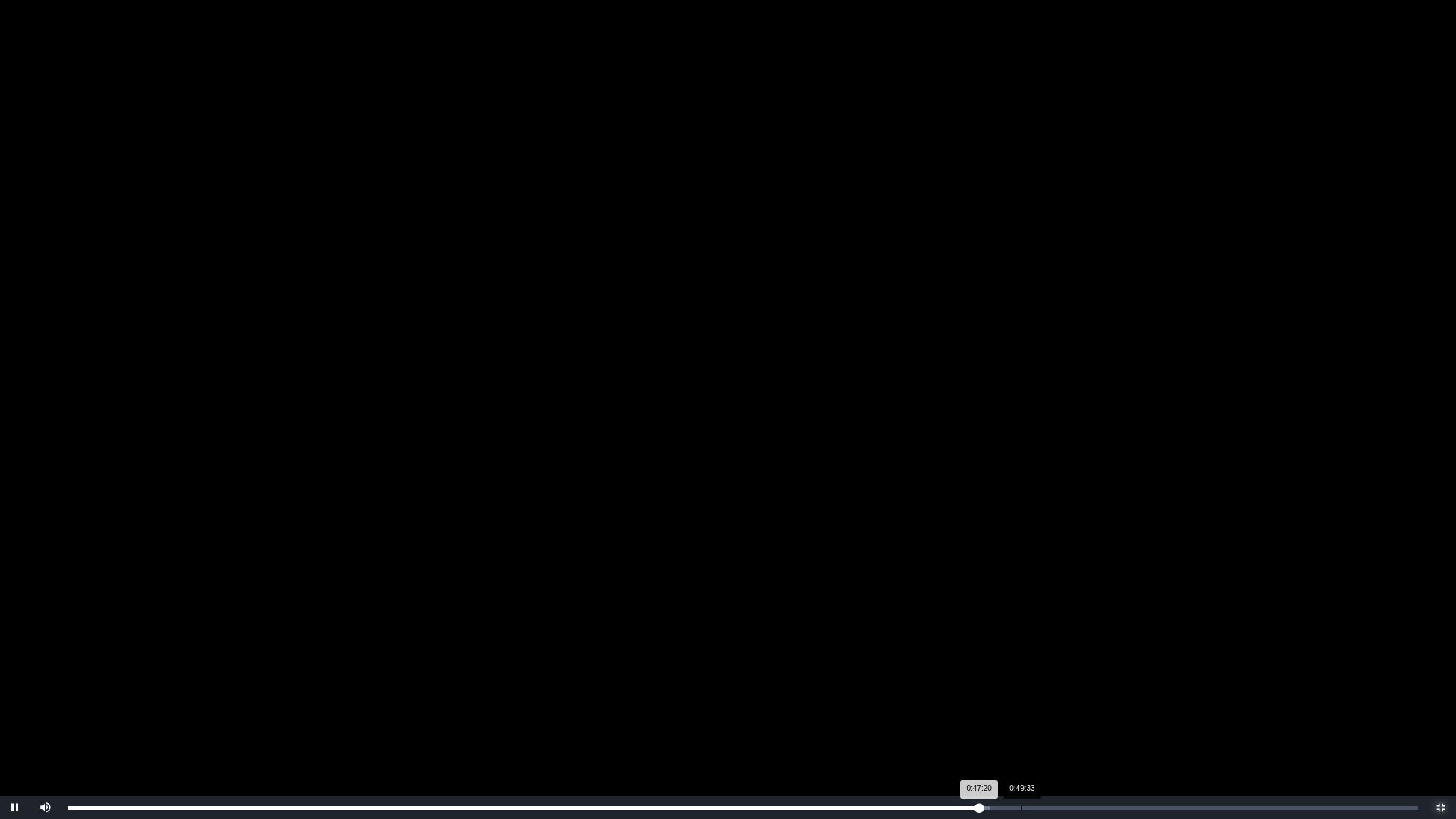 click on "0:49:33" at bounding box center [1021, 808] 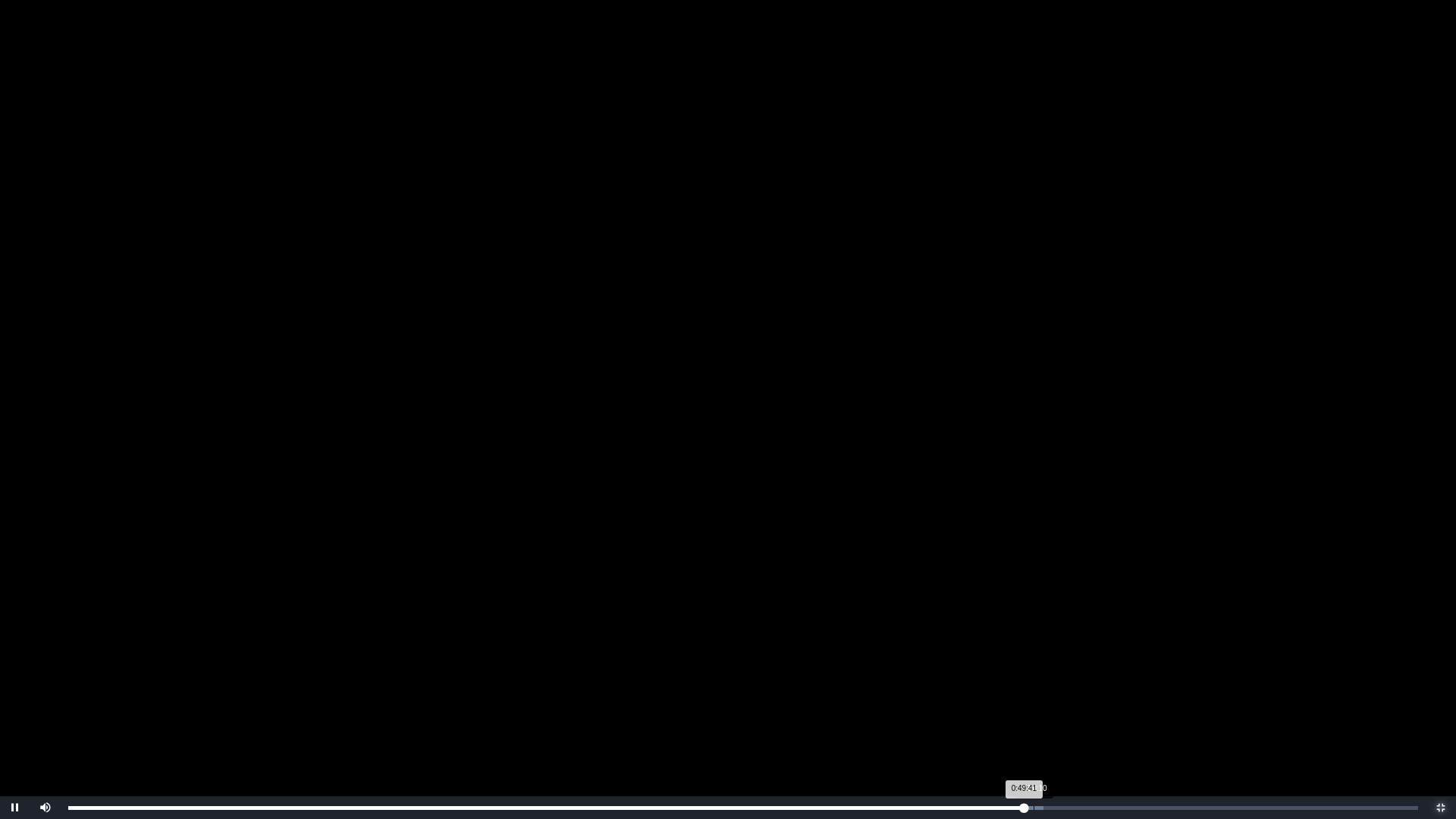 drag, startPoint x: 1034, startPoint y: 809, endPoint x: 1065, endPoint y: 809, distance: 31 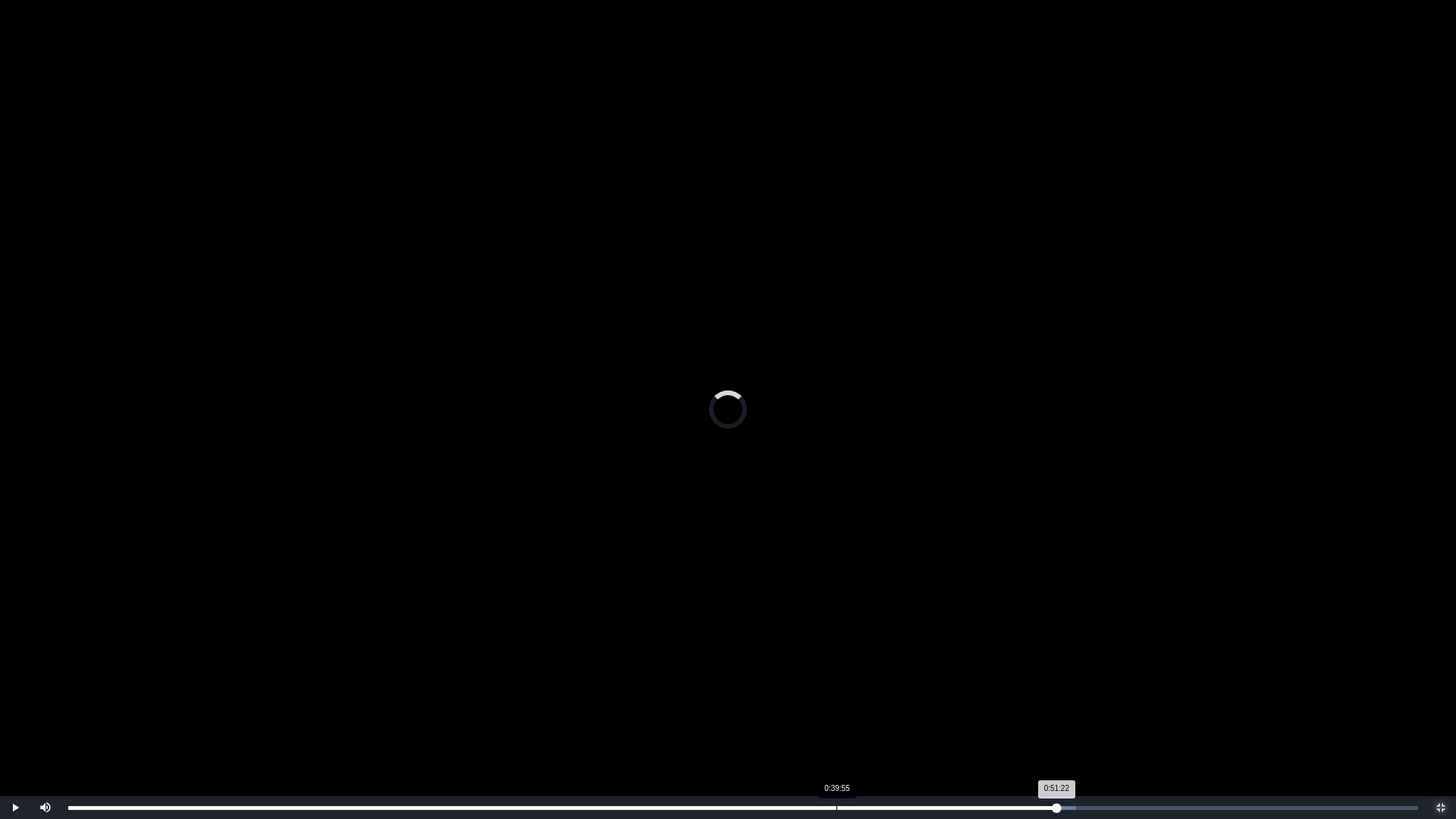 click on "Loaded : 0% 0:39:55 0:51:22 Progress : 0%" at bounding box center [743, 808] 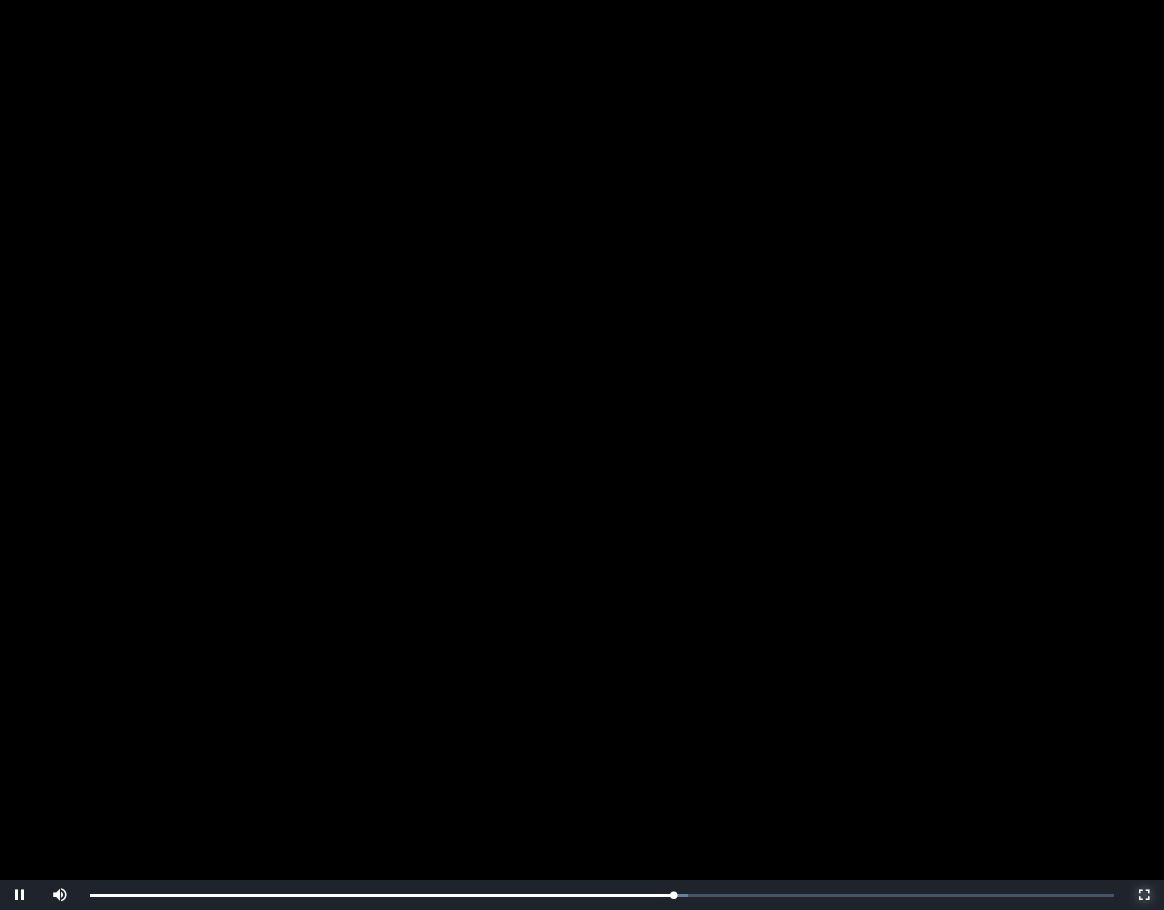 scroll, scrollTop: 185, scrollLeft: 0, axis: vertical 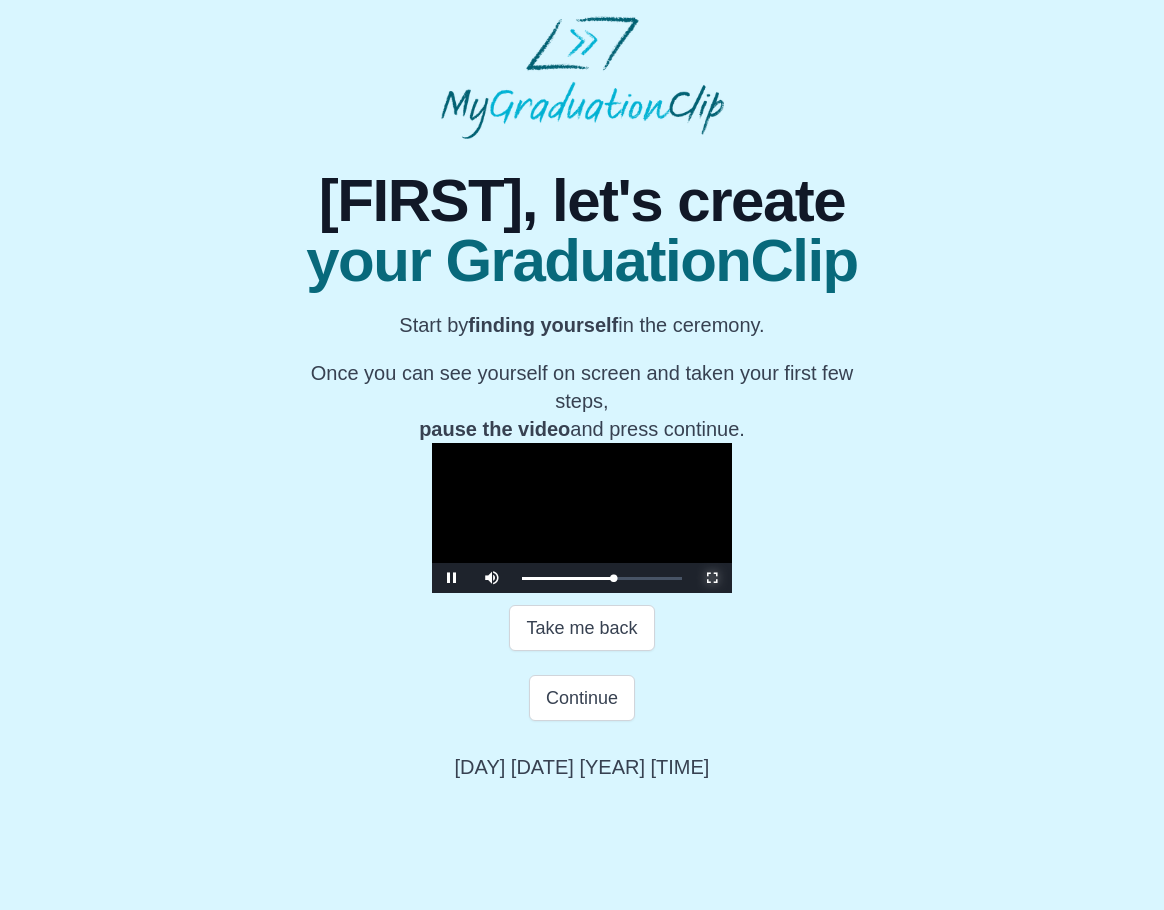 type 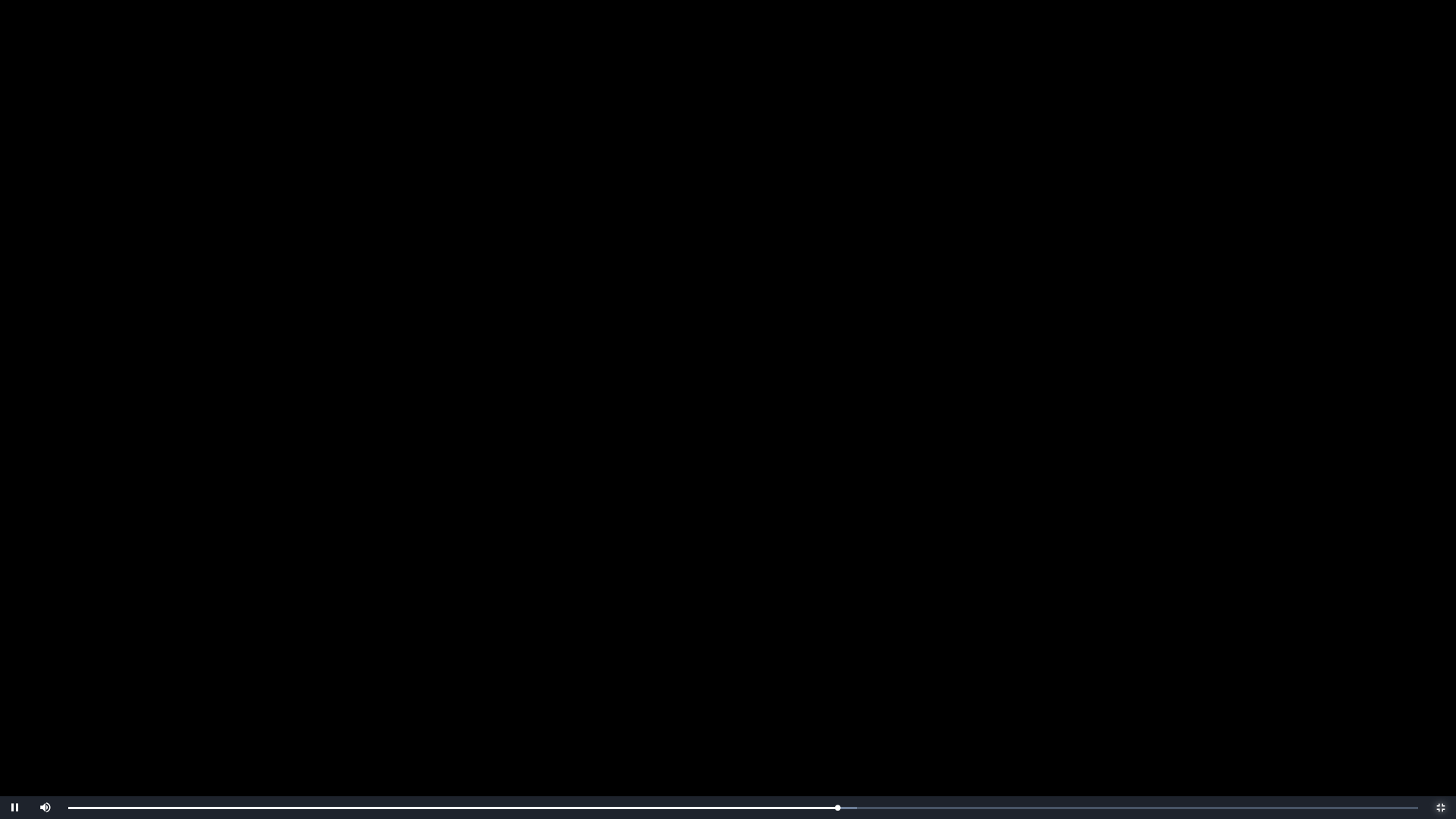 click on "Non-Fullscreen" at bounding box center [1441, 808] 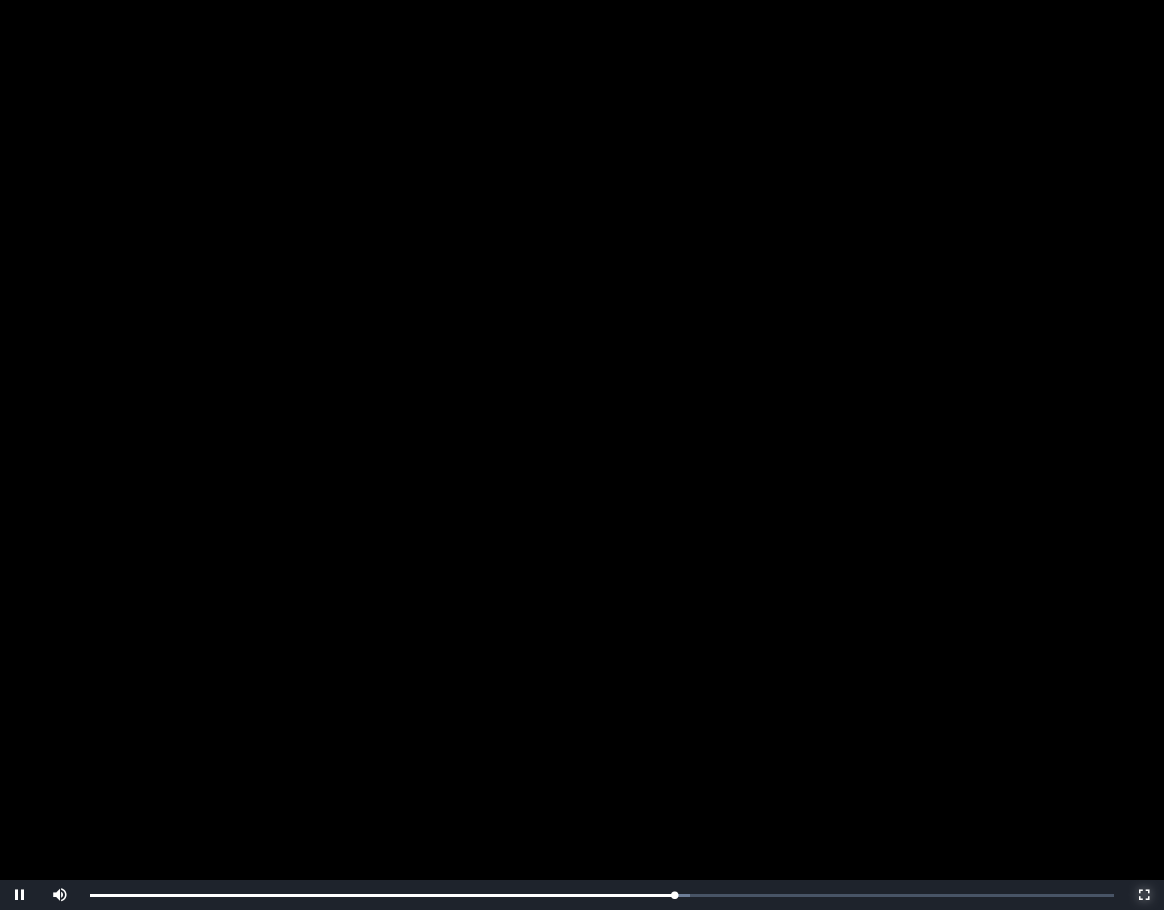 scroll, scrollTop: 185, scrollLeft: 0, axis: vertical 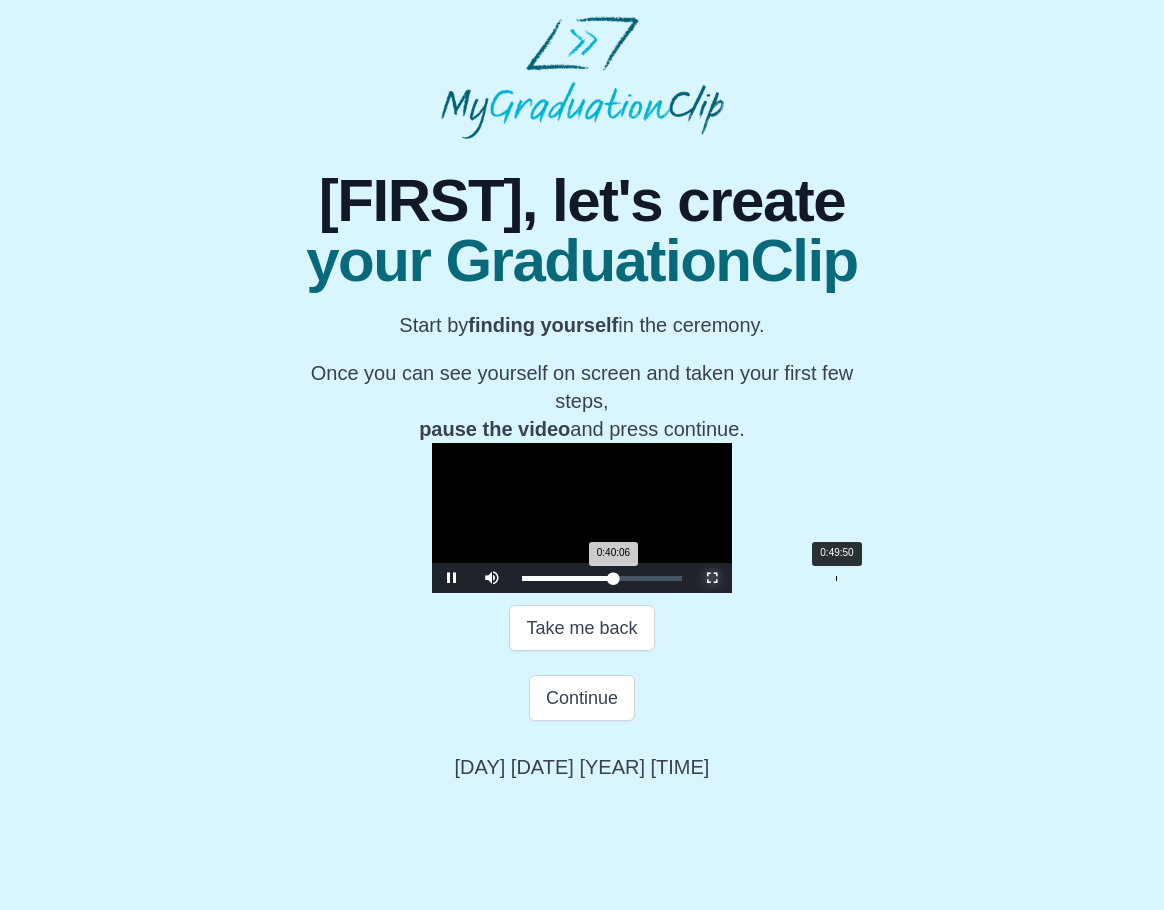 drag, startPoint x: 695, startPoint y: 698, endPoint x: 711, endPoint y: 701, distance: 16.27882 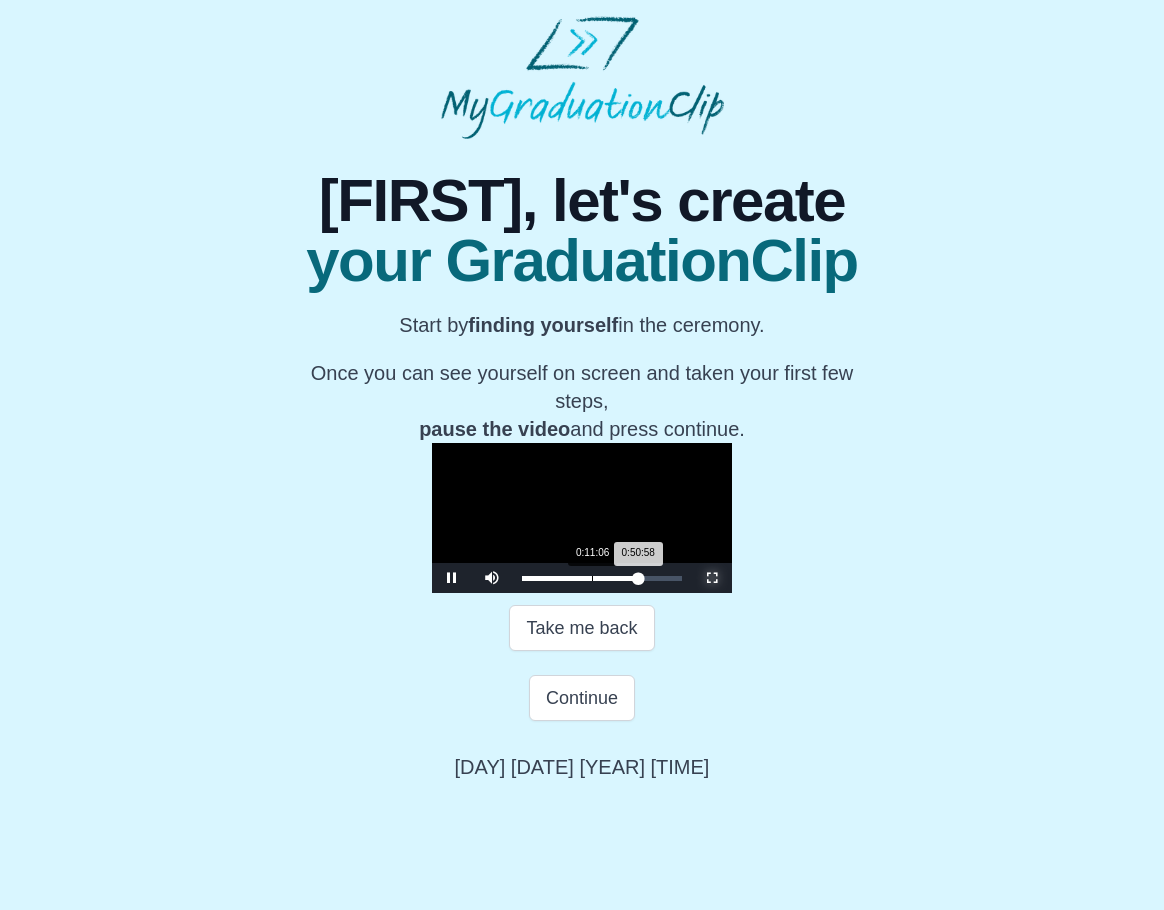 click on "0:11:06" at bounding box center [592, 578] 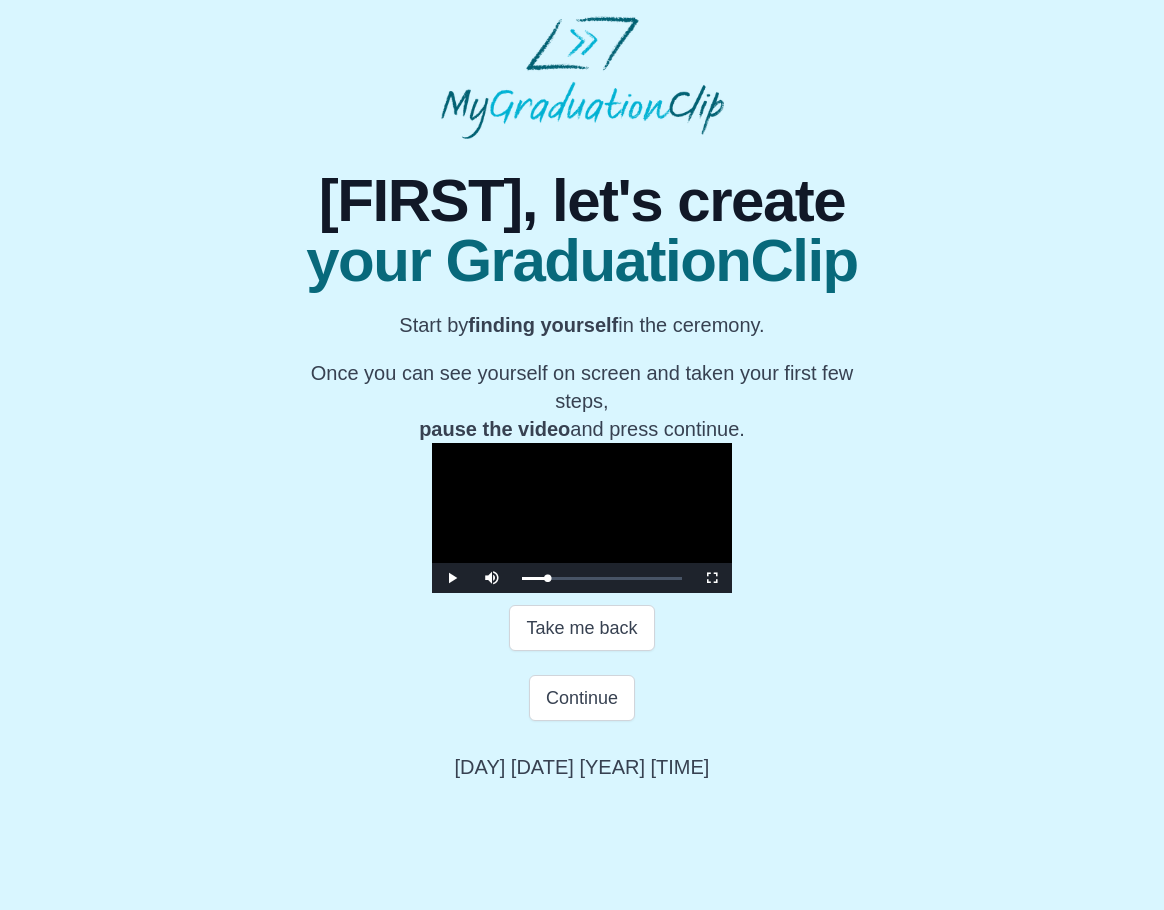 click at bounding box center [582, 518] 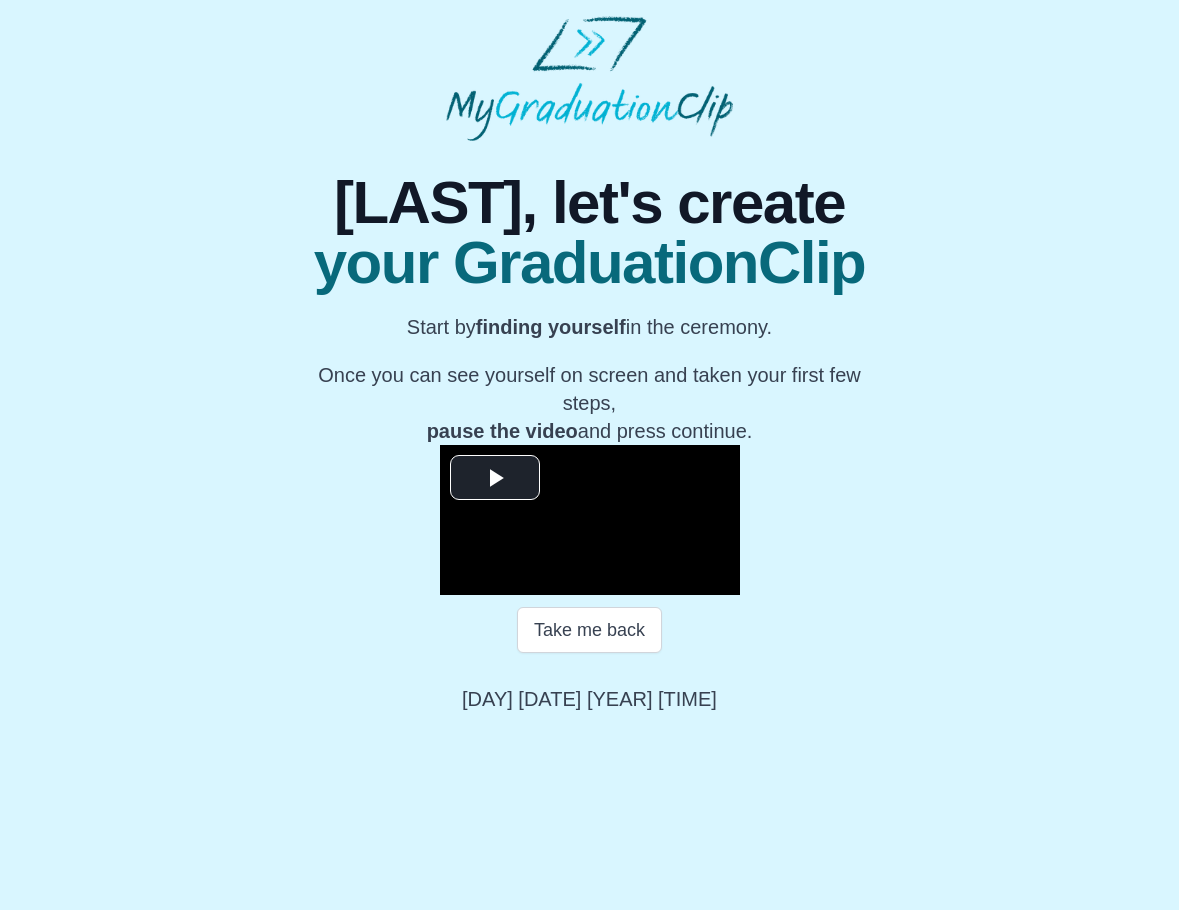 scroll, scrollTop: 0, scrollLeft: 0, axis: both 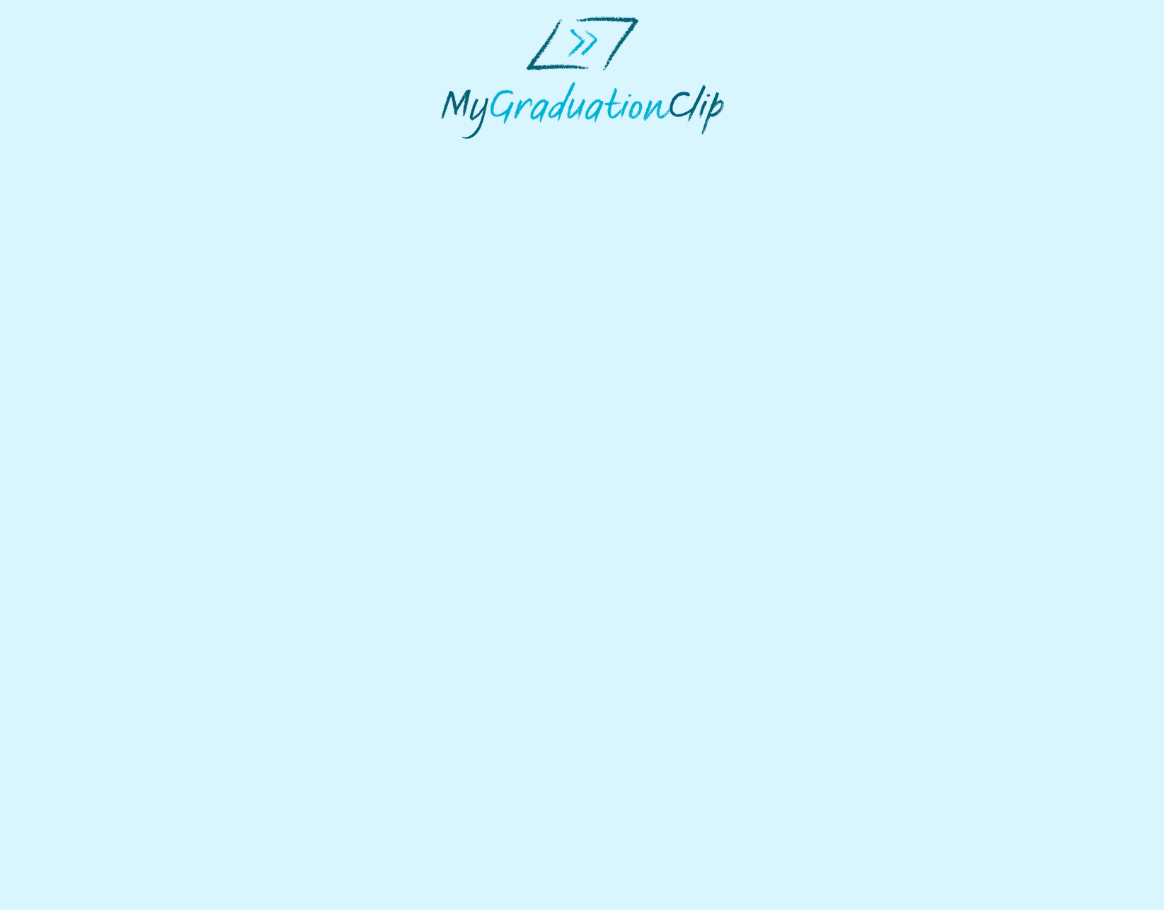 select on "**********" 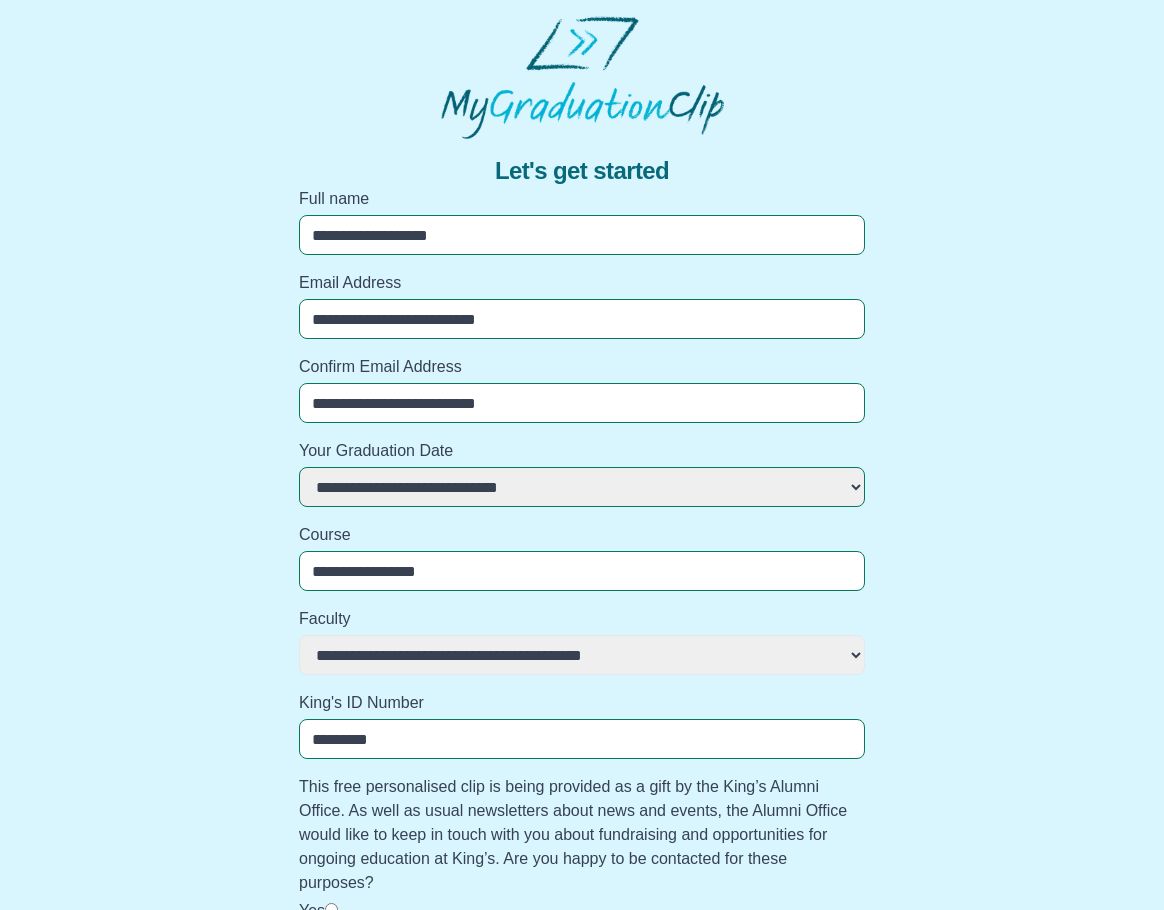 scroll, scrollTop: 107, scrollLeft: 0, axis: vertical 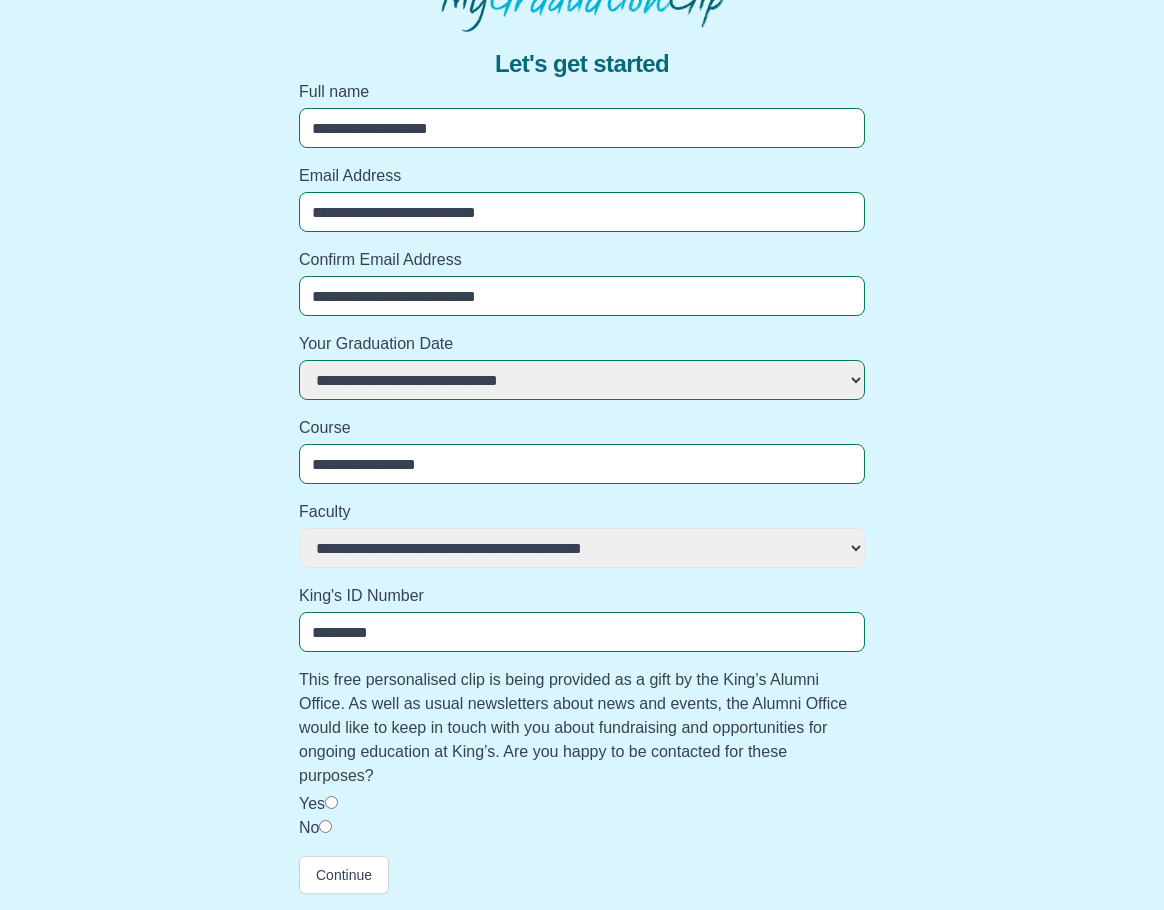 click on "**********" at bounding box center (582, 380) 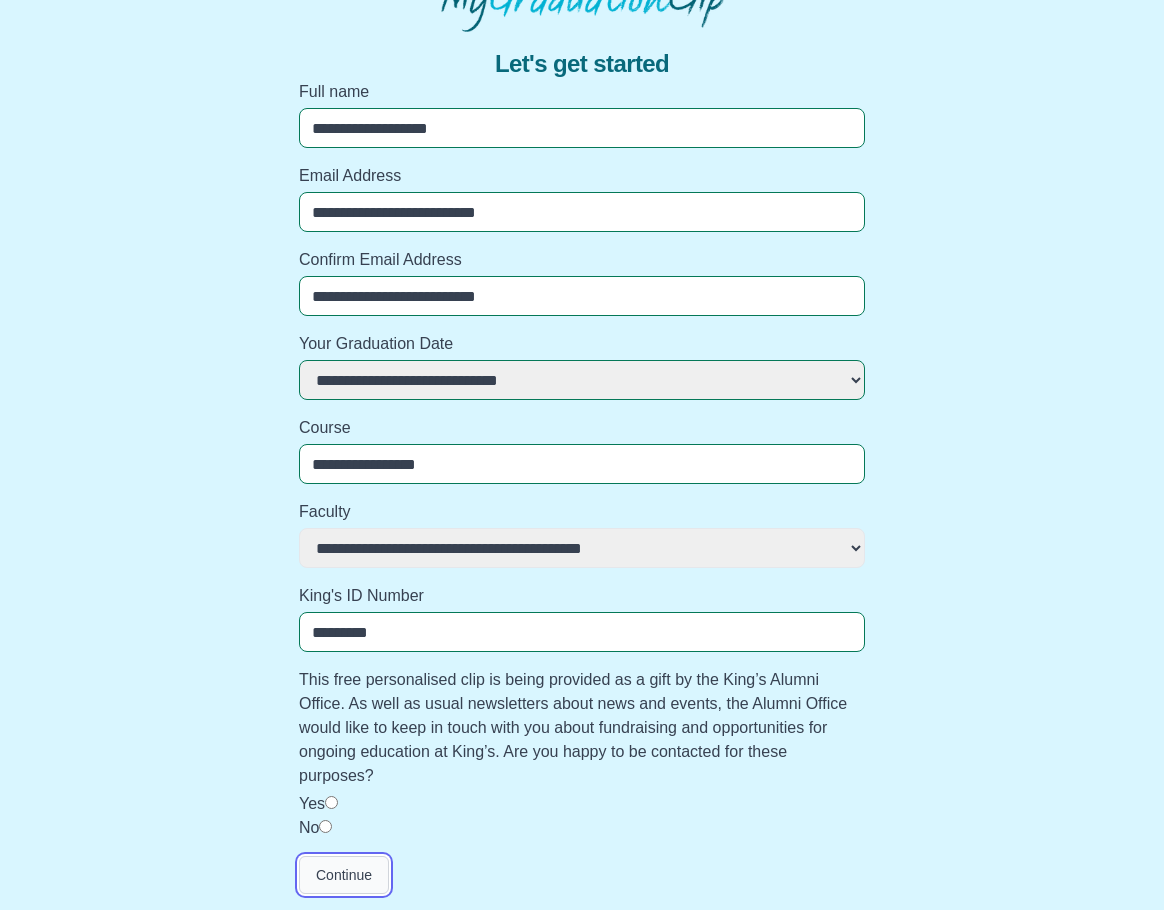 click on "Continue" at bounding box center (344, 875) 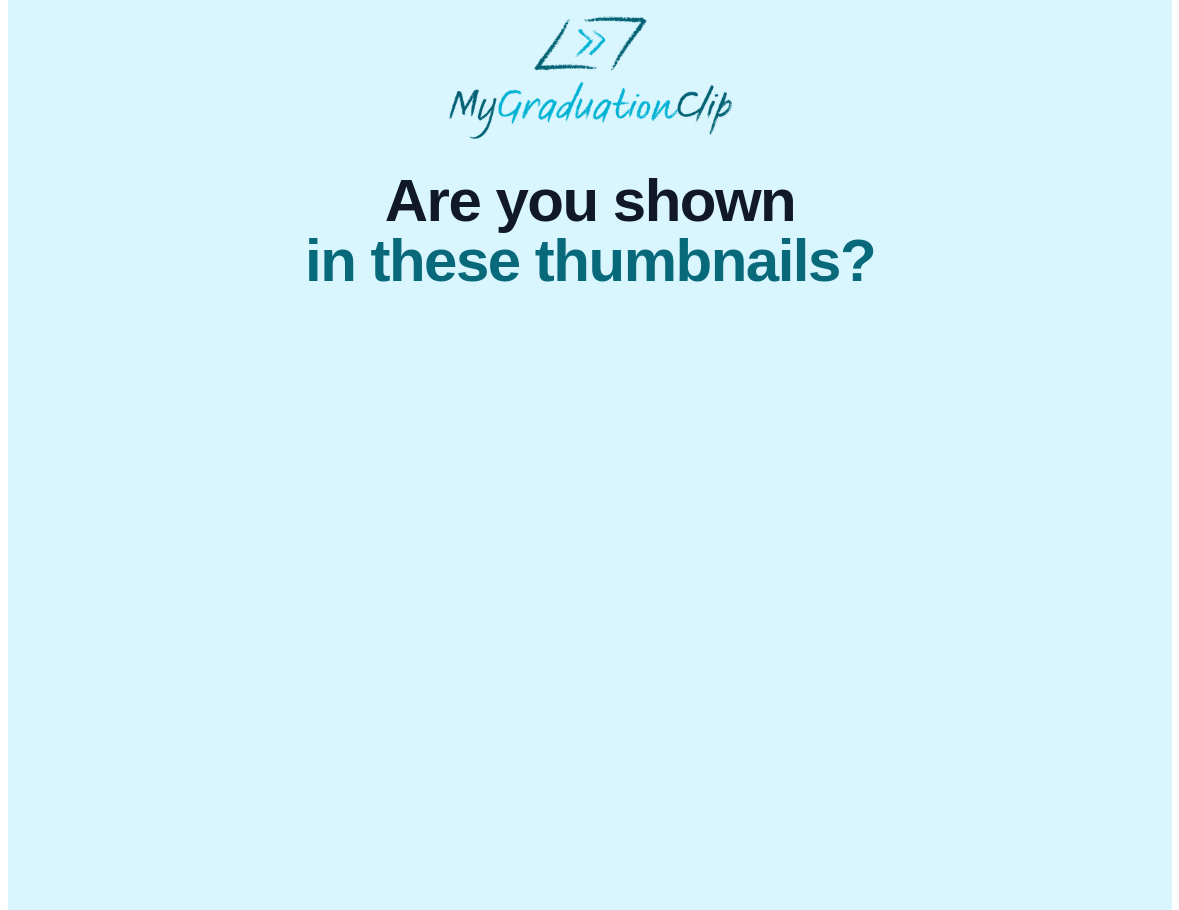 scroll, scrollTop: 0, scrollLeft: 0, axis: both 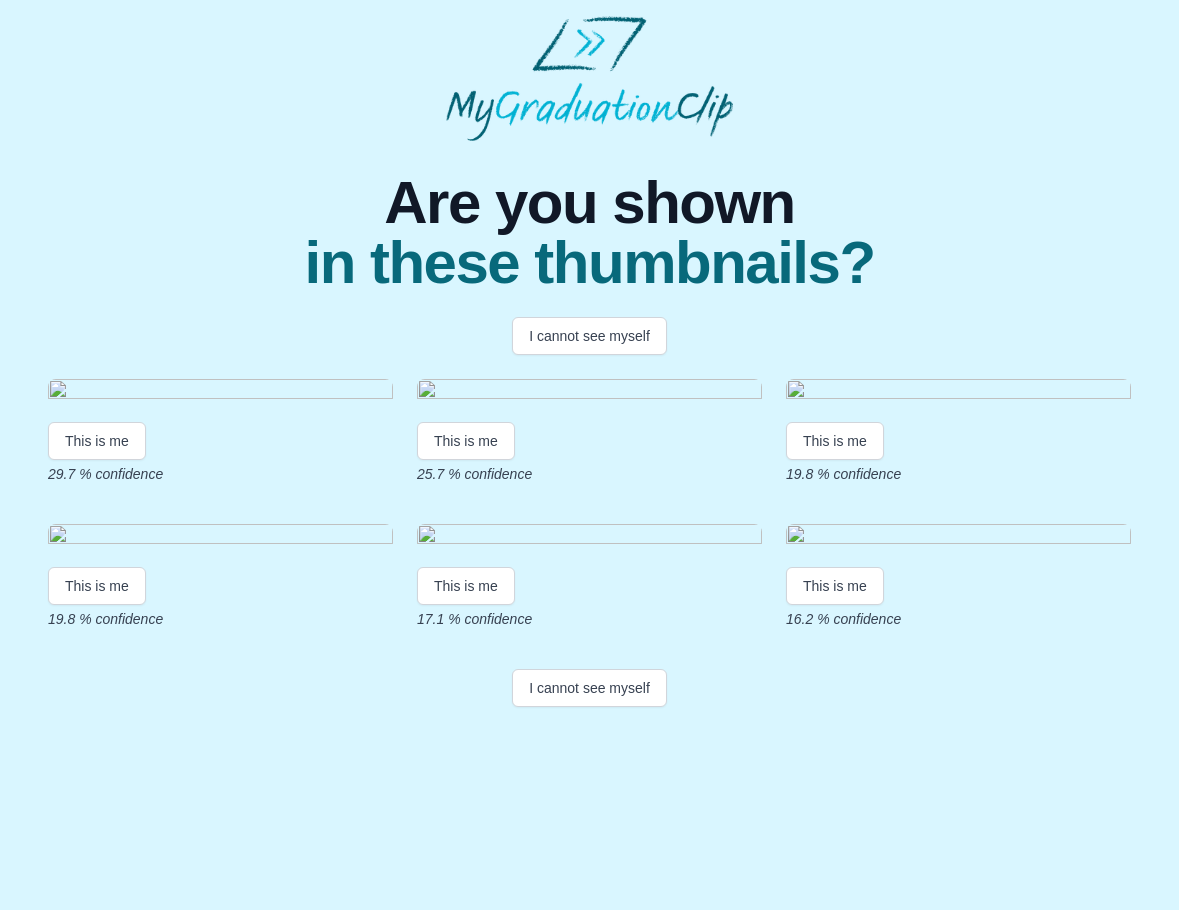 click on "Are you shown in these thumbnails?  I cannot see myself   This is me  29.7 % confidence  This is me  25.7 % confidence  This is me  19.8 % confidence  This is me  19.8 % confidence  This is me  17.1 % confidence  This is me  16.2 % confidence  I cannot see myself" at bounding box center (589, 365) 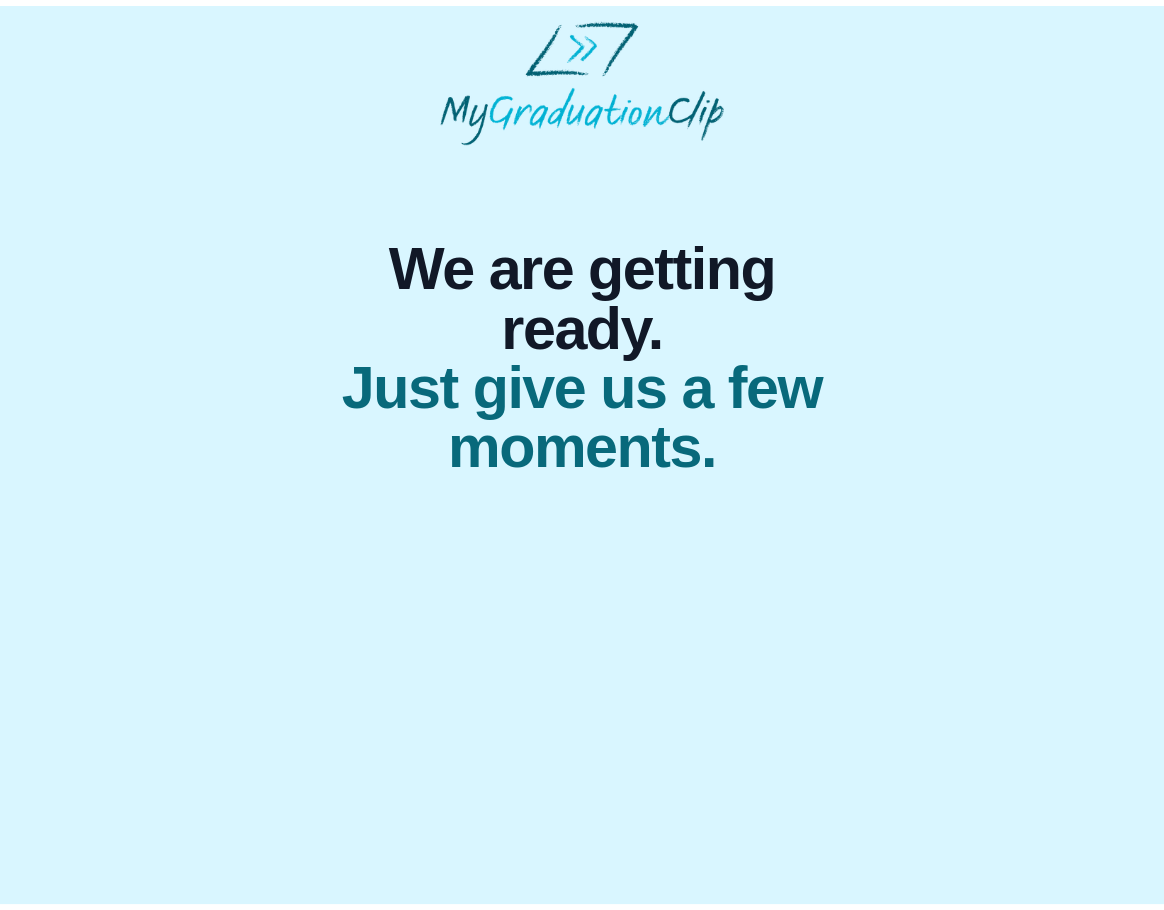 scroll, scrollTop: 0, scrollLeft: 0, axis: both 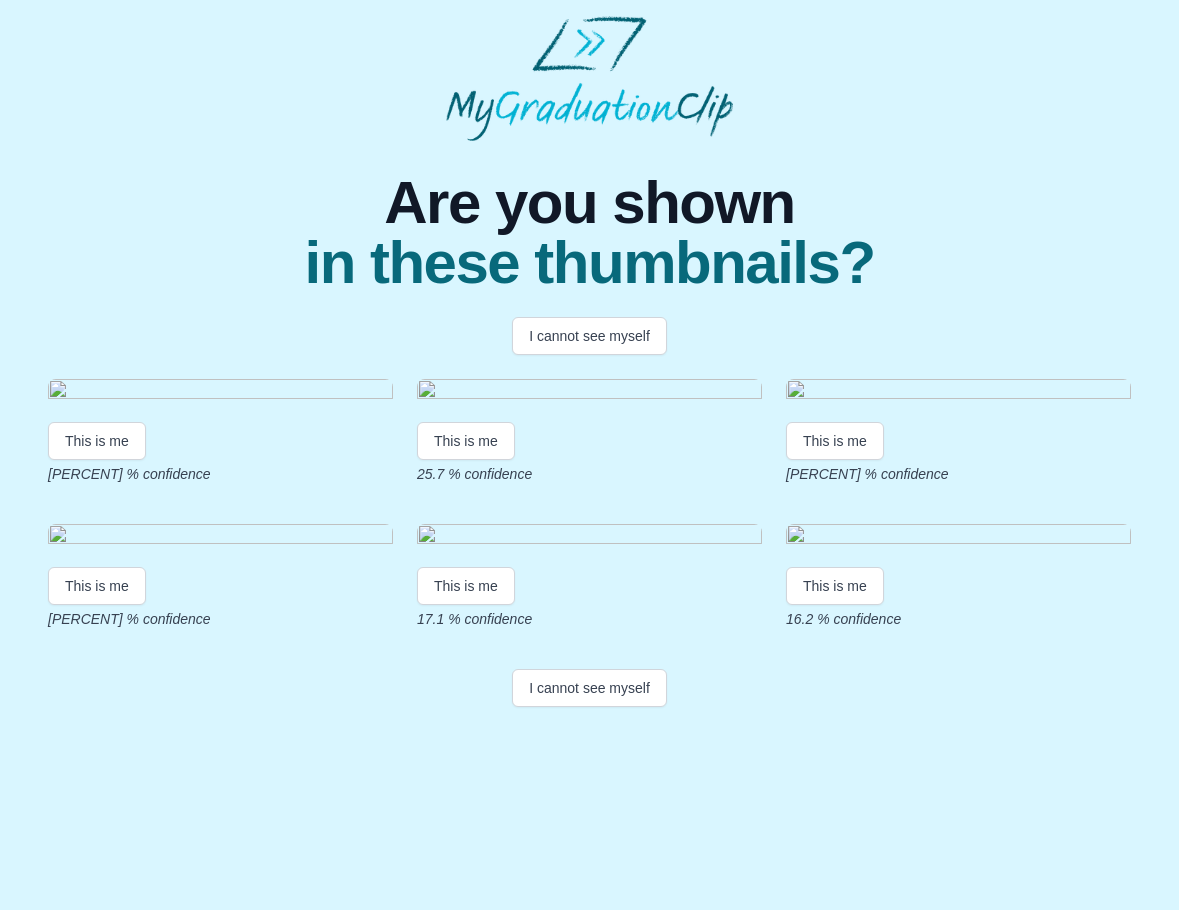 click at bounding box center (589, 392) 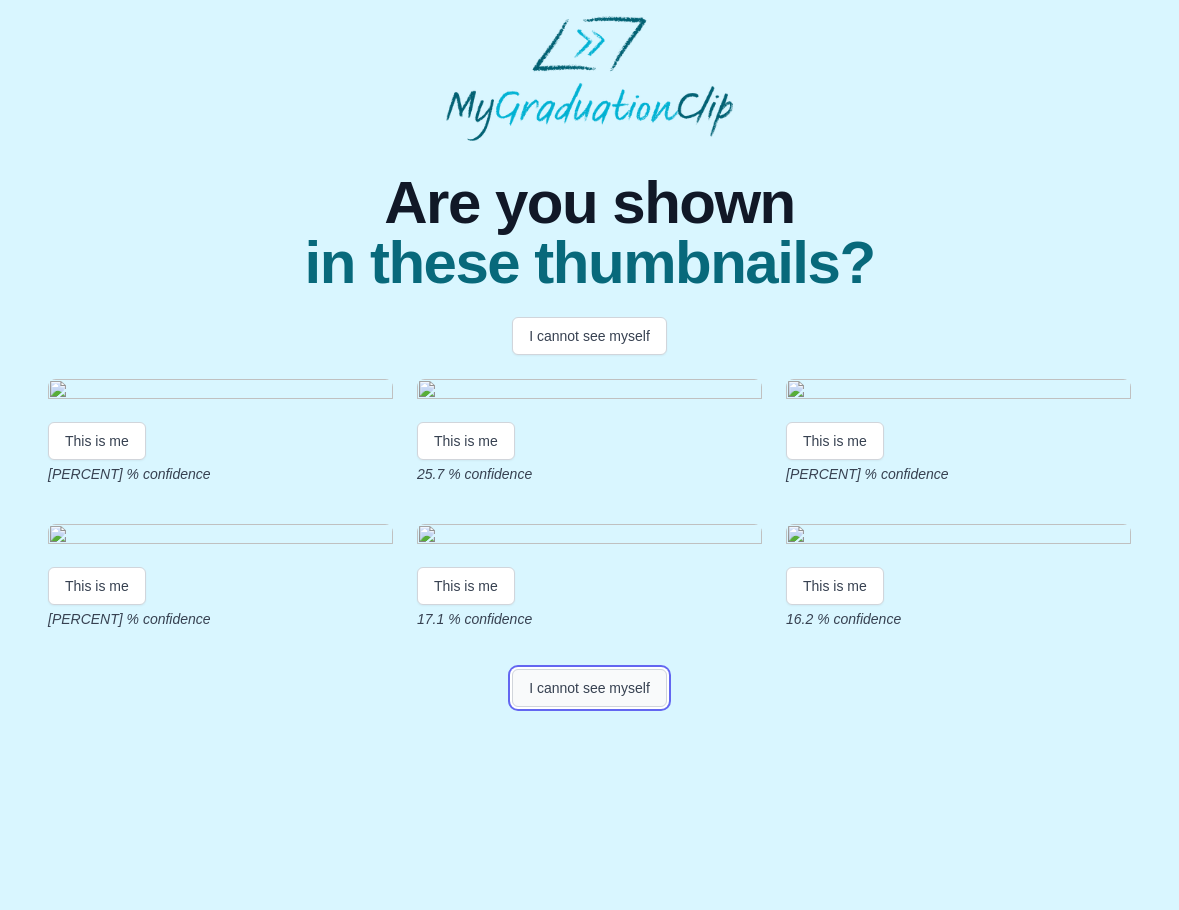 click on "I cannot see myself" at bounding box center (589, 688) 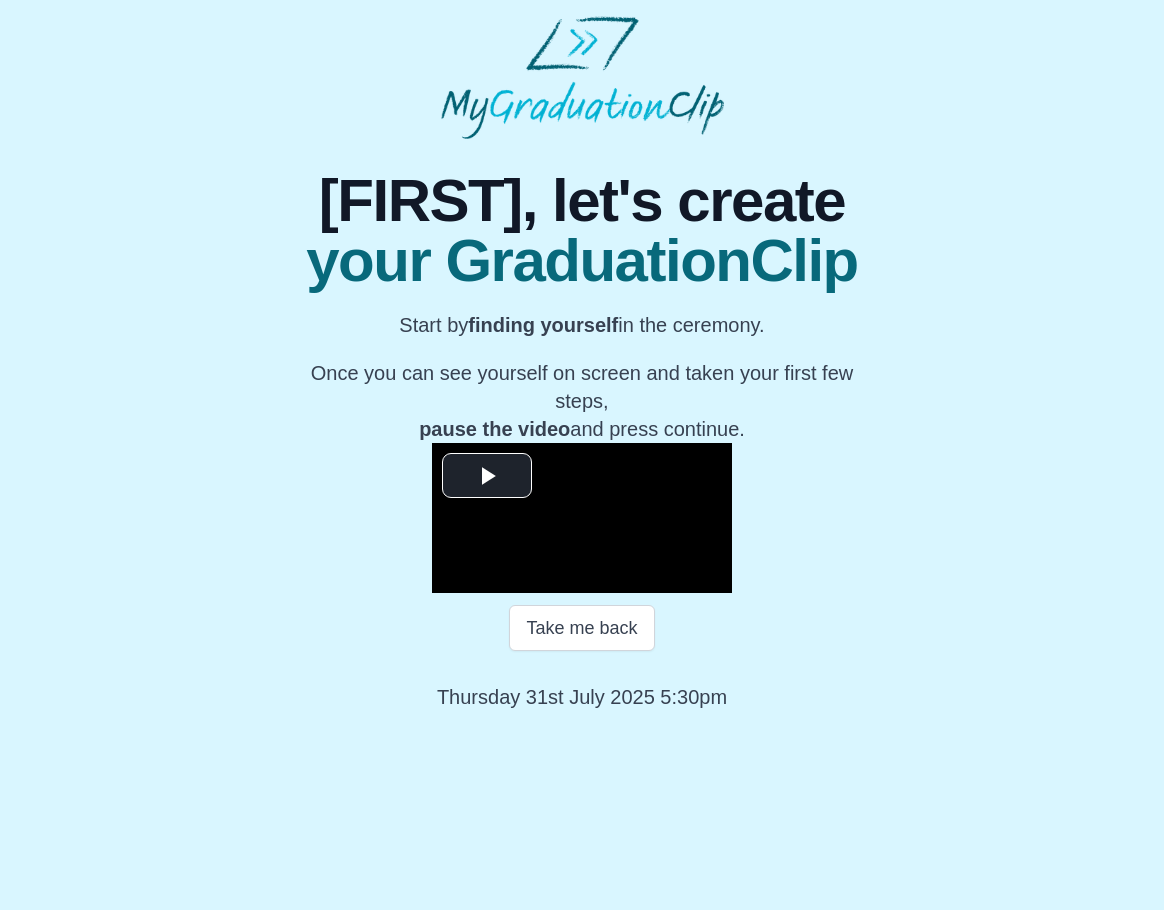 scroll, scrollTop: 115, scrollLeft: 0, axis: vertical 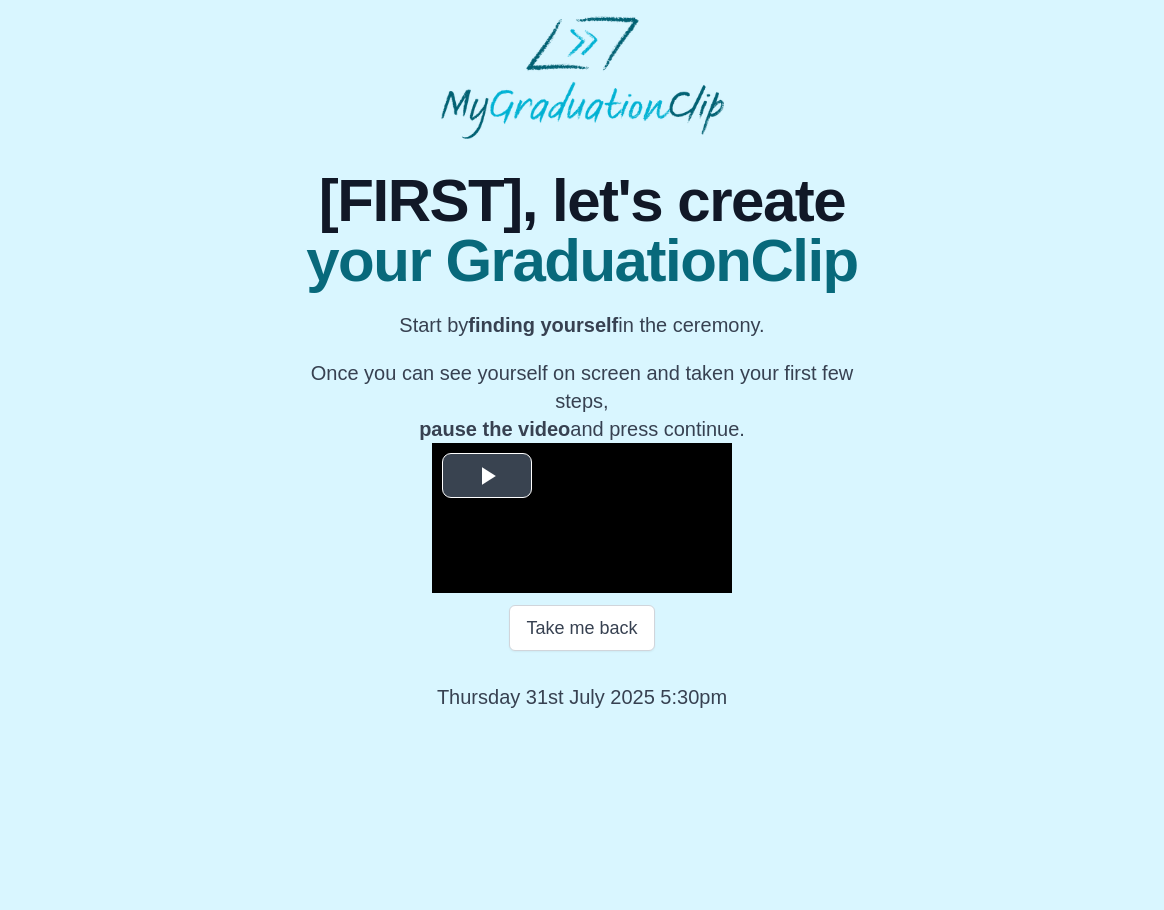 drag, startPoint x: 344, startPoint y: 486, endPoint x: 352, endPoint y: 494, distance: 11.313708 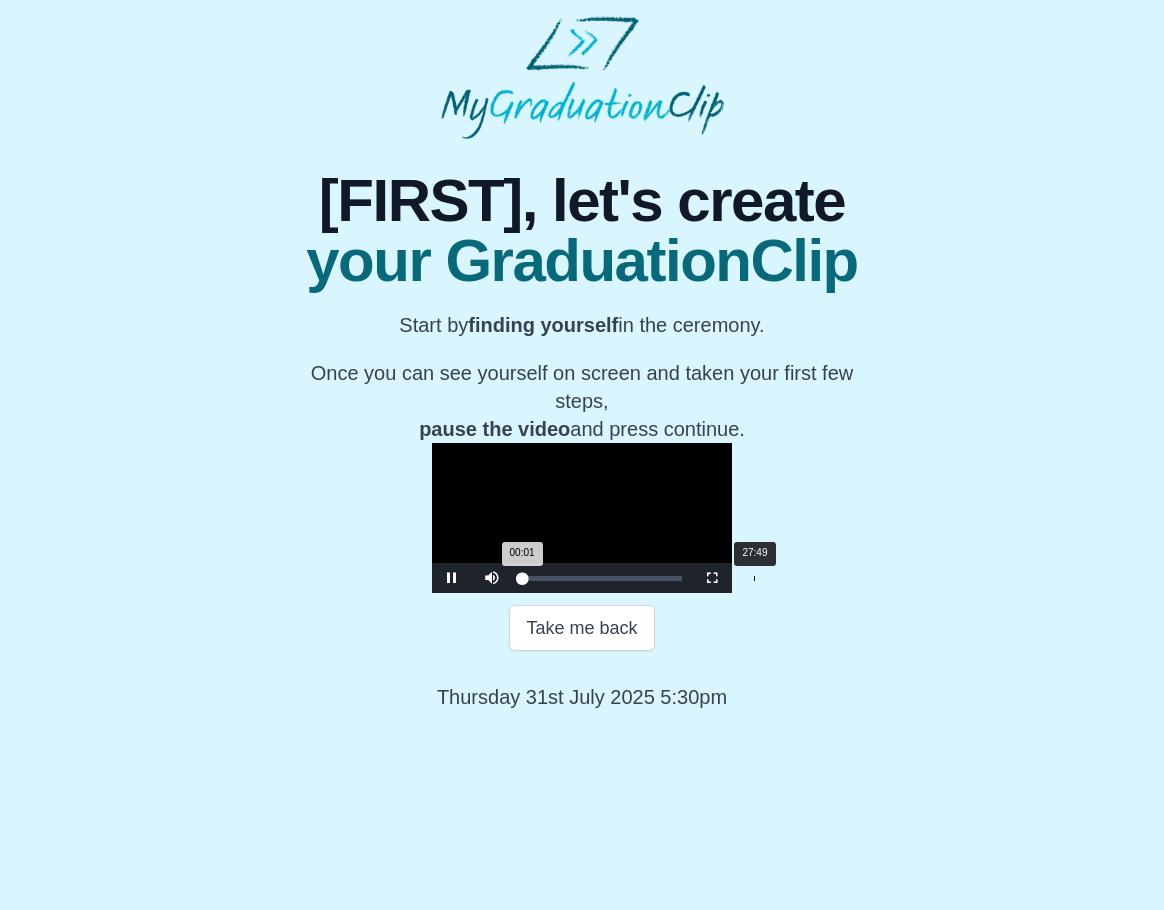 click on "Loaded : 0% 27:49 00:01 Progress : 0%" at bounding box center (602, 578) 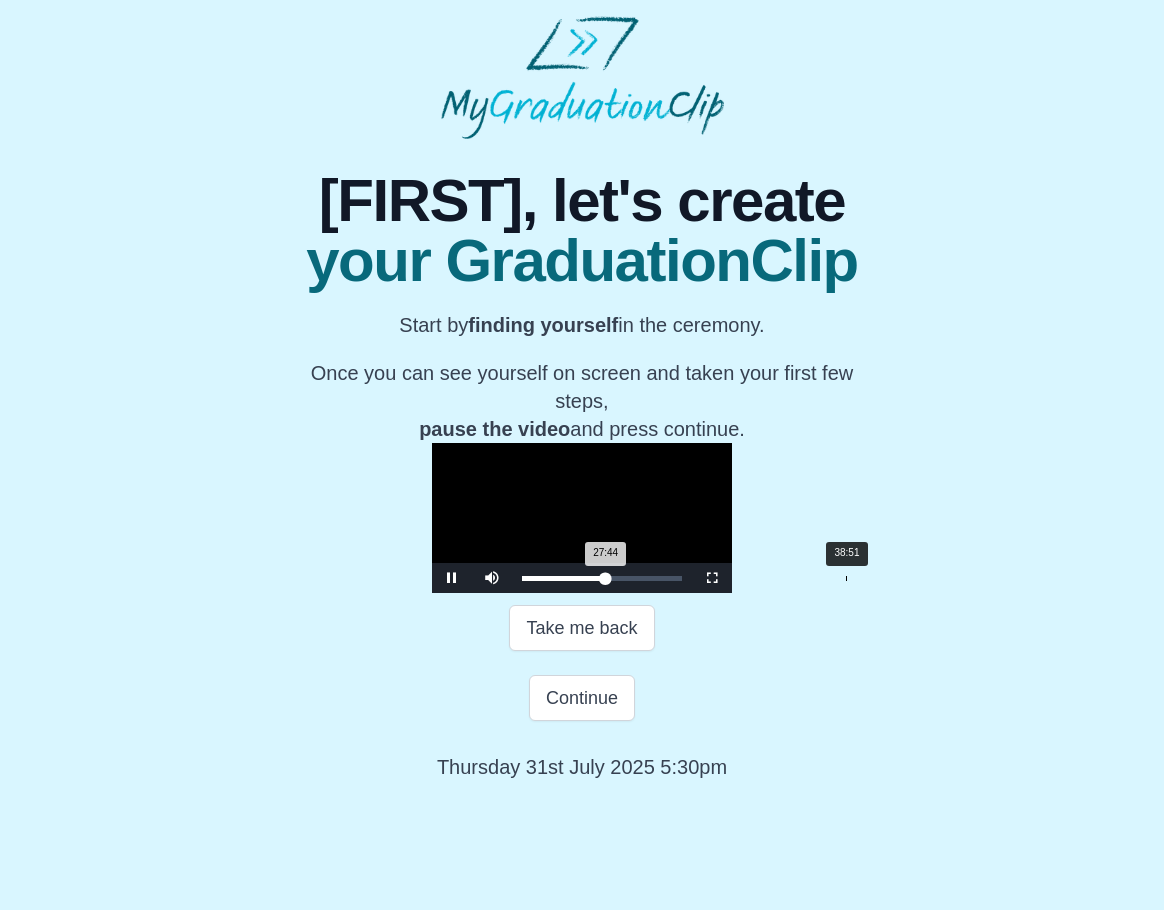 click on "Loaded : 0% 38:51 27:44 Progress : 0%" at bounding box center [602, 578] 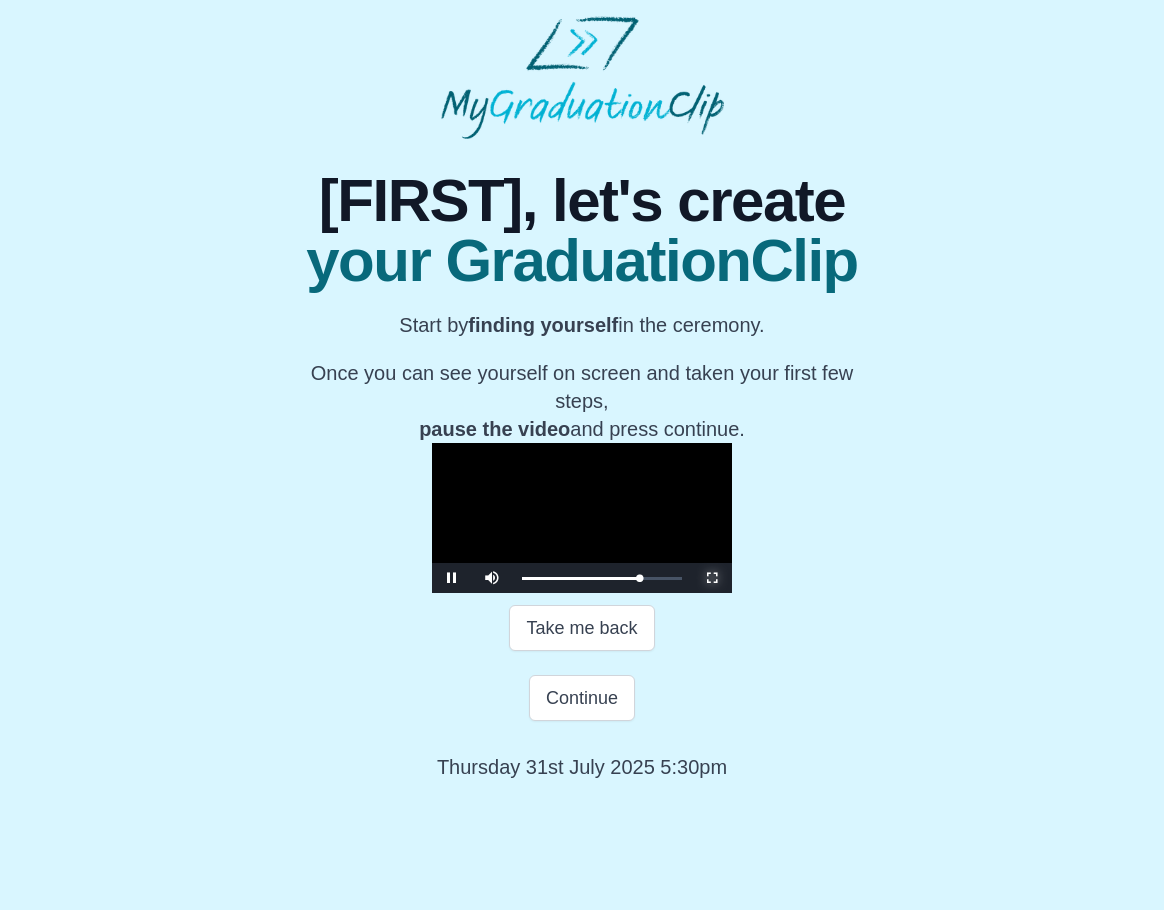 click at bounding box center (712, 578) 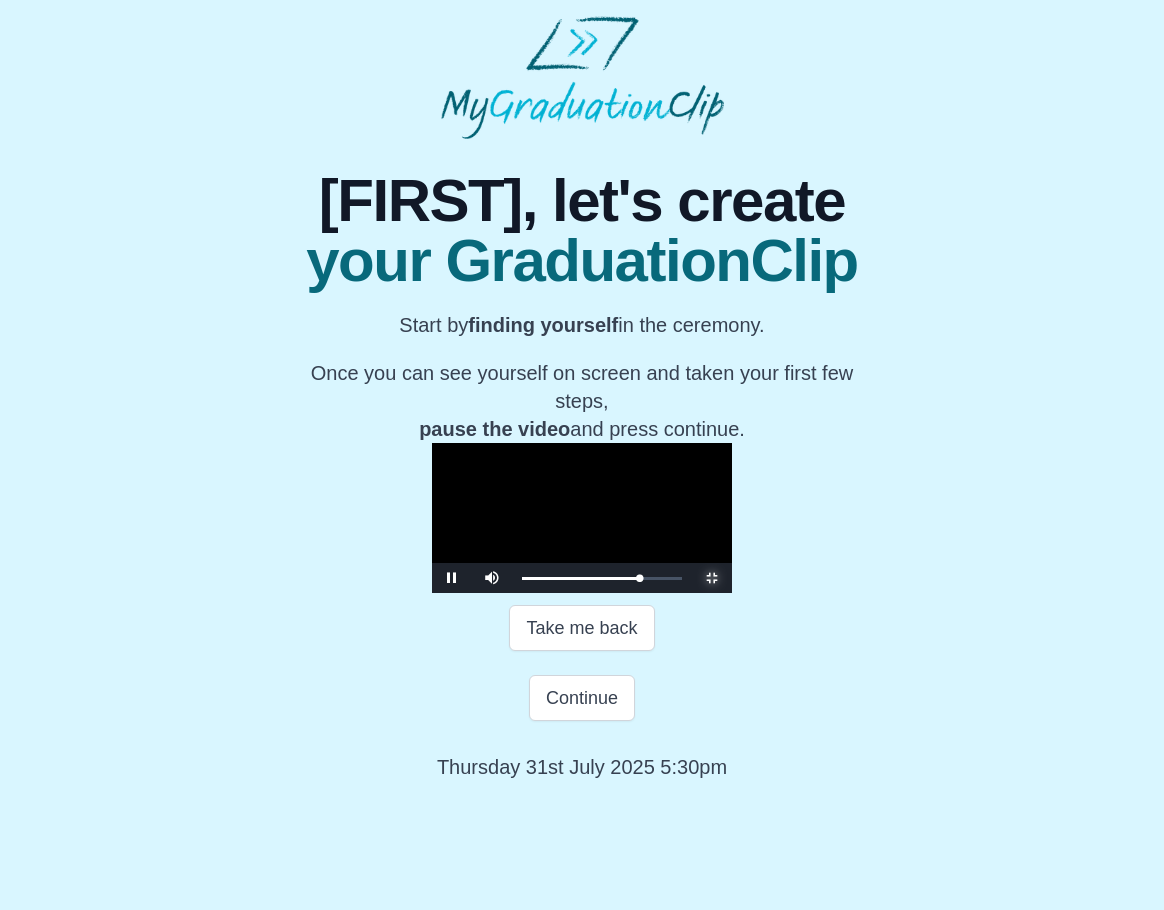 scroll, scrollTop: 0, scrollLeft: 0, axis: both 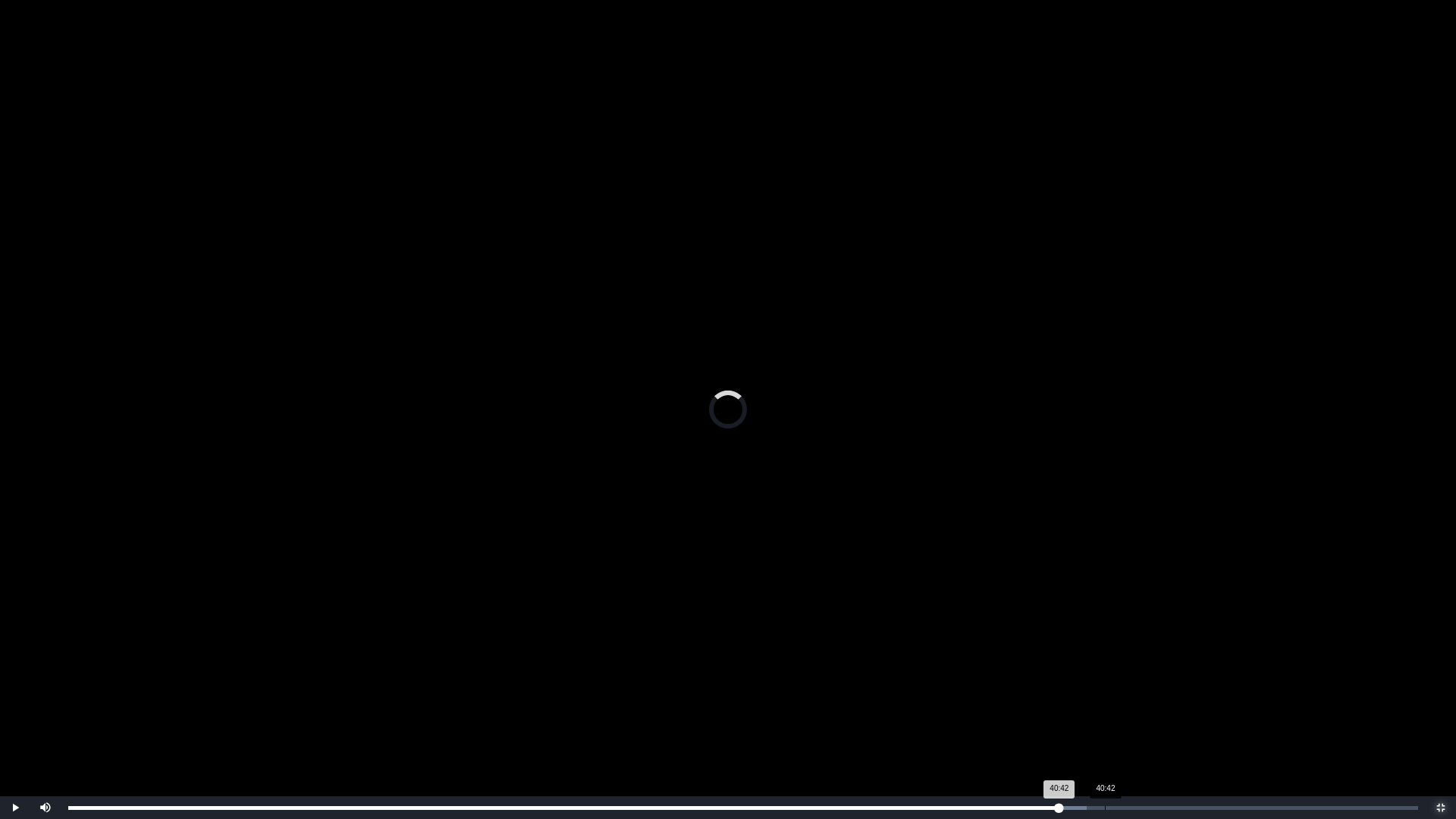 drag, startPoint x: 1105, startPoint y: 807, endPoint x: 1137, endPoint y: 802, distance: 32.388269 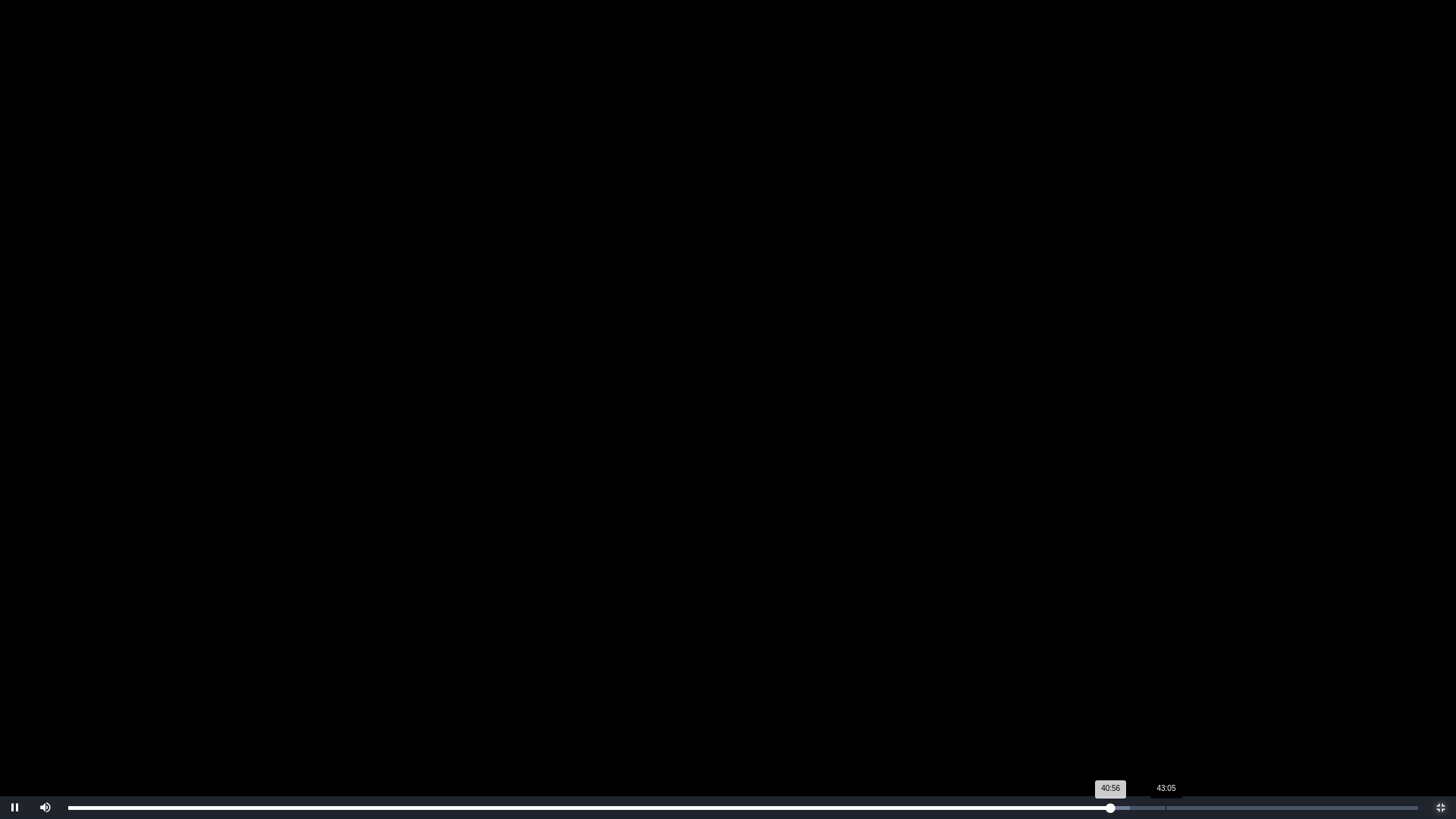 drag, startPoint x: 1166, startPoint y: 803, endPoint x: 1177, endPoint y: 805, distance: 11.1803399 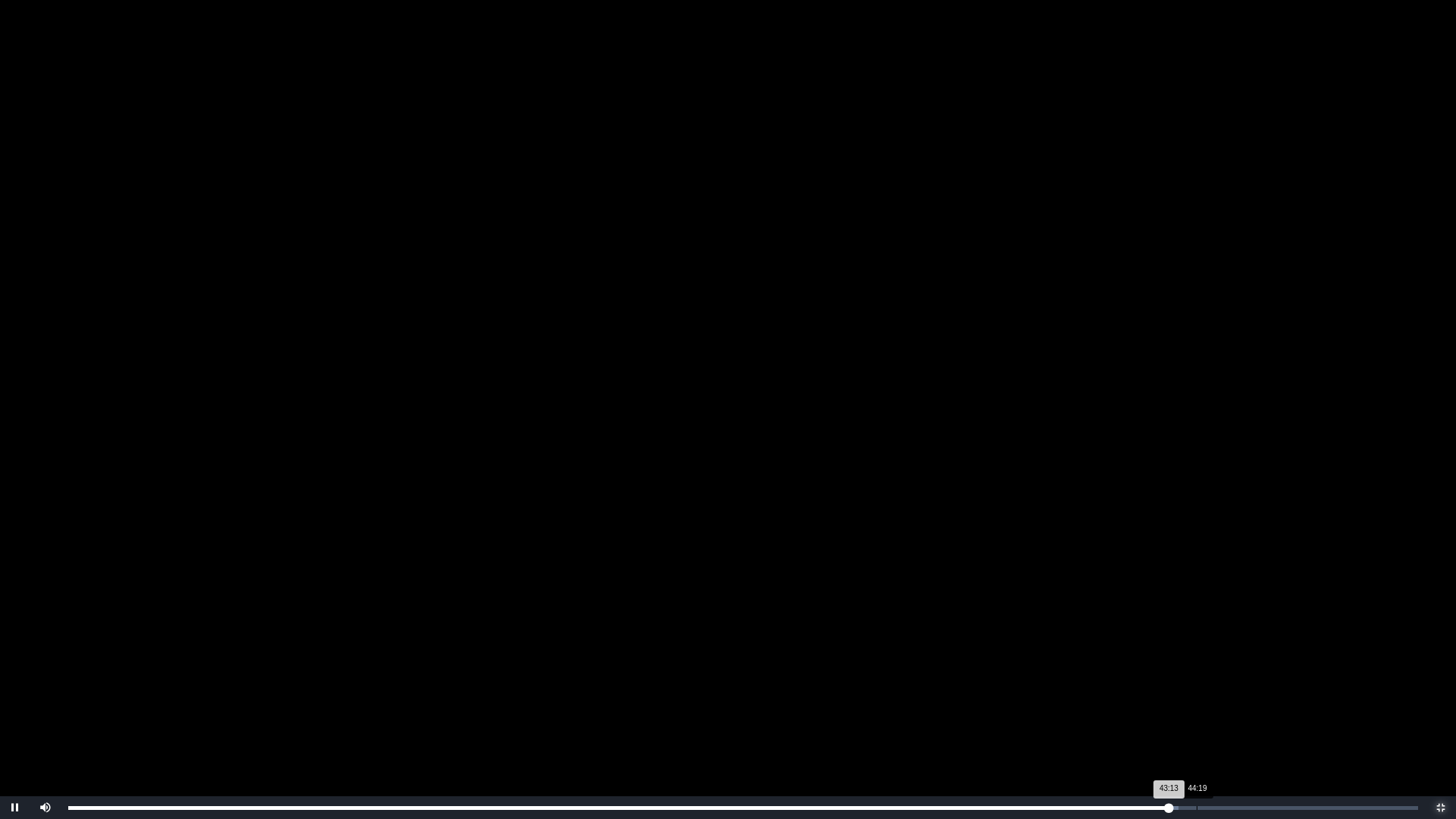click on "Loaded : 0% 44:19 43:13 Progress : 0%" at bounding box center [743, 808] 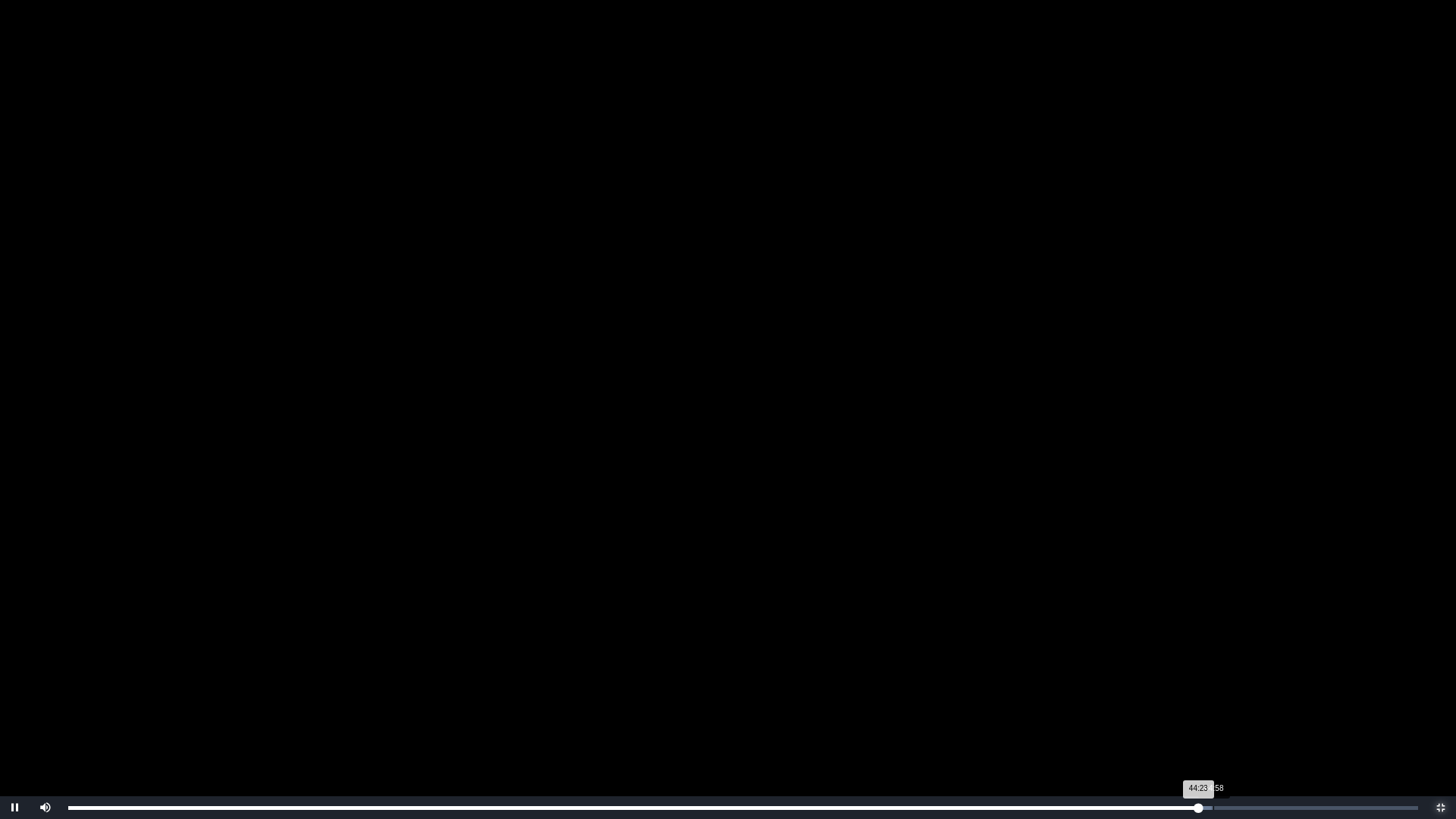 click on "Loaded : 0% 44:58 44:23 Progress : 0%" at bounding box center (743, 808) 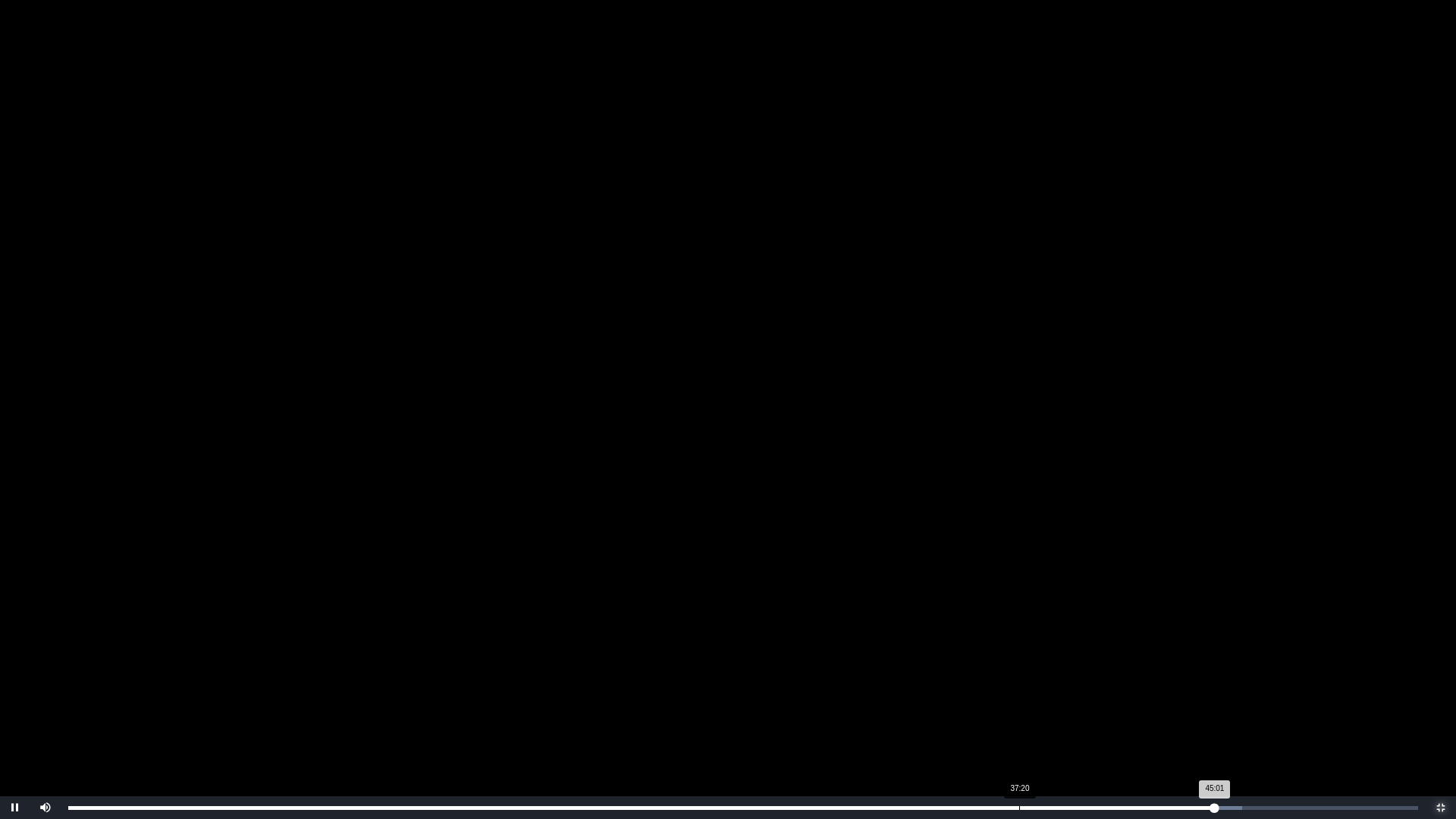 click on "37:20" at bounding box center (1019, 808) 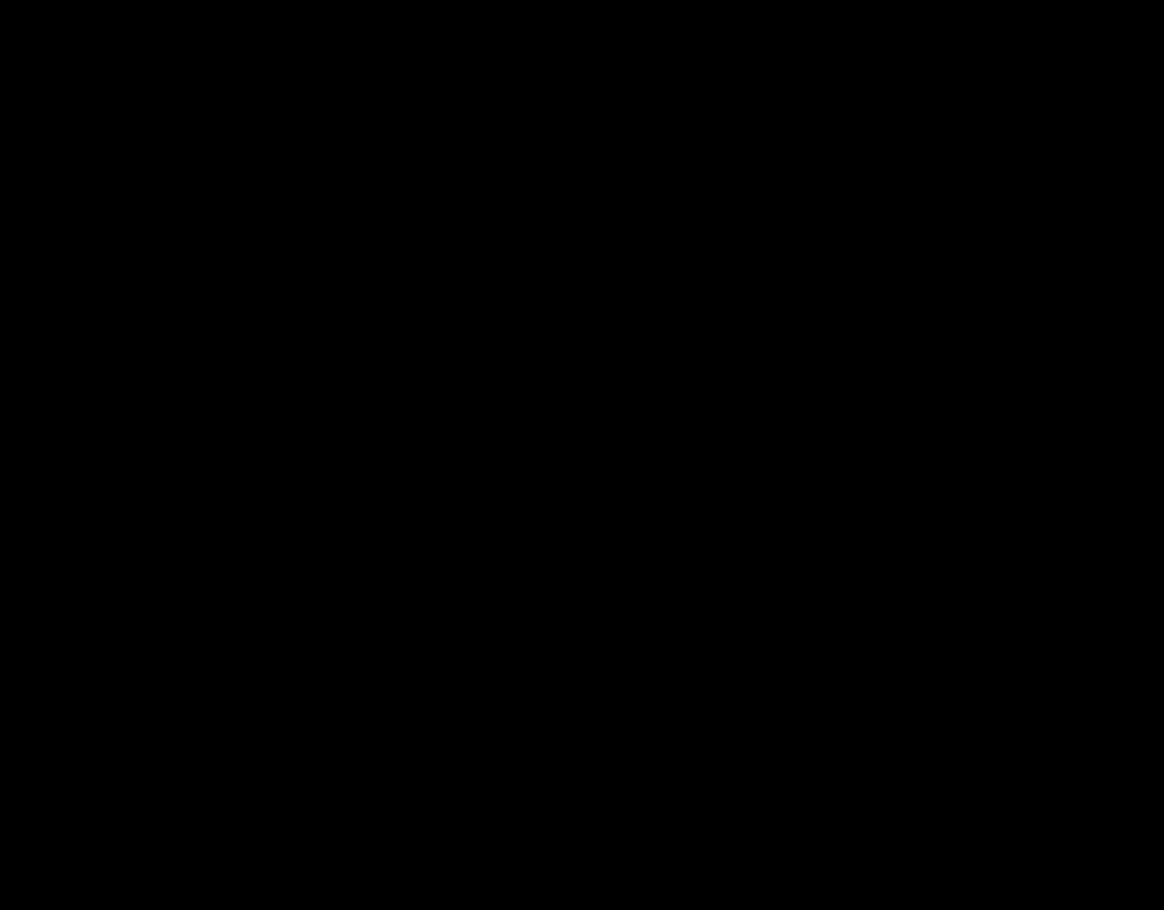 scroll, scrollTop: 185, scrollLeft: 0, axis: vertical 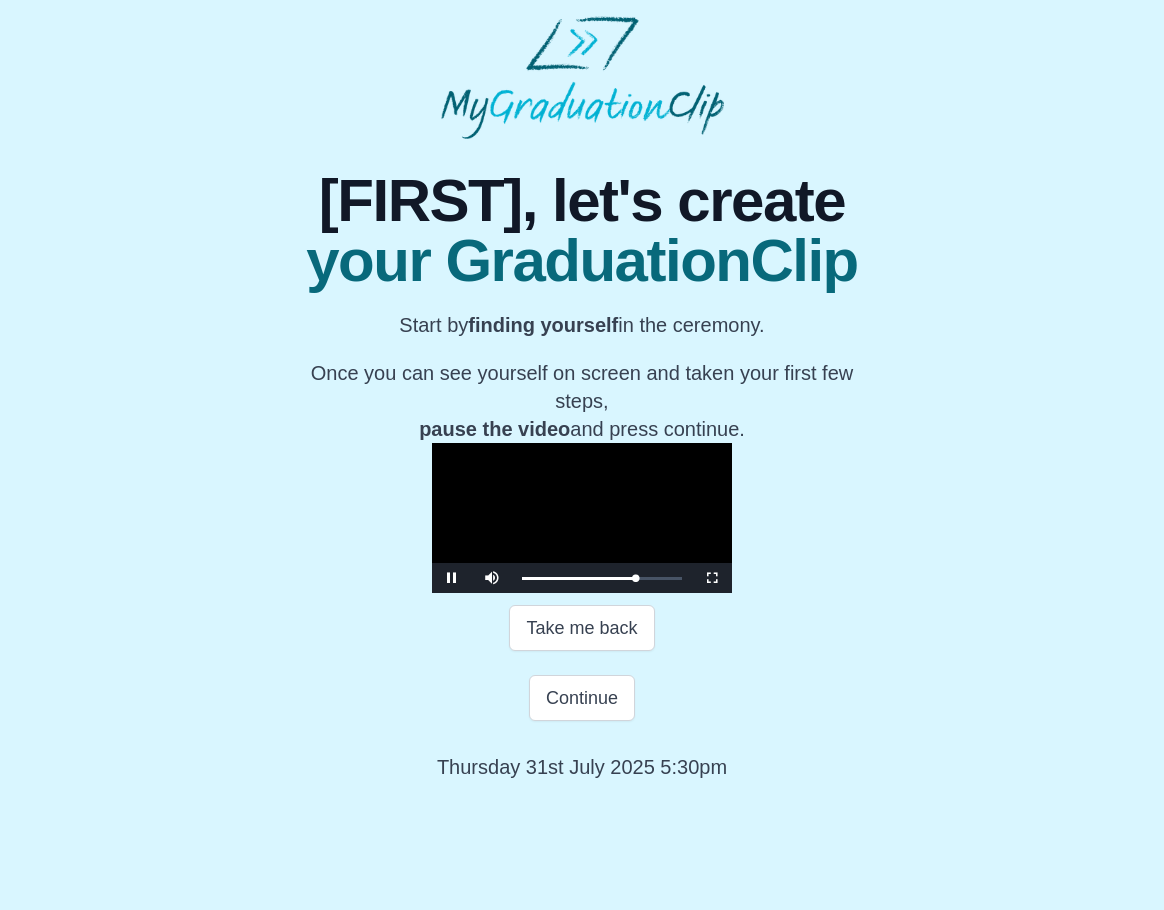 click at bounding box center [582, 518] 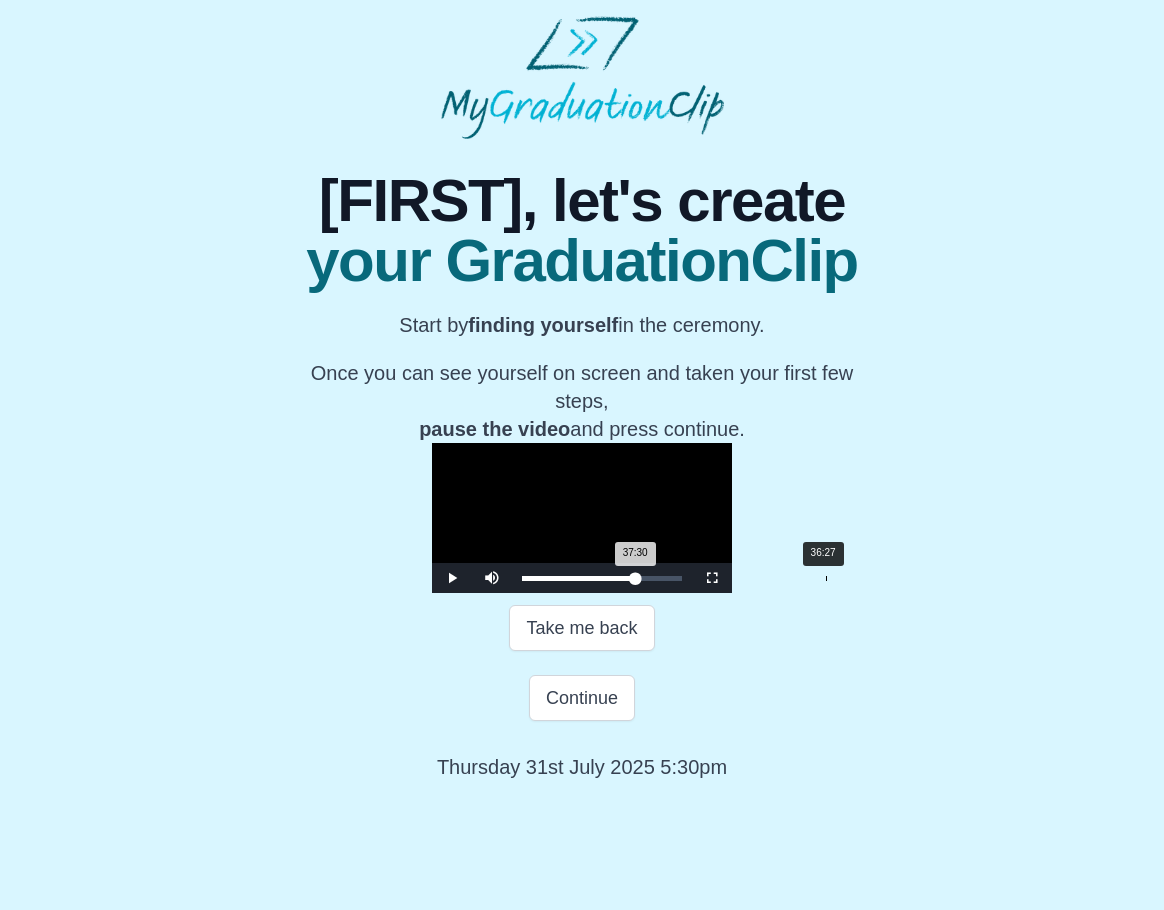 click on "Loaded : 0% 36:27 37:30 Progress : 0%" at bounding box center [602, 578] 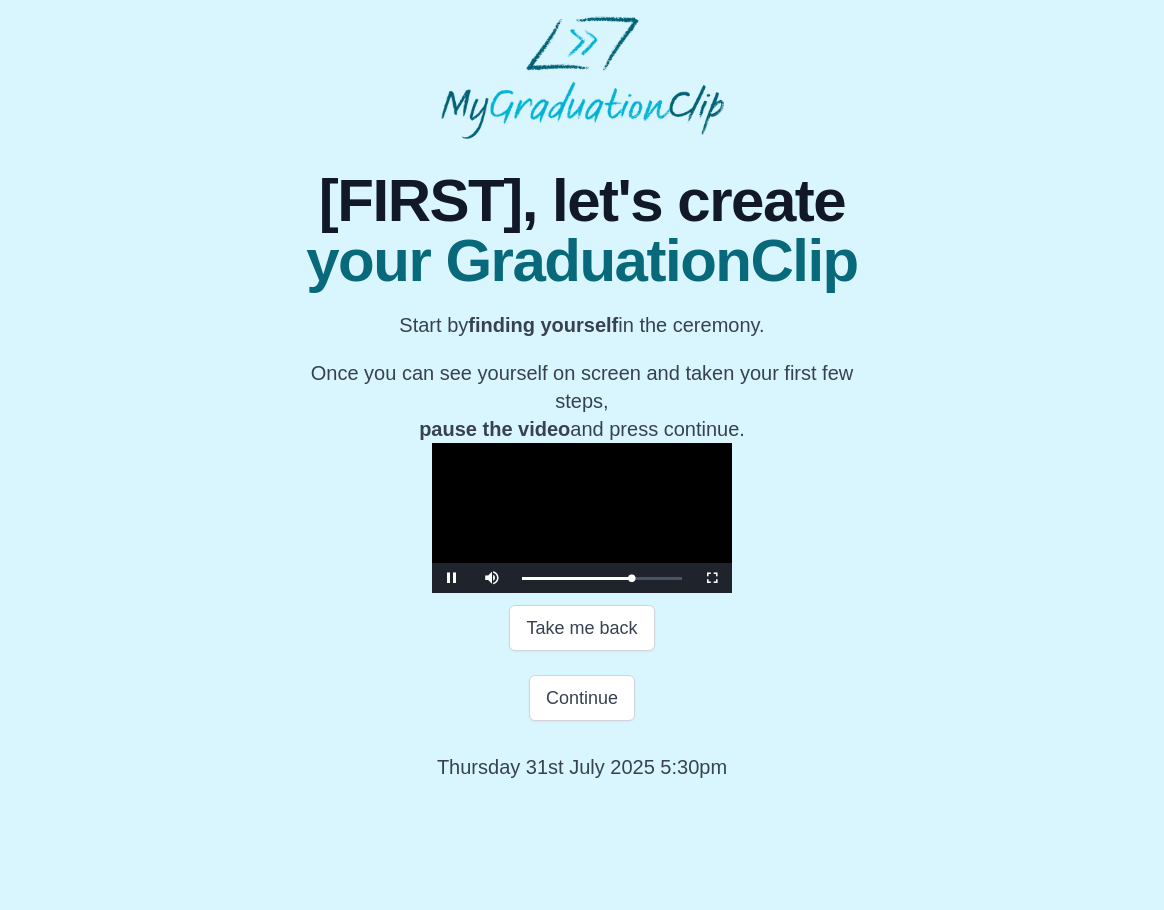 click at bounding box center [582, 518] 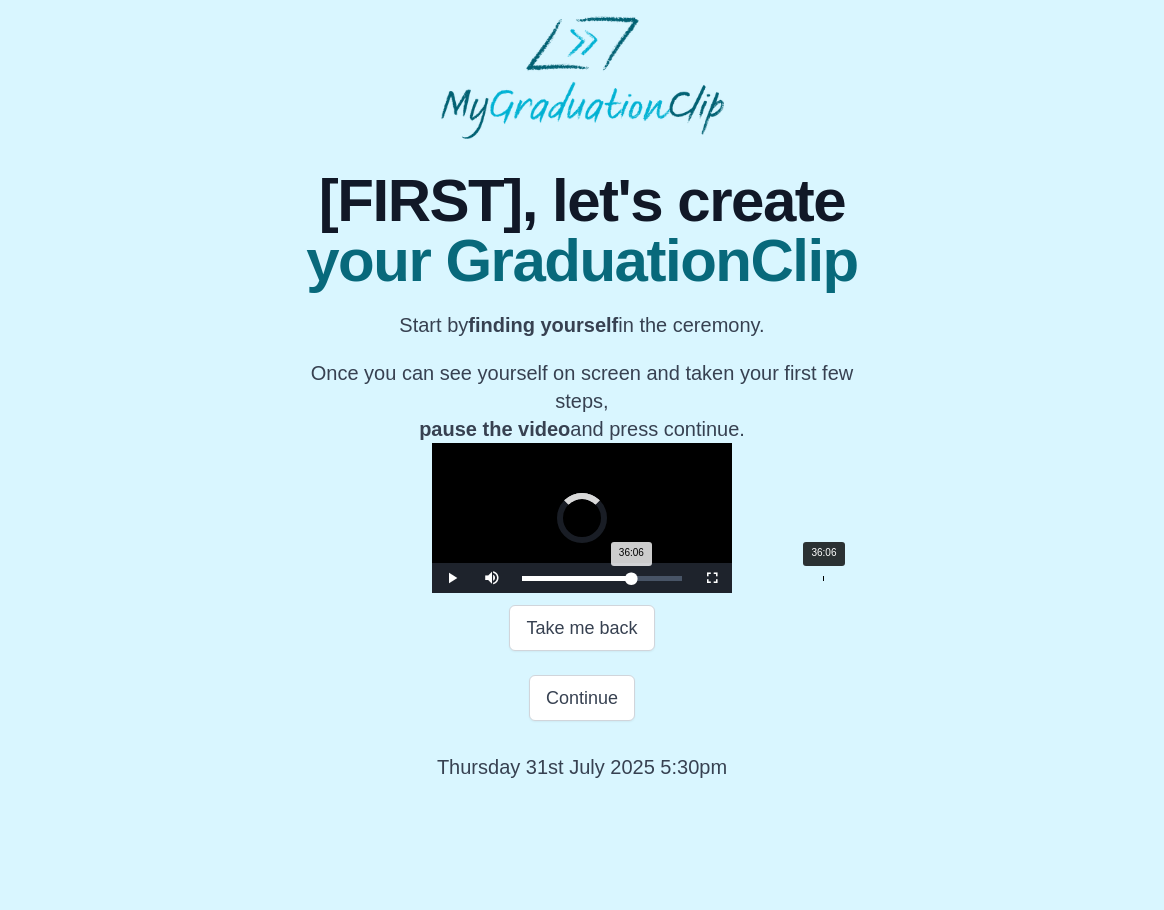 click on "36:06 Progress : 0%" at bounding box center (576, 578) 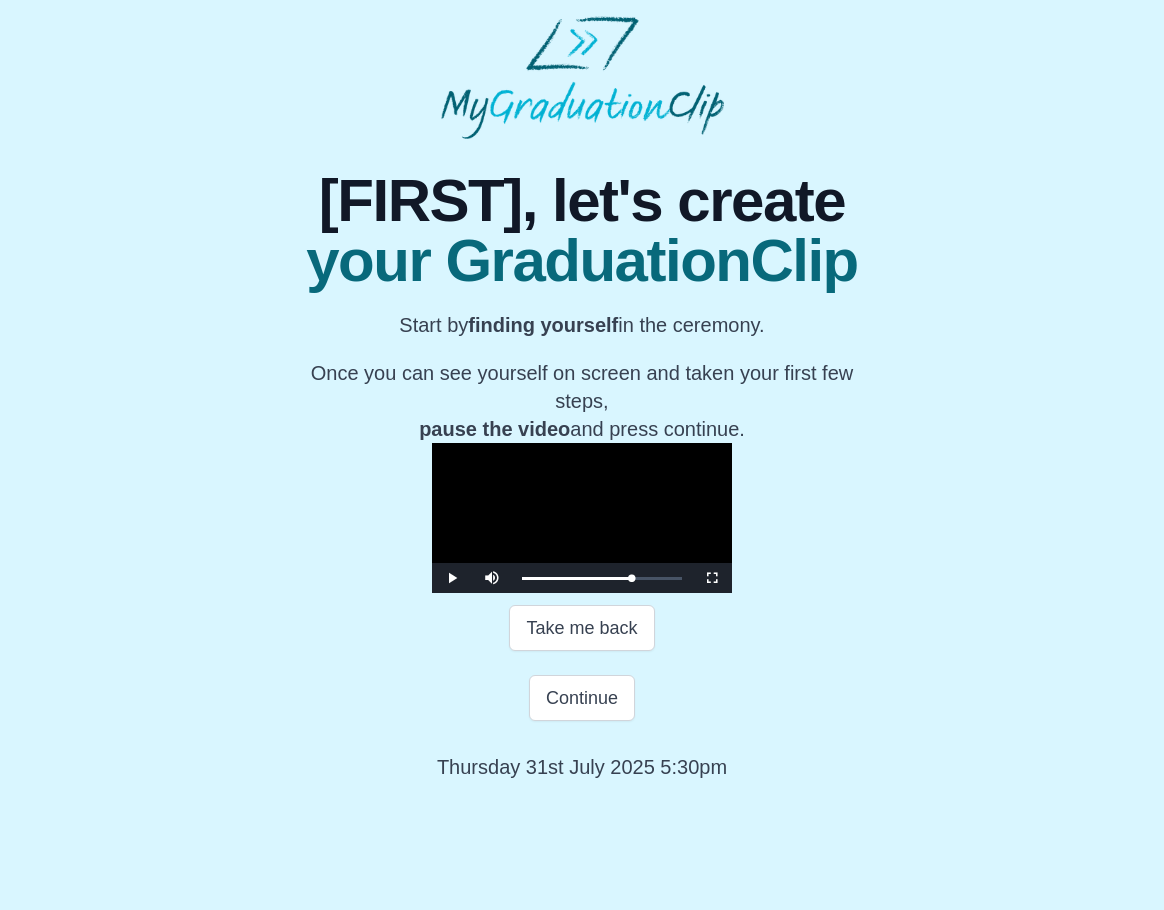 click at bounding box center (582, 518) 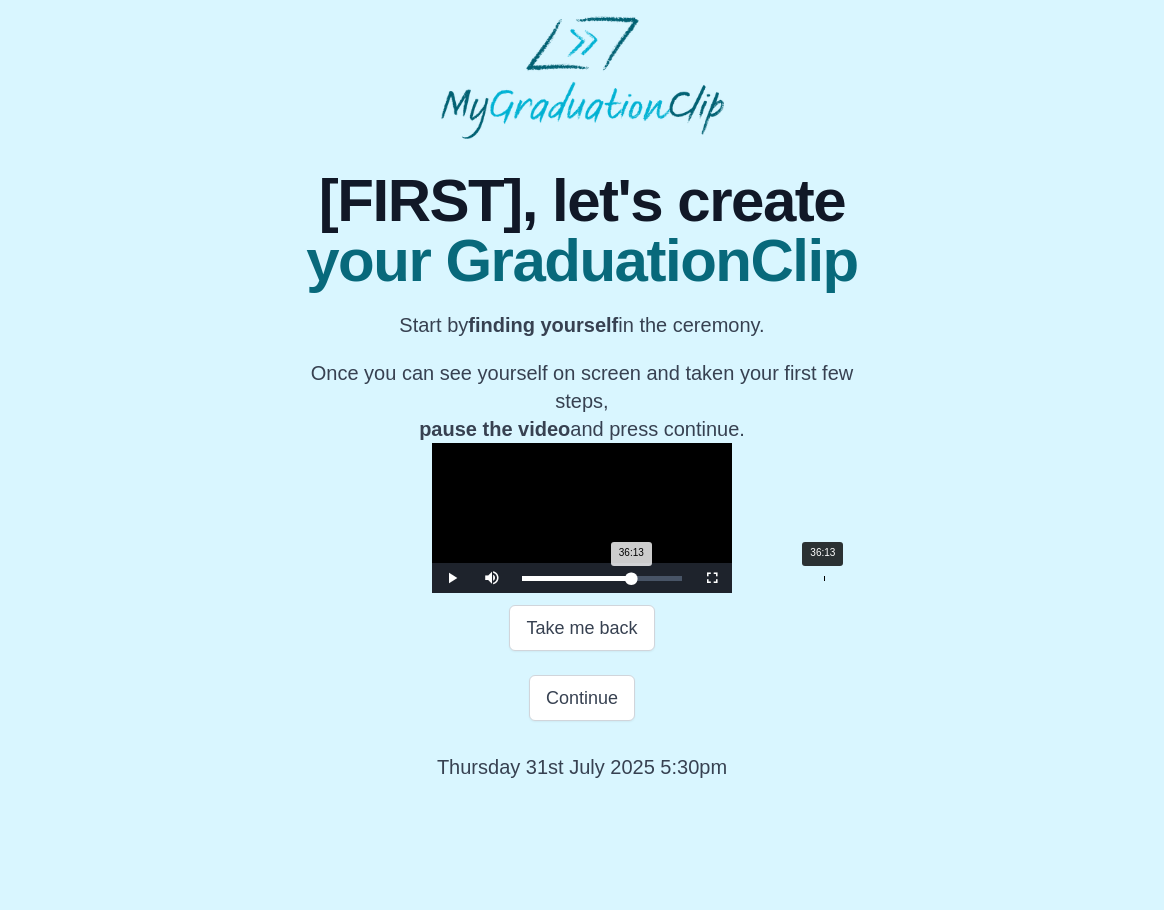 click on "36:13 Progress : 0%" at bounding box center [576, 578] 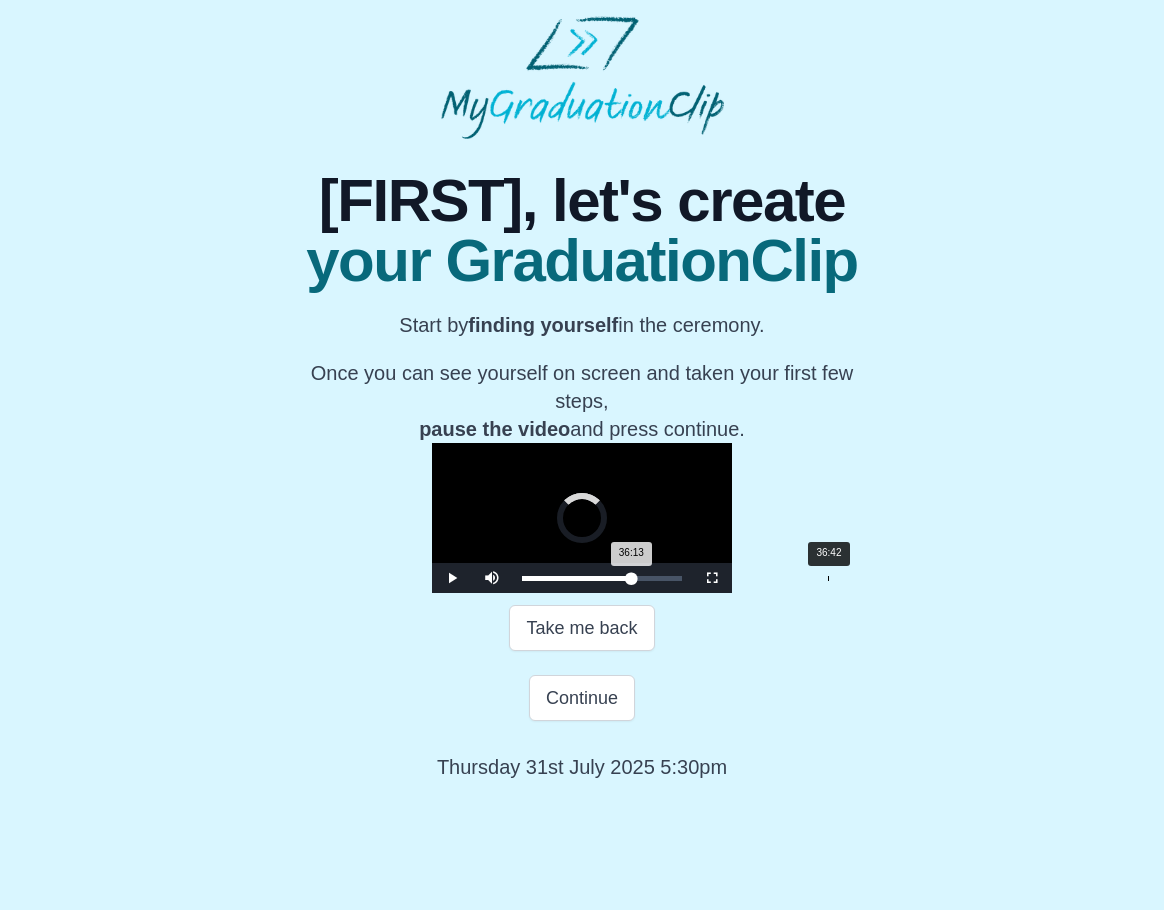 click on "36:13 Progress : 0%" at bounding box center (576, 578) 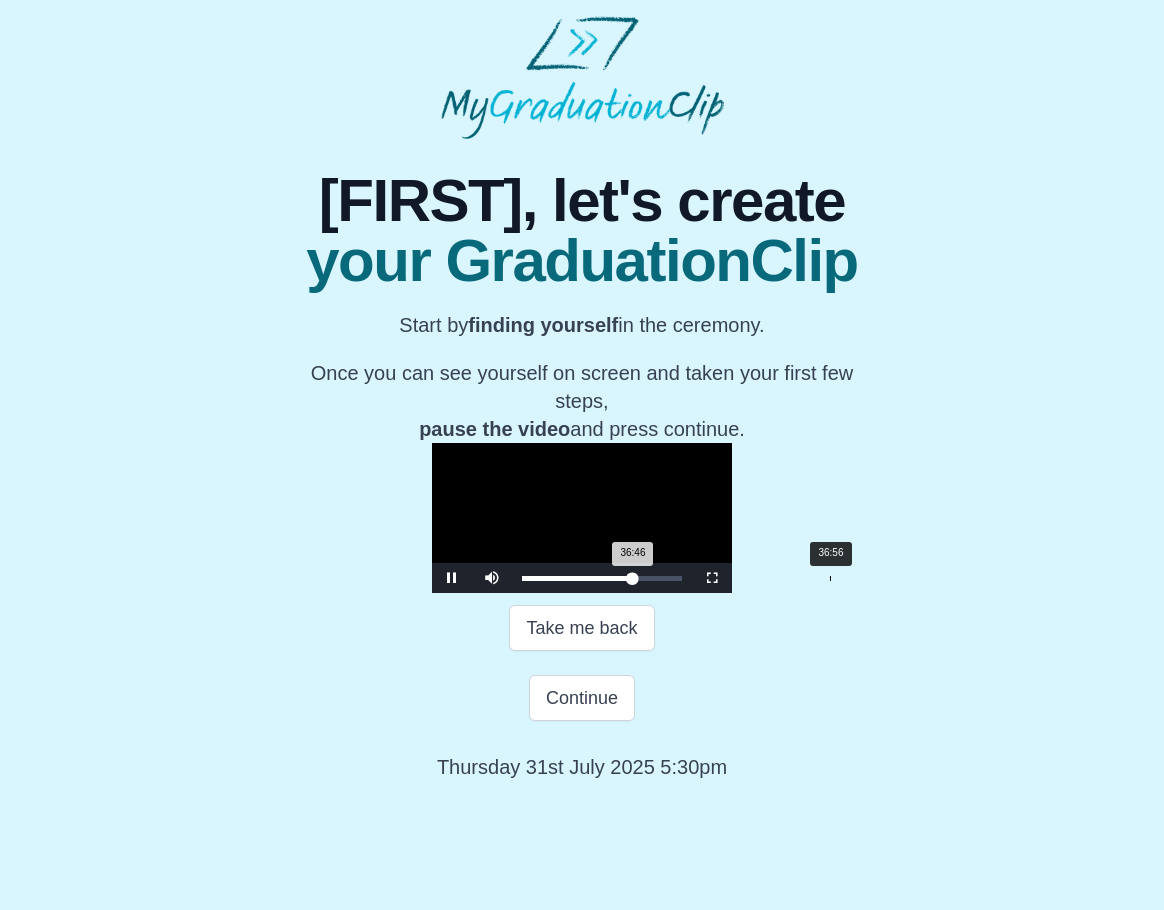 click on "36:46 Progress : 0%" at bounding box center (577, 578) 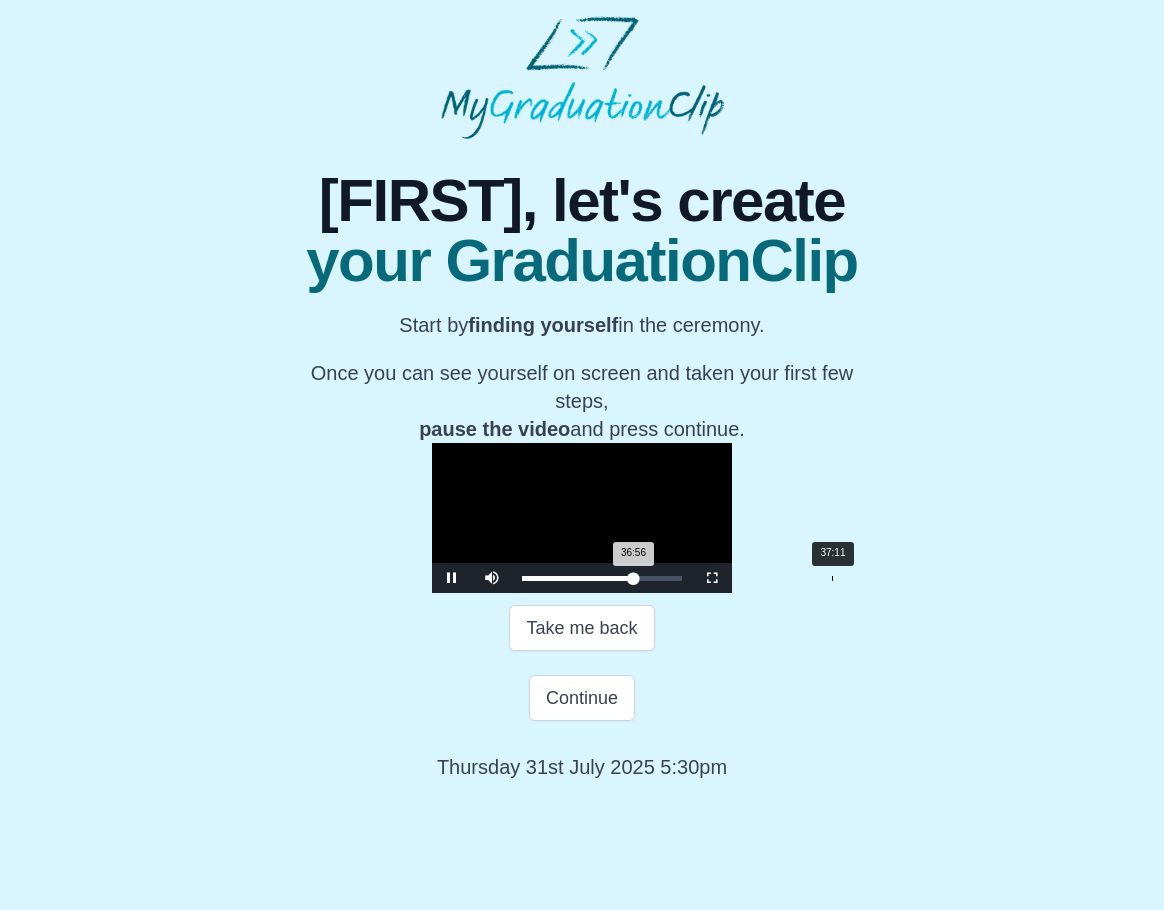 click on "36:56 Progress : 0%" at bounding box center (578, 578) 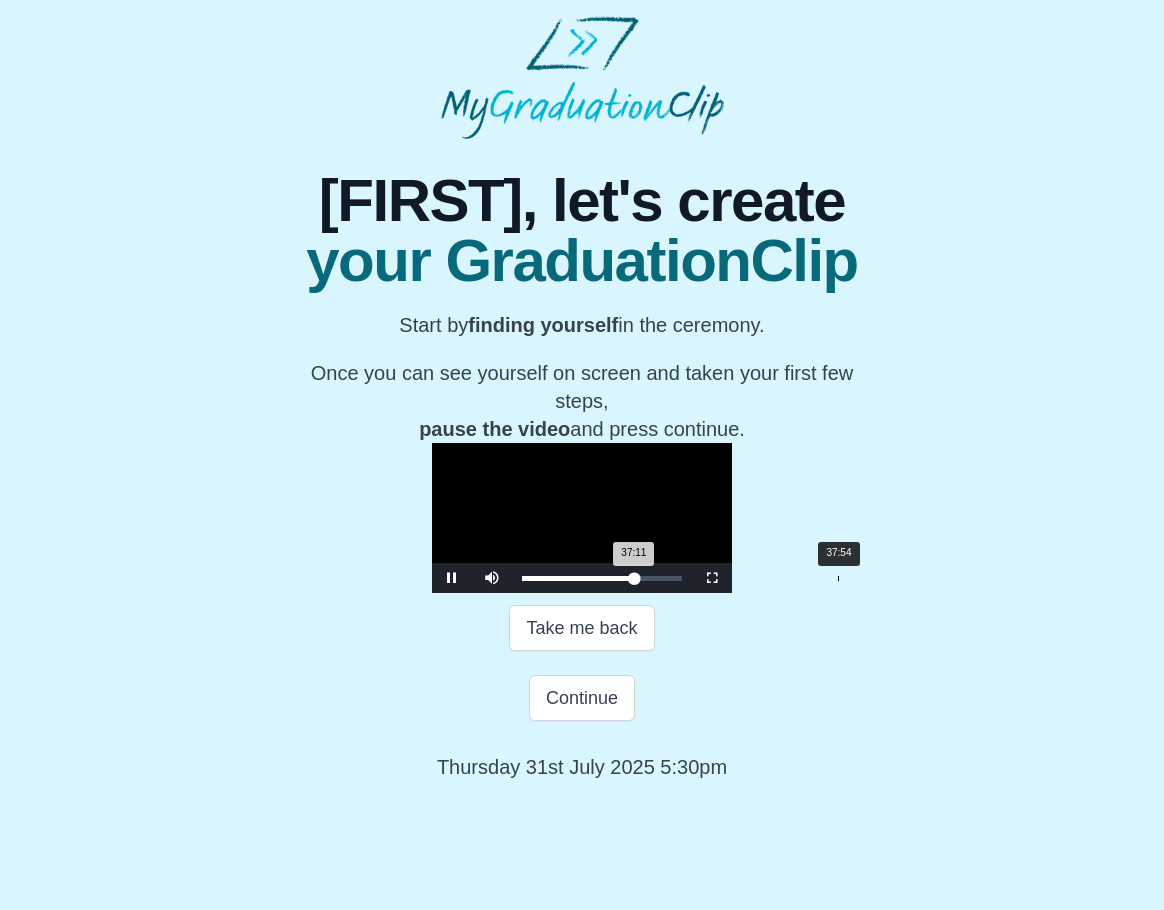 click on "37:11 Progress : 0%" at bounding box center (578, 578) 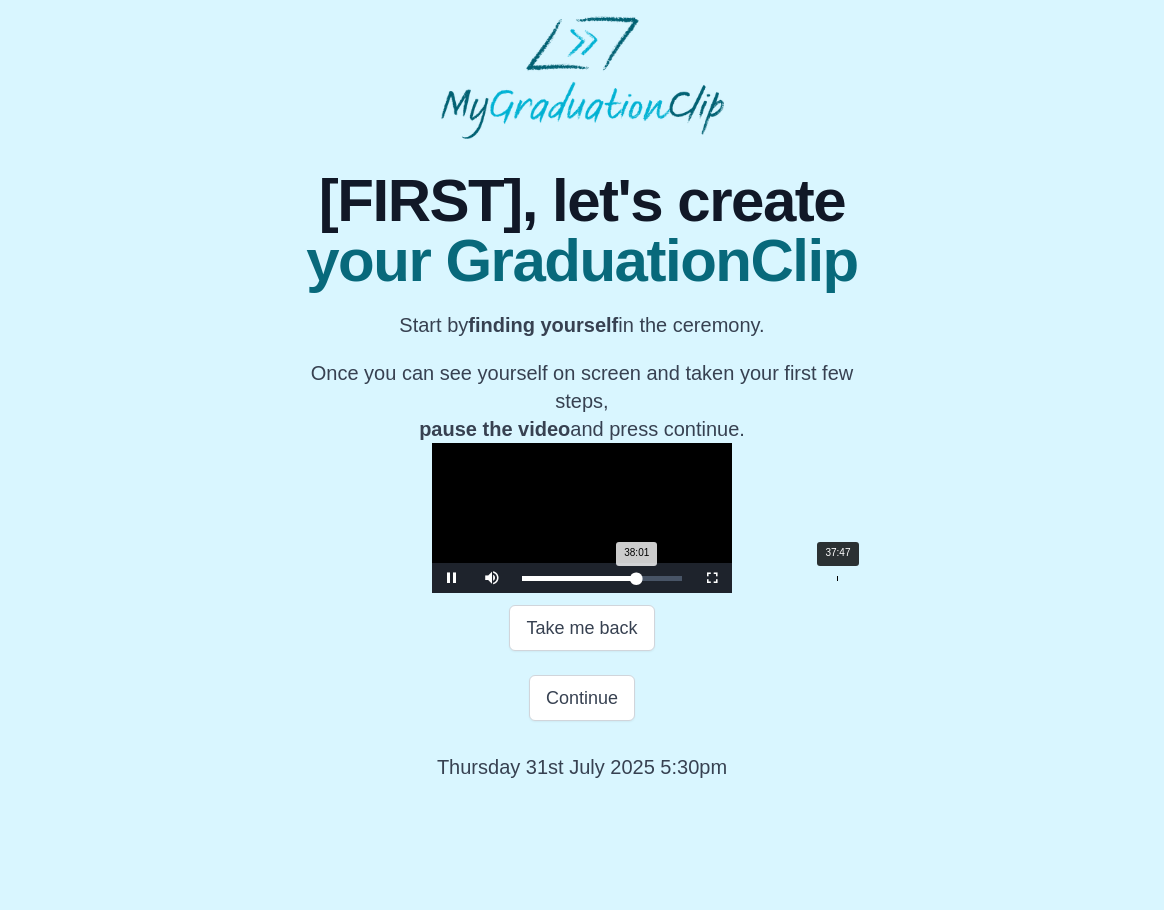 click on "38:01 Progress : 0%" at bounding box center [579, 578] 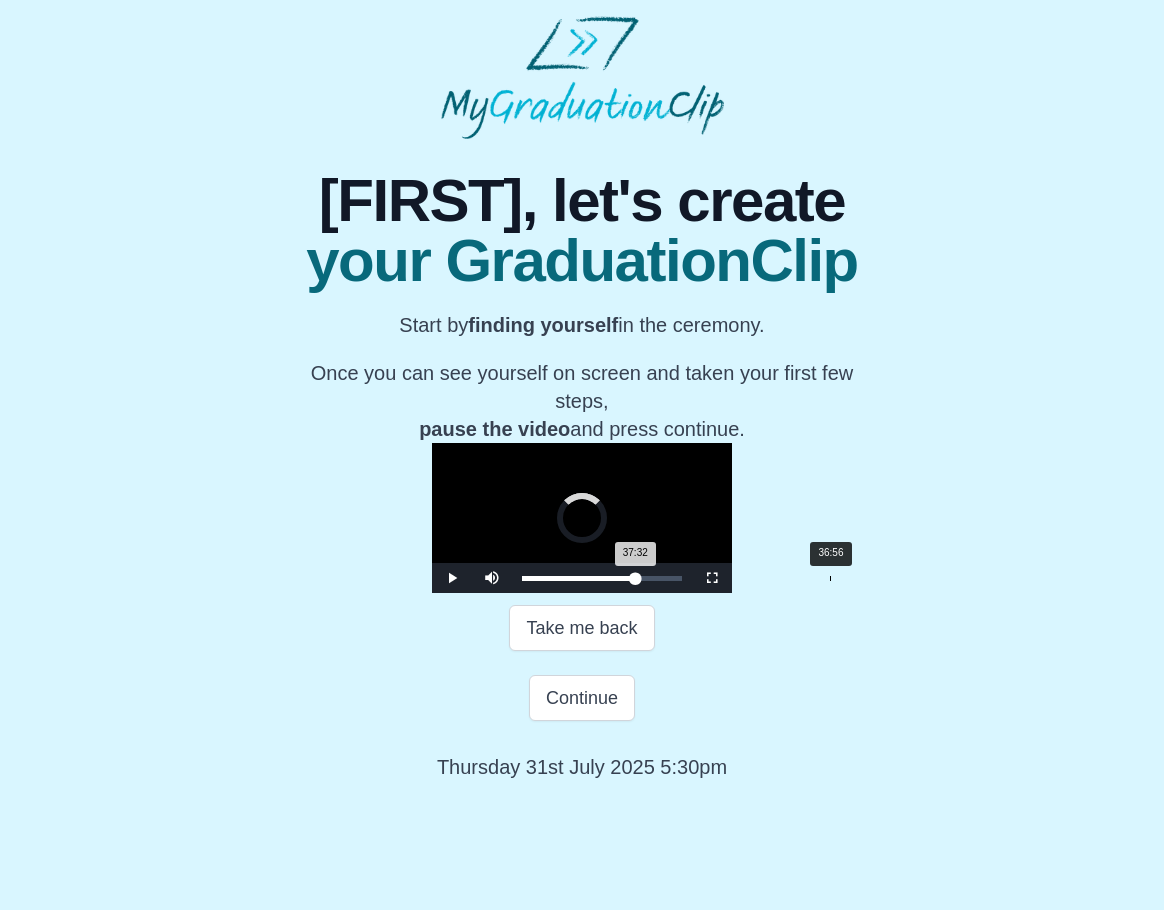 click on "37:32 Progress : 0%" at bounding box center [578, 578] 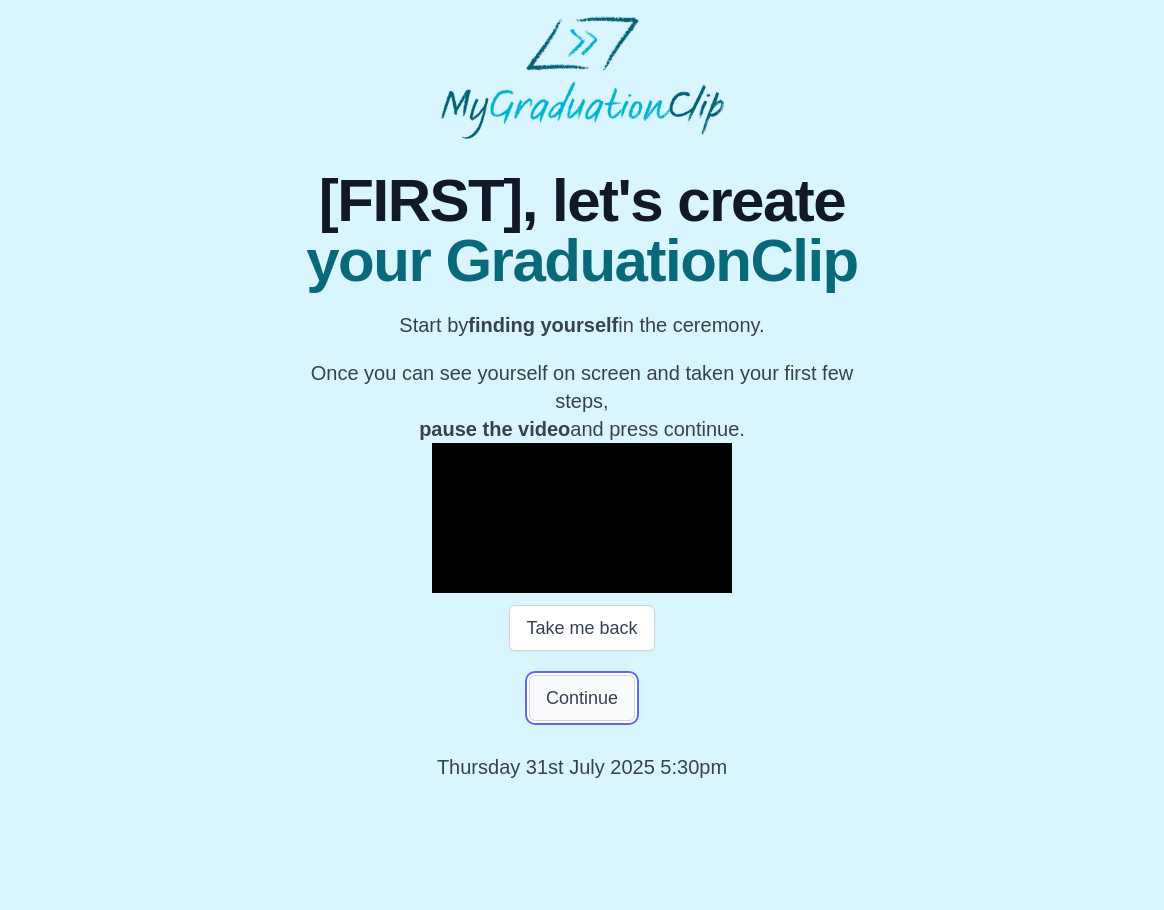 click on "Continue" at bounding box center (582, 698) 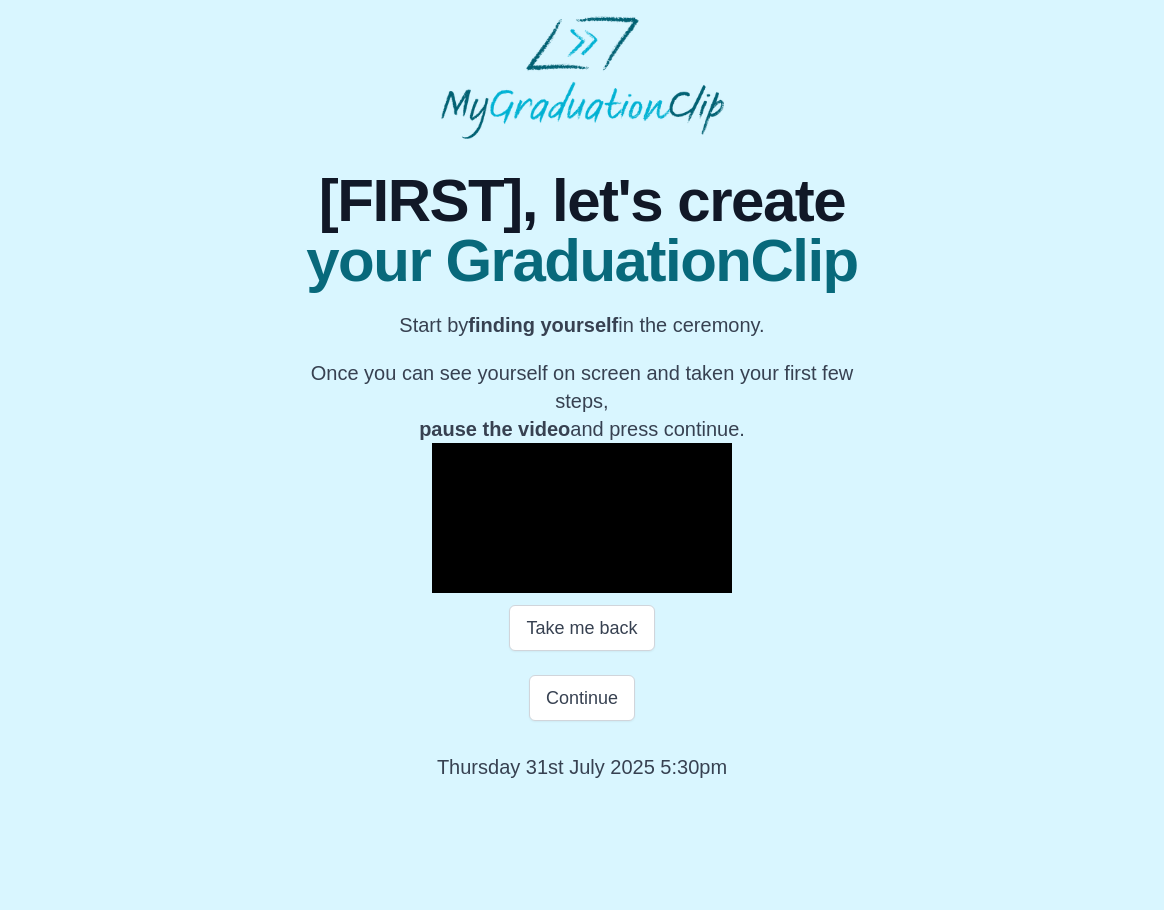 scroll, scrollTop: 0, scrollLeft: 0, axis: both 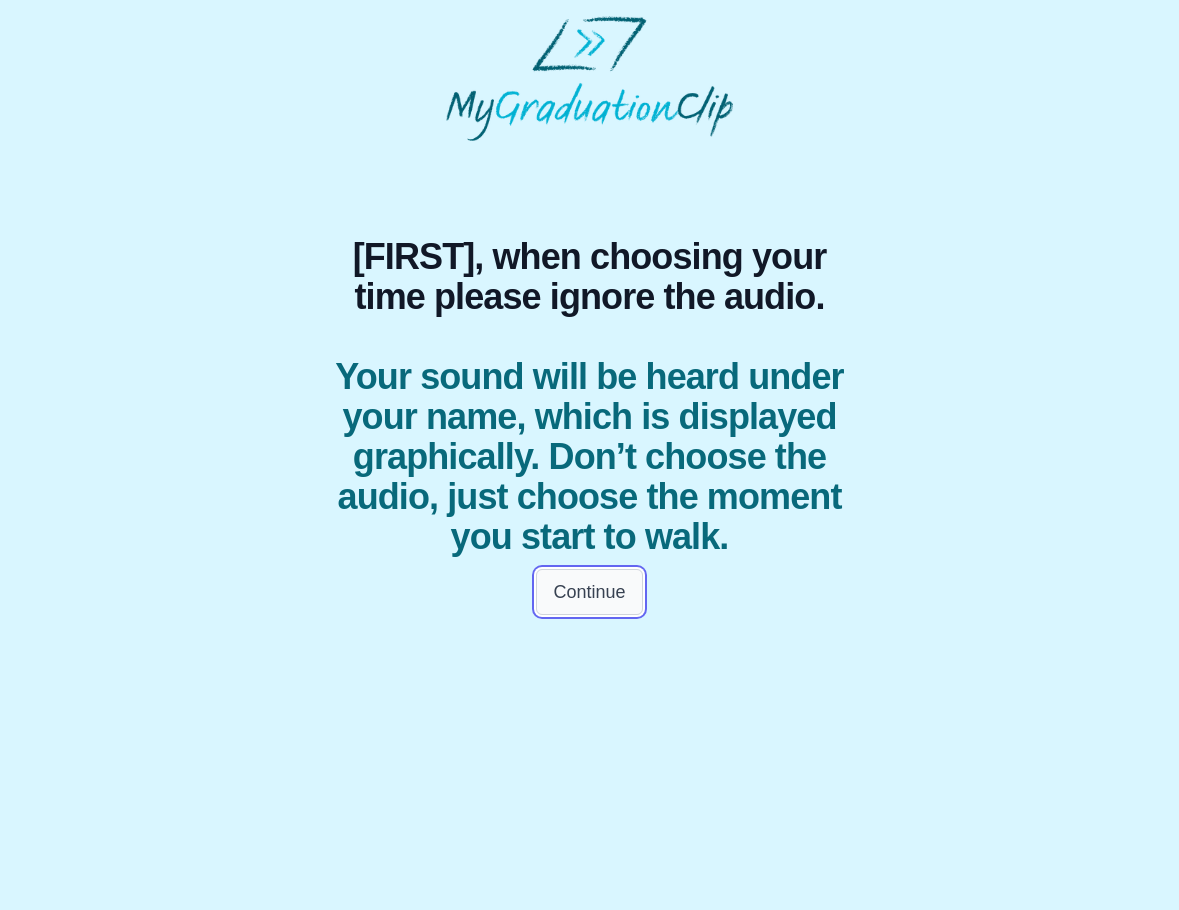 click on "Continue" at bounding box center [589, 592] 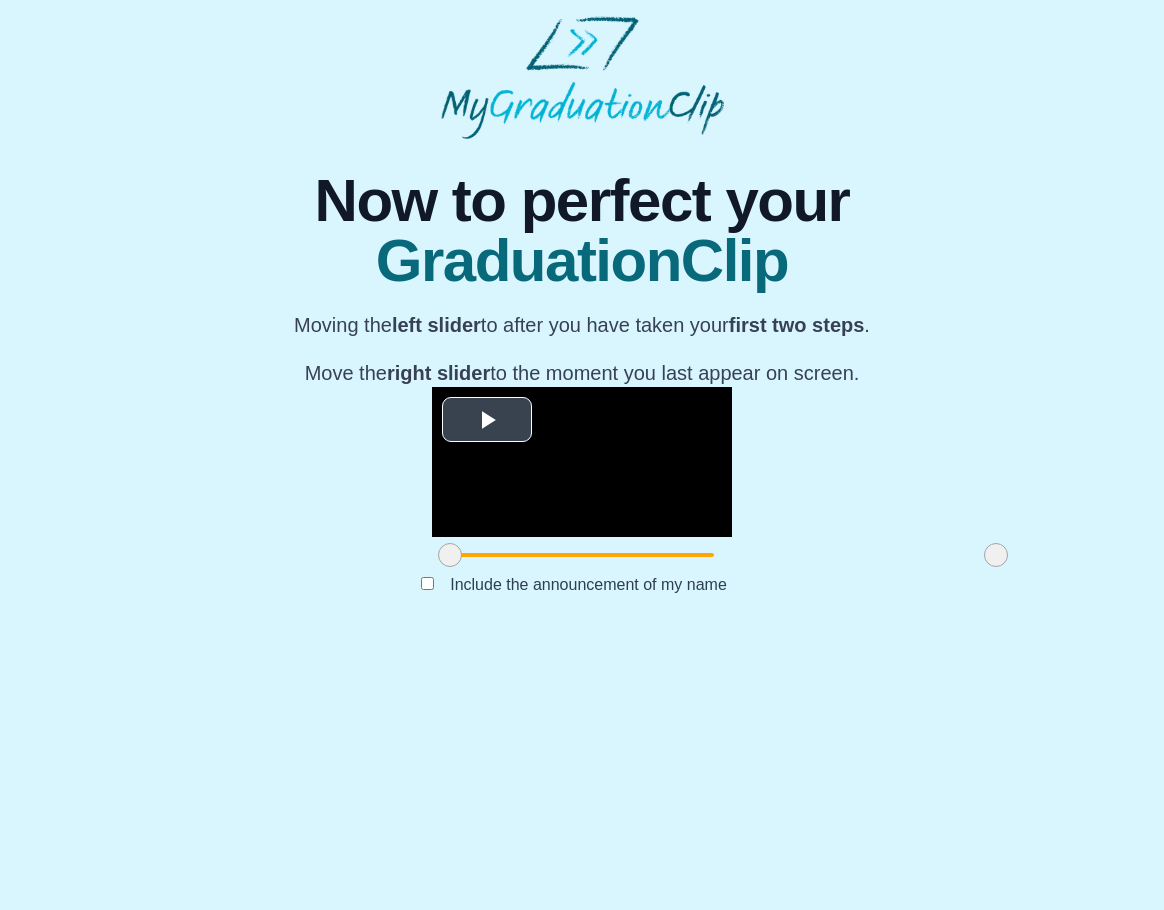 click at bounding box center [487, 420] 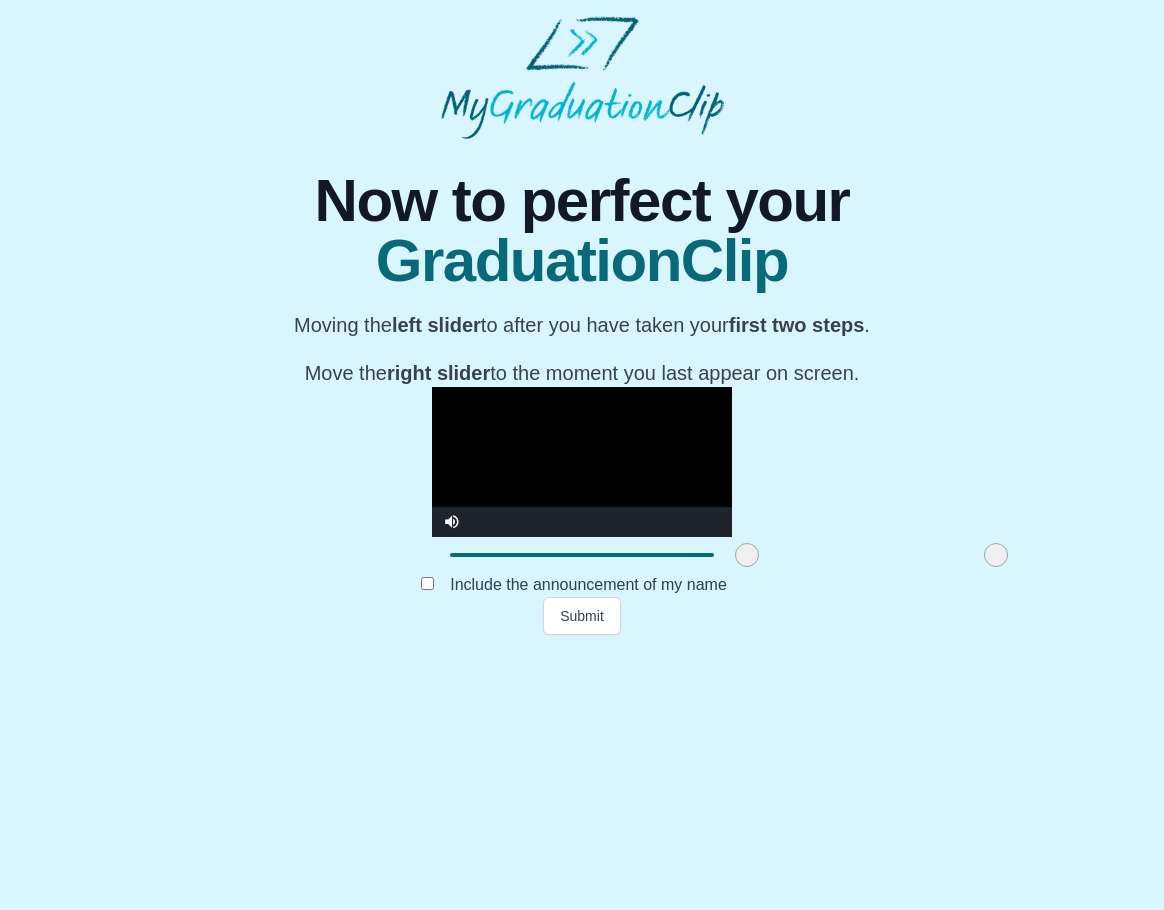 drag, startPoint x: 305, startPoint y: 829, endPoint x: 601, endPoint y: 836, distance: 296.08276 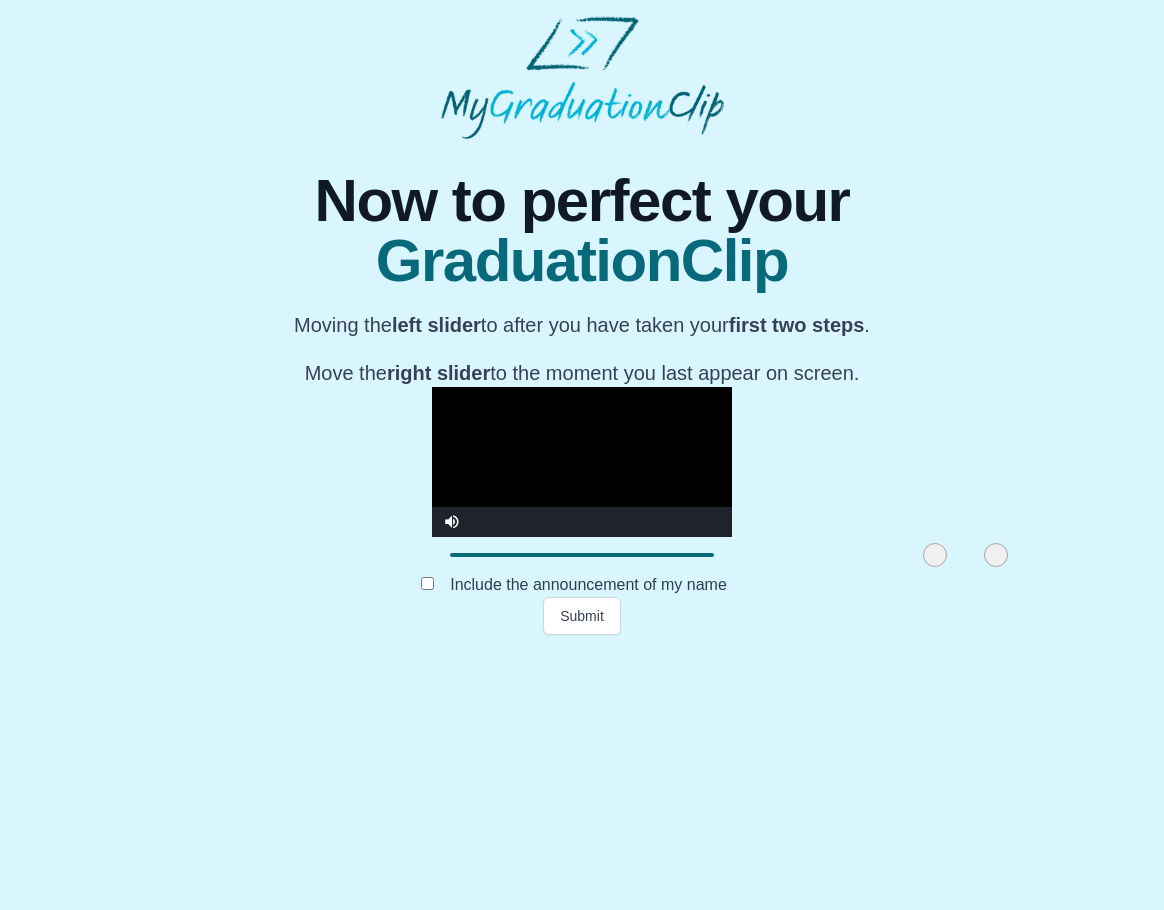 drag, startPoint x: 605, startPoint y: 836, endPoint x: 797, endPoint y: 837, distance: 192.00261 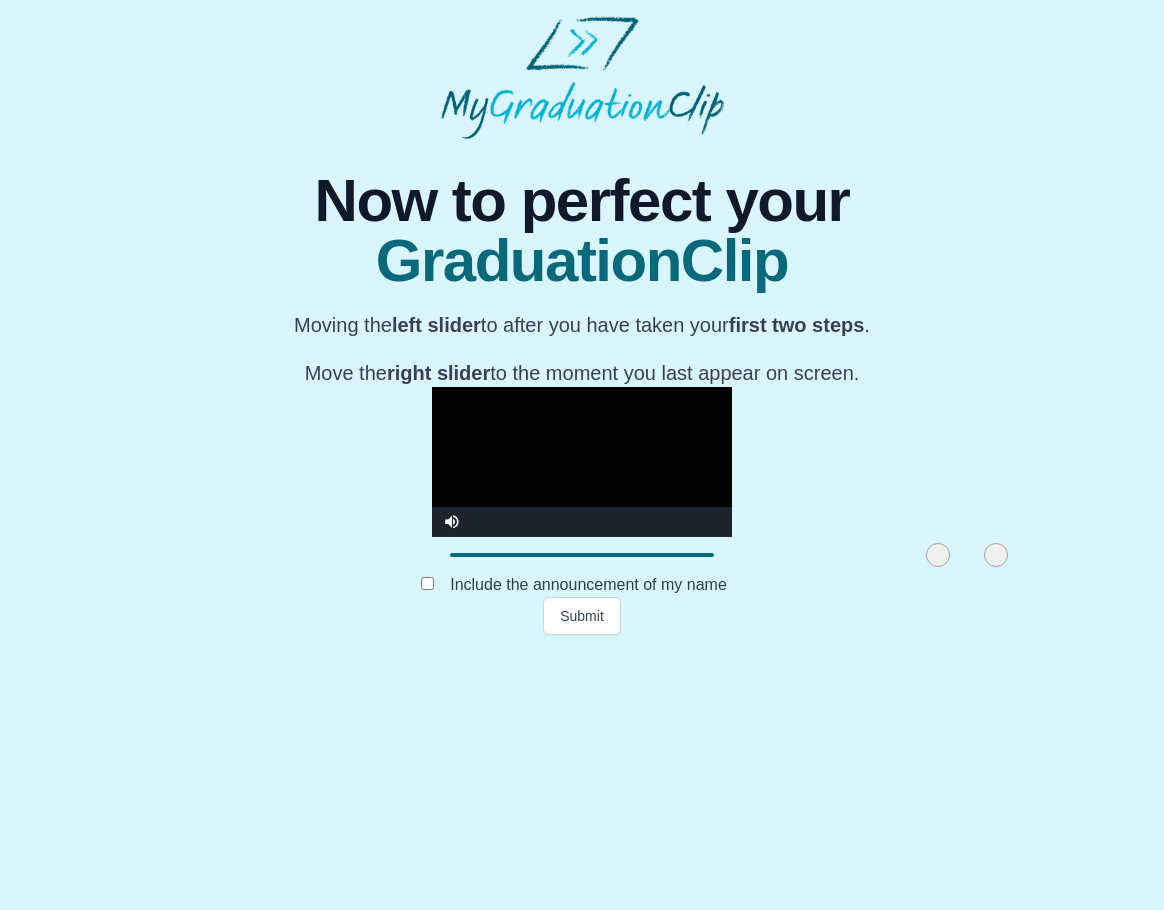 drag, startPoint x: 850, startPoint y: 826, endPoint x: 868, endPoint y: 822, distance: 18.439089 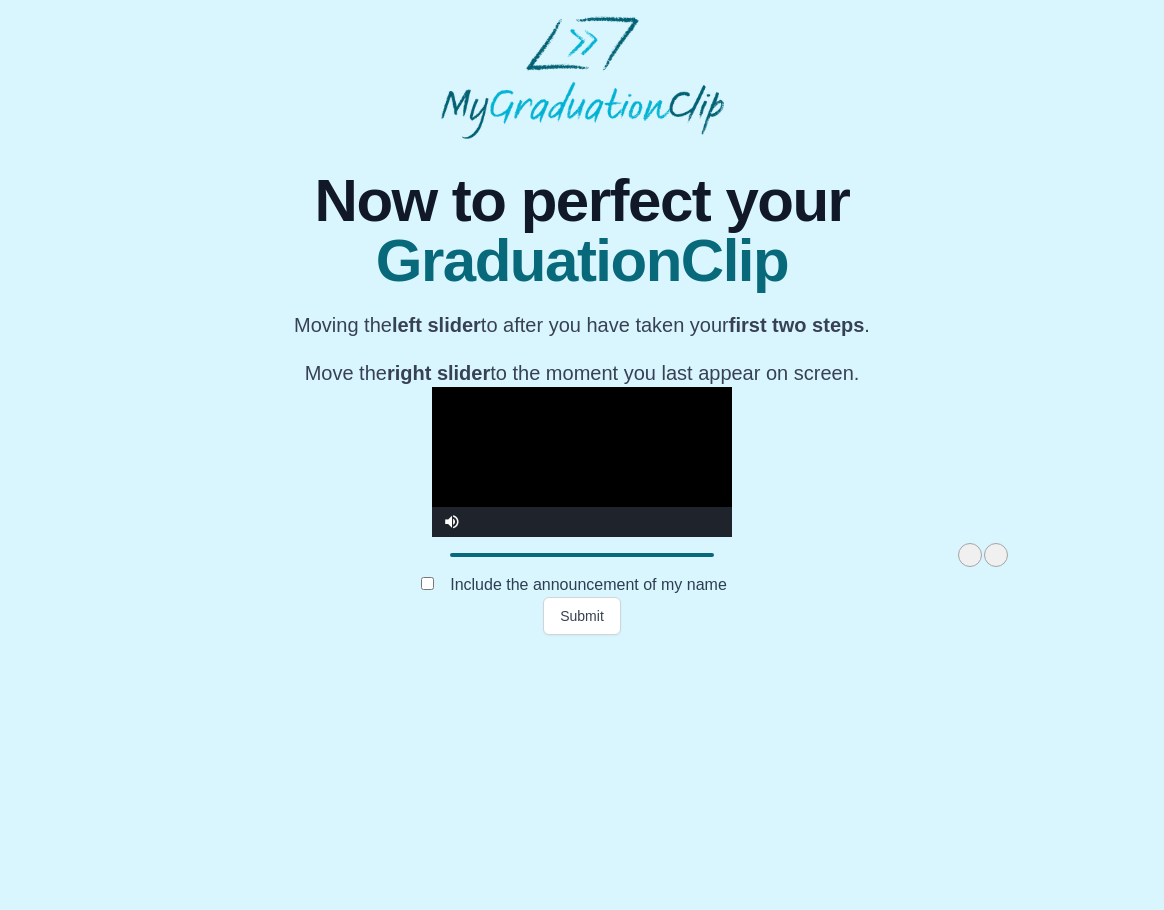 drag, startPoint x: 796, startPoint y: 822, endPoint x: 864, endPoint y: 821, distance: 68.007355 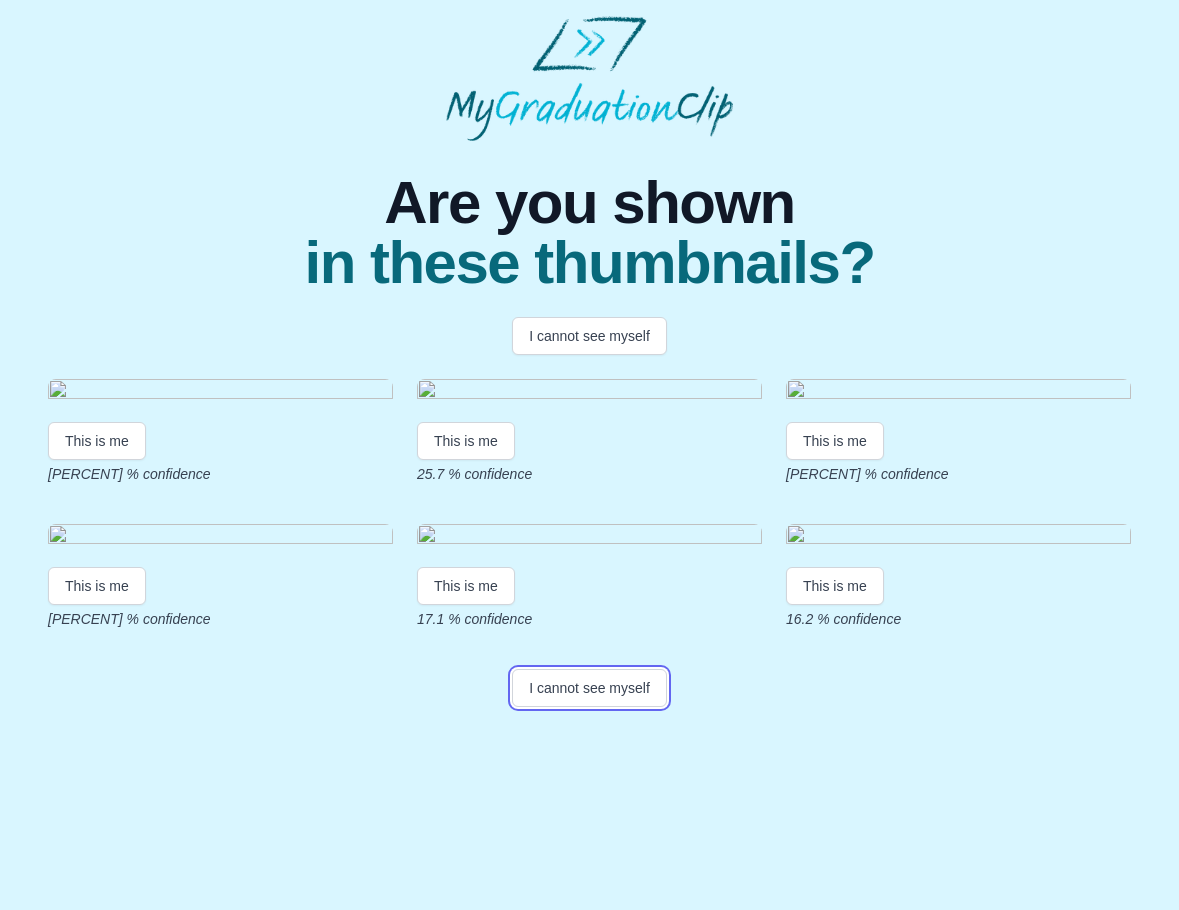 click on "I cannot see myself" at bounding box center (589, 688) 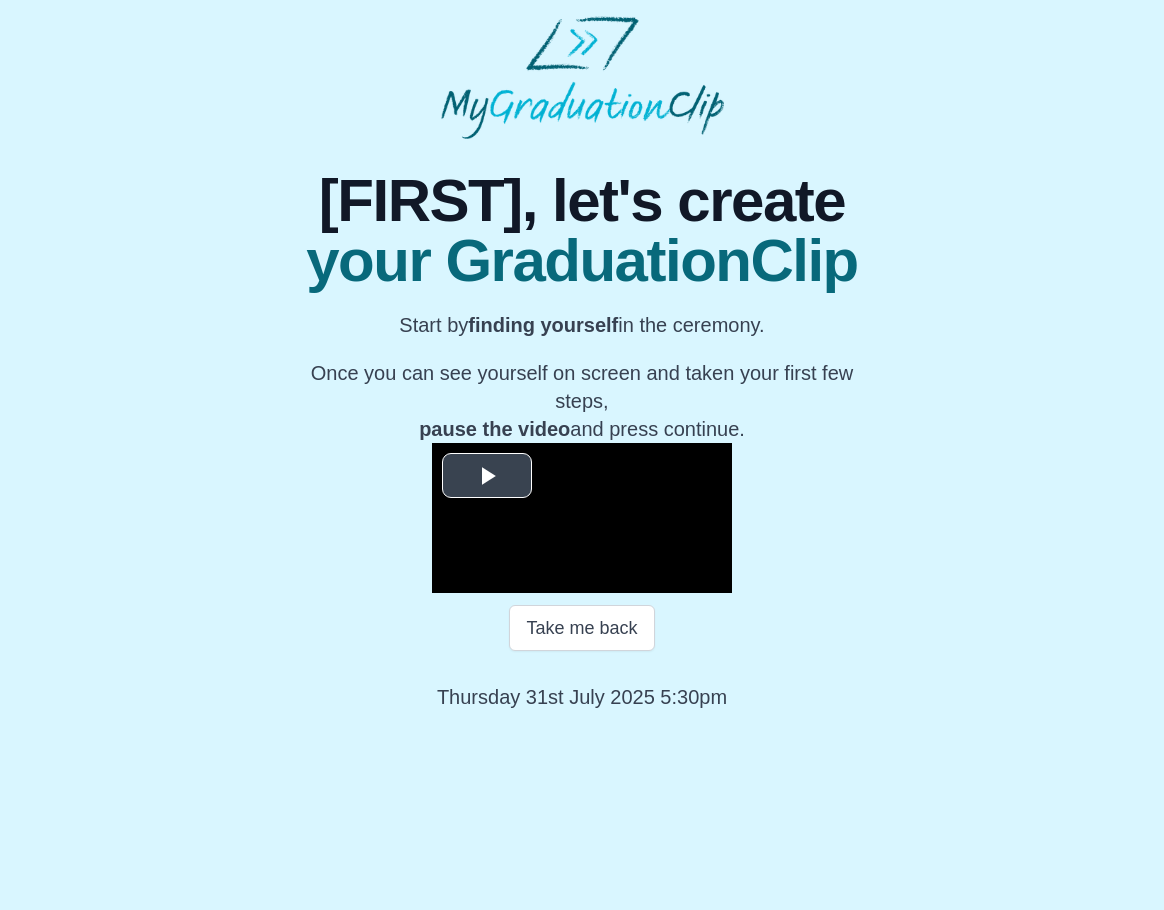 click at bounding box center (582, 518) 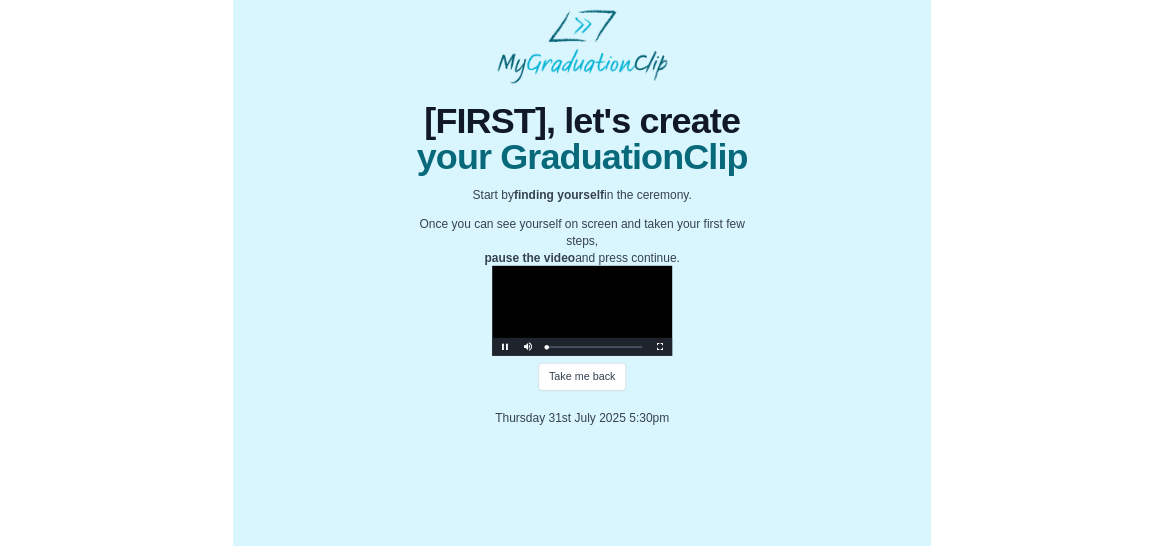 scroll, scrollTop: 115, scrollLeft: 0, axis: vertical 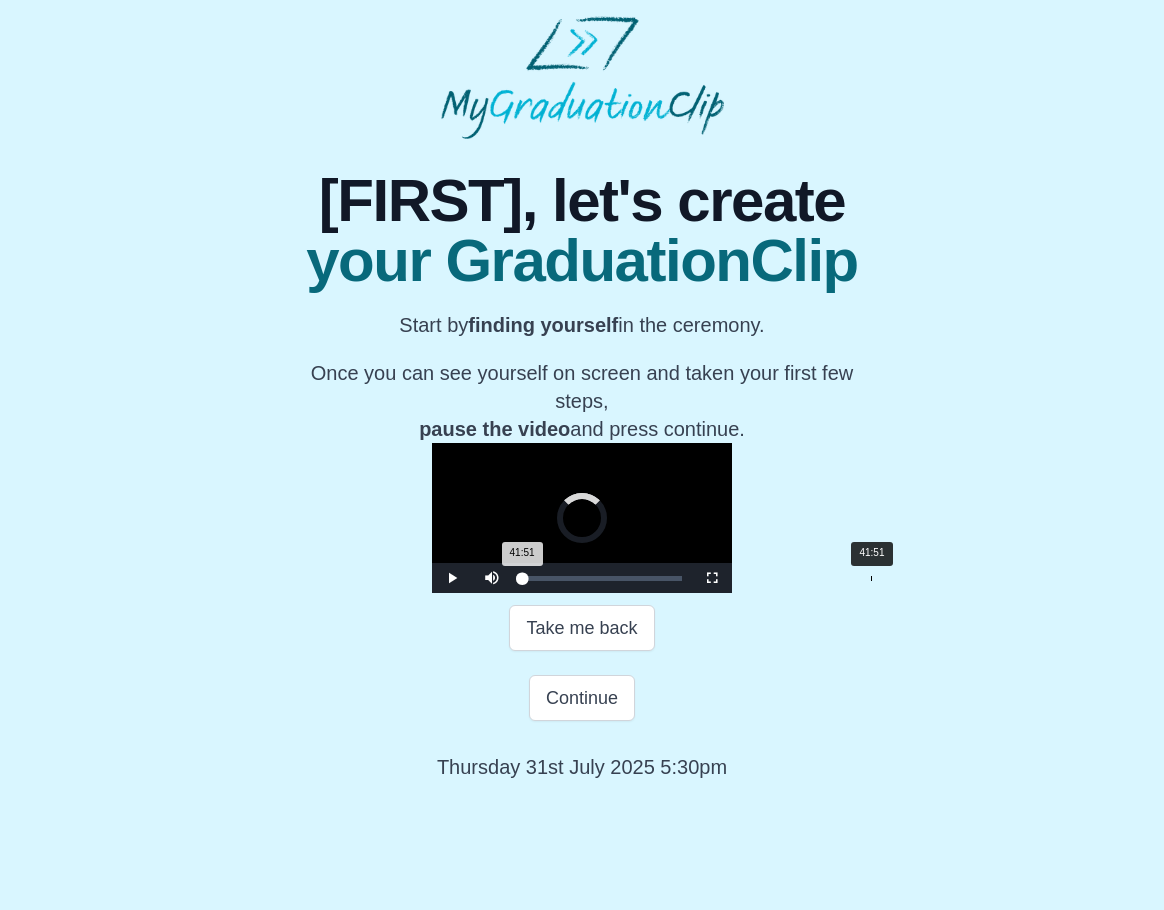 click on "Loaded : 0% 41:51 41:51 Progress : 0%" at bounding box center (602, 578) 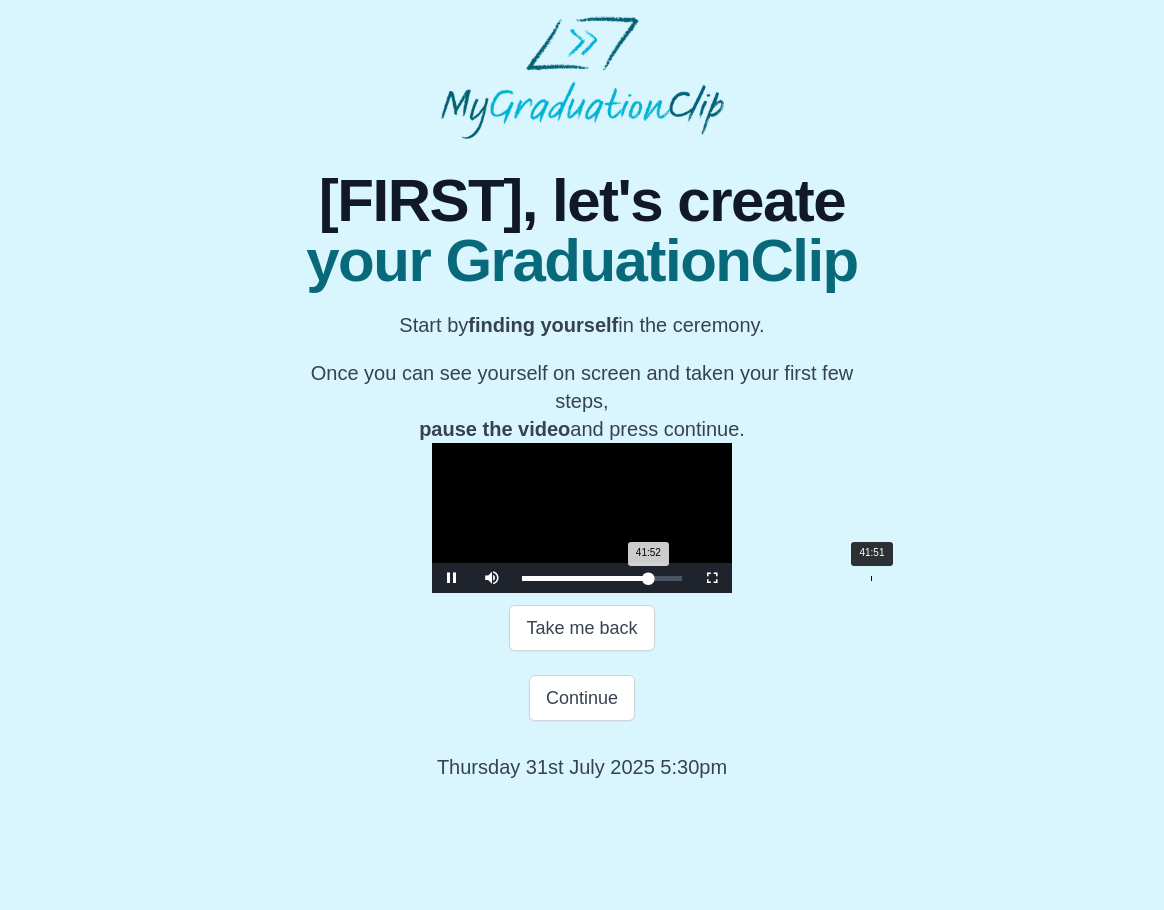 click on "41:52 Progress : 0%" at bounding box center (585, 578) 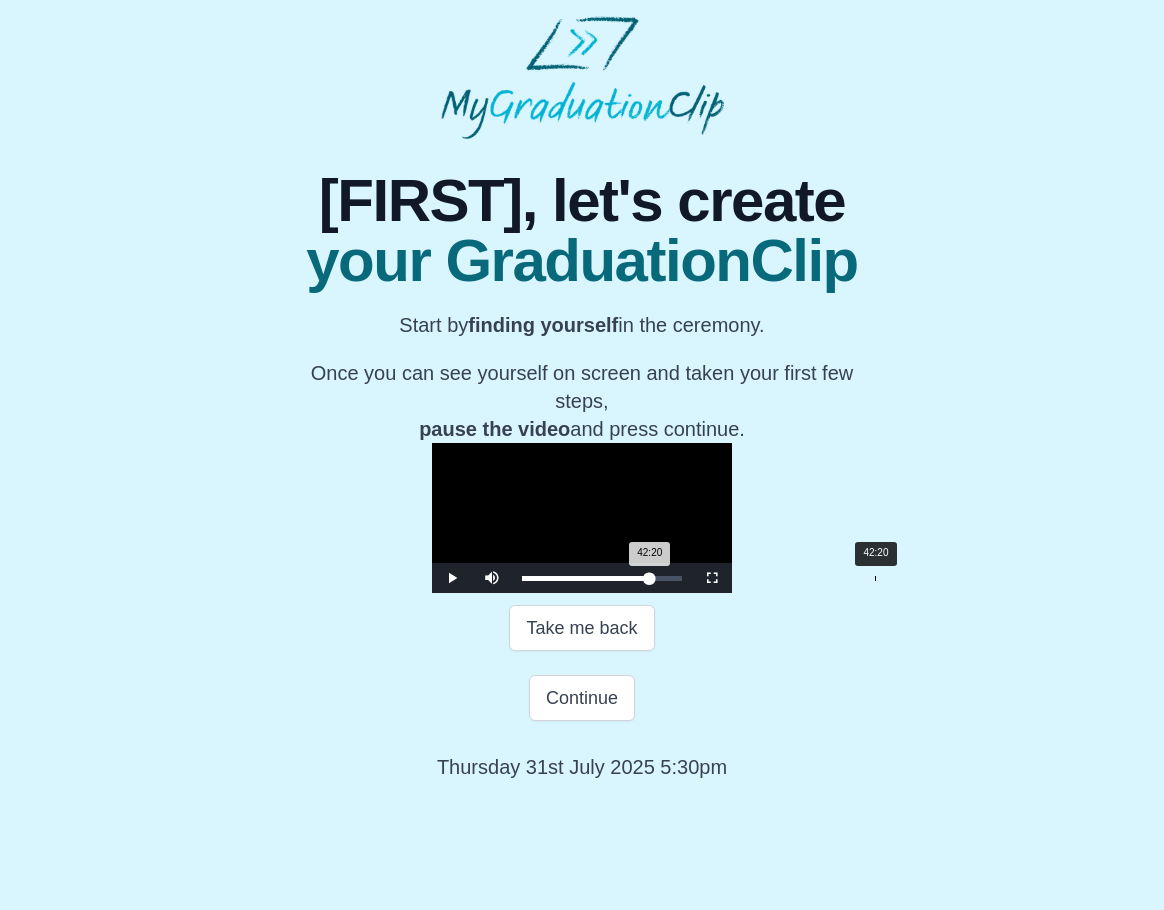 click on "42:20 Progress : 0%" at bounding box center (586, 578) 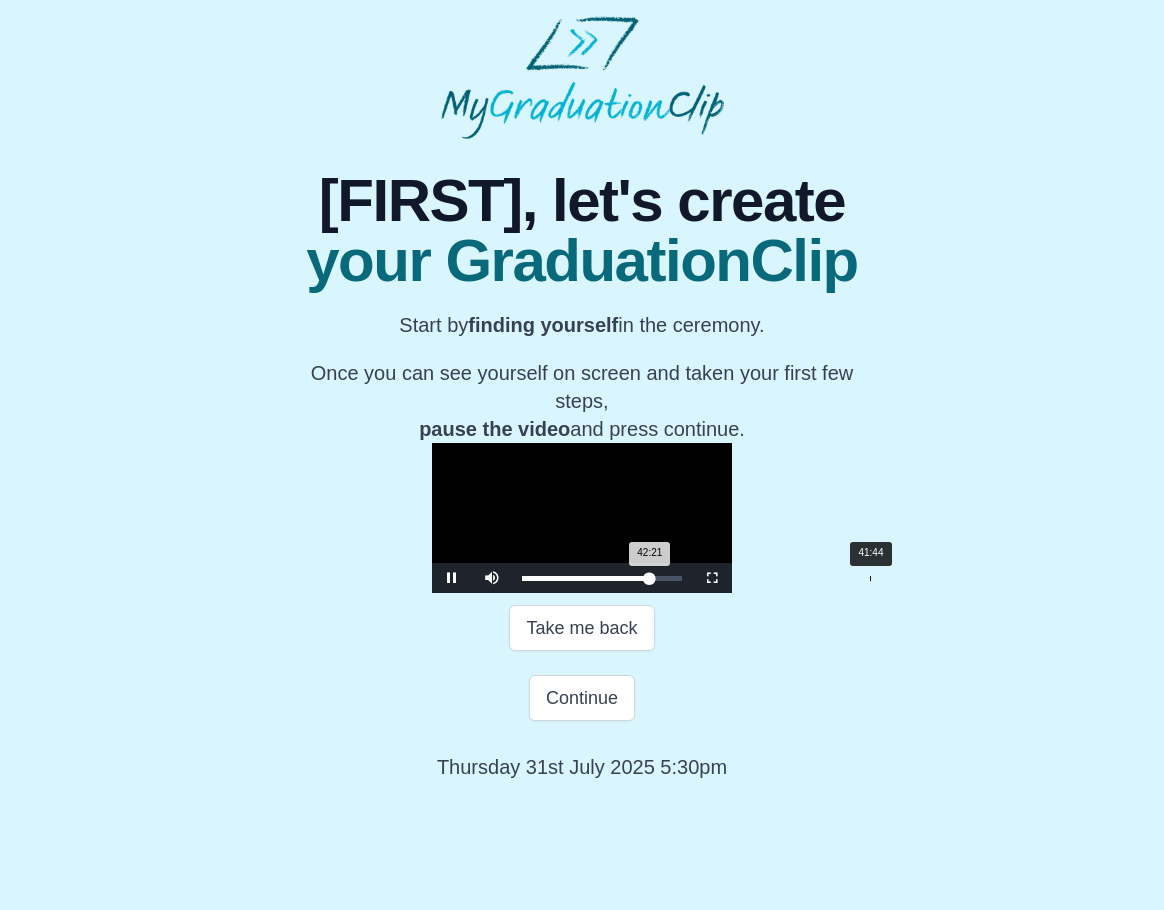 click on "42:21 Progress : 0%" at bounding box center (586, 578) 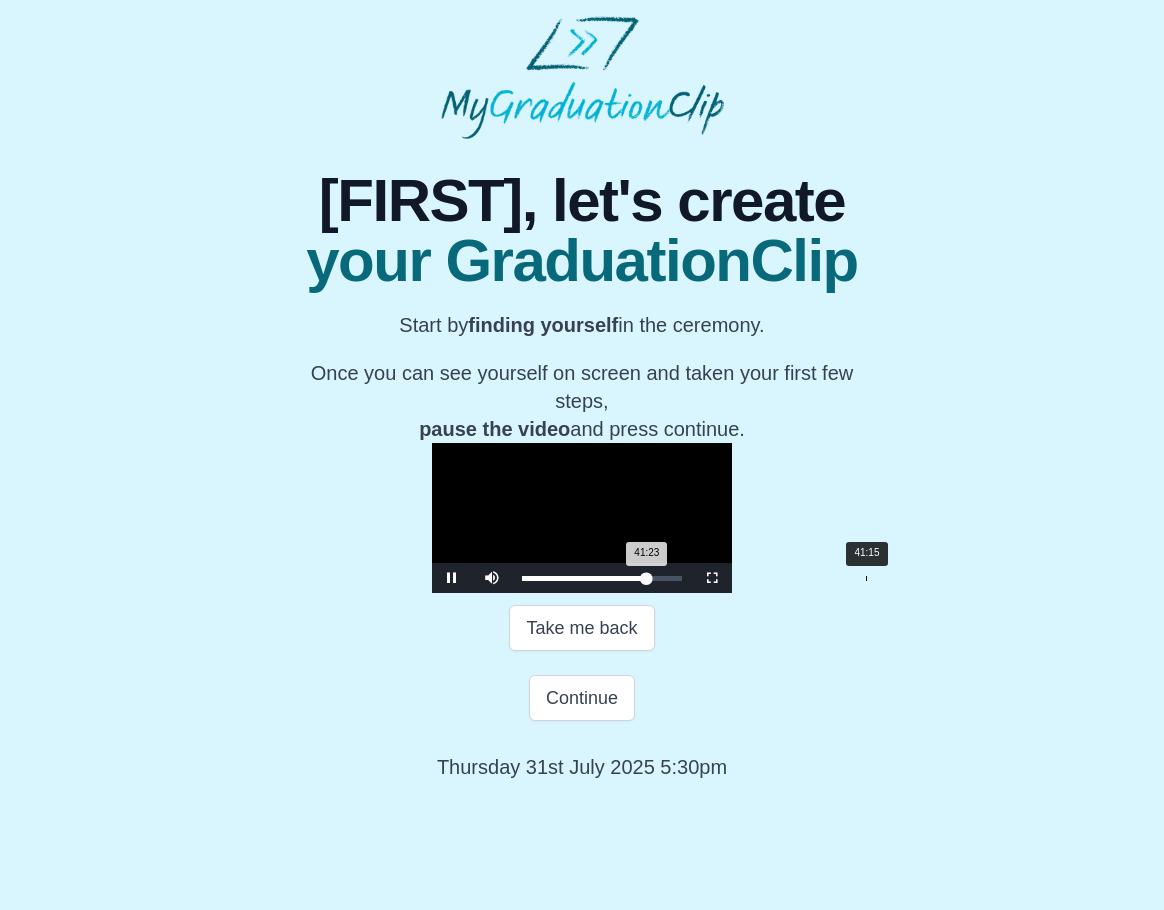 click on "41:23 Progress : 0%" at bounding box center (584, 578) 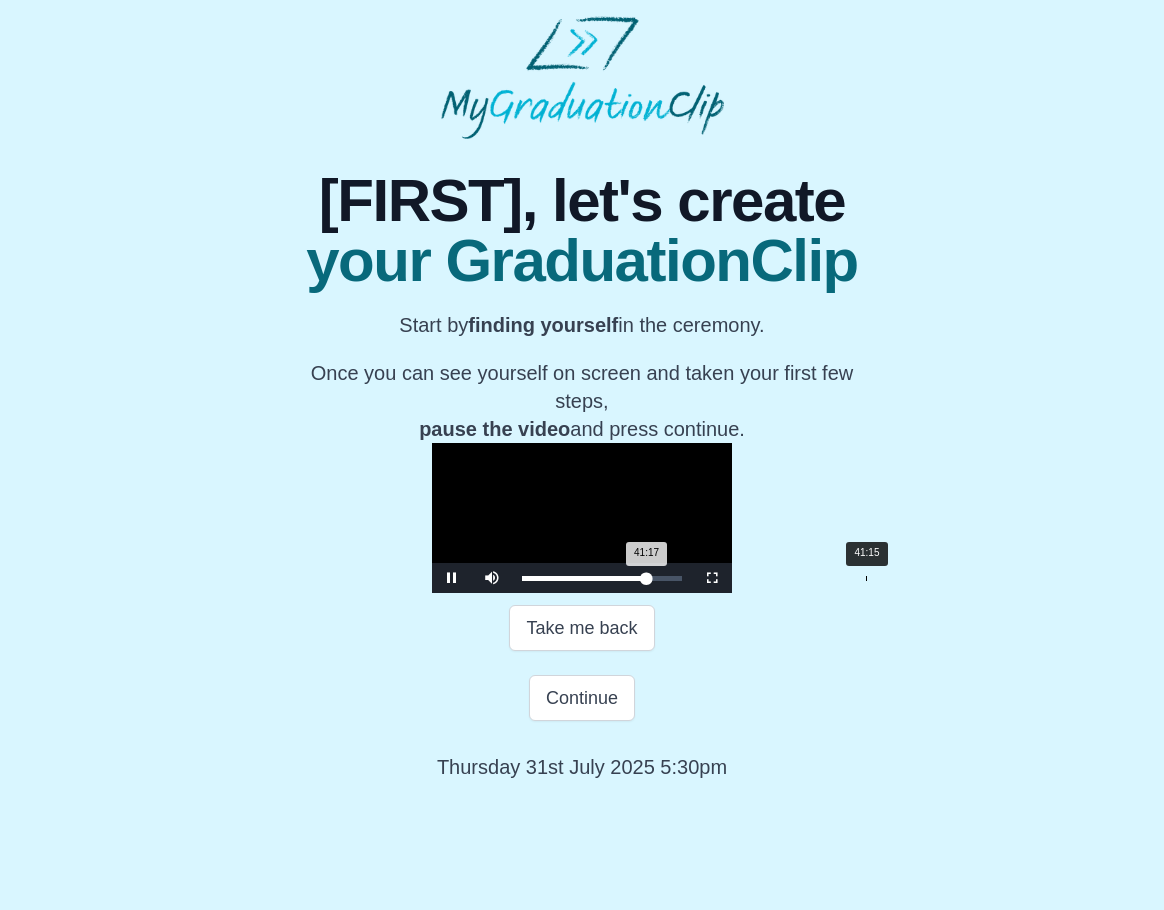 click on "41:17 Progress : 0%" at bounding box center [584, 578] 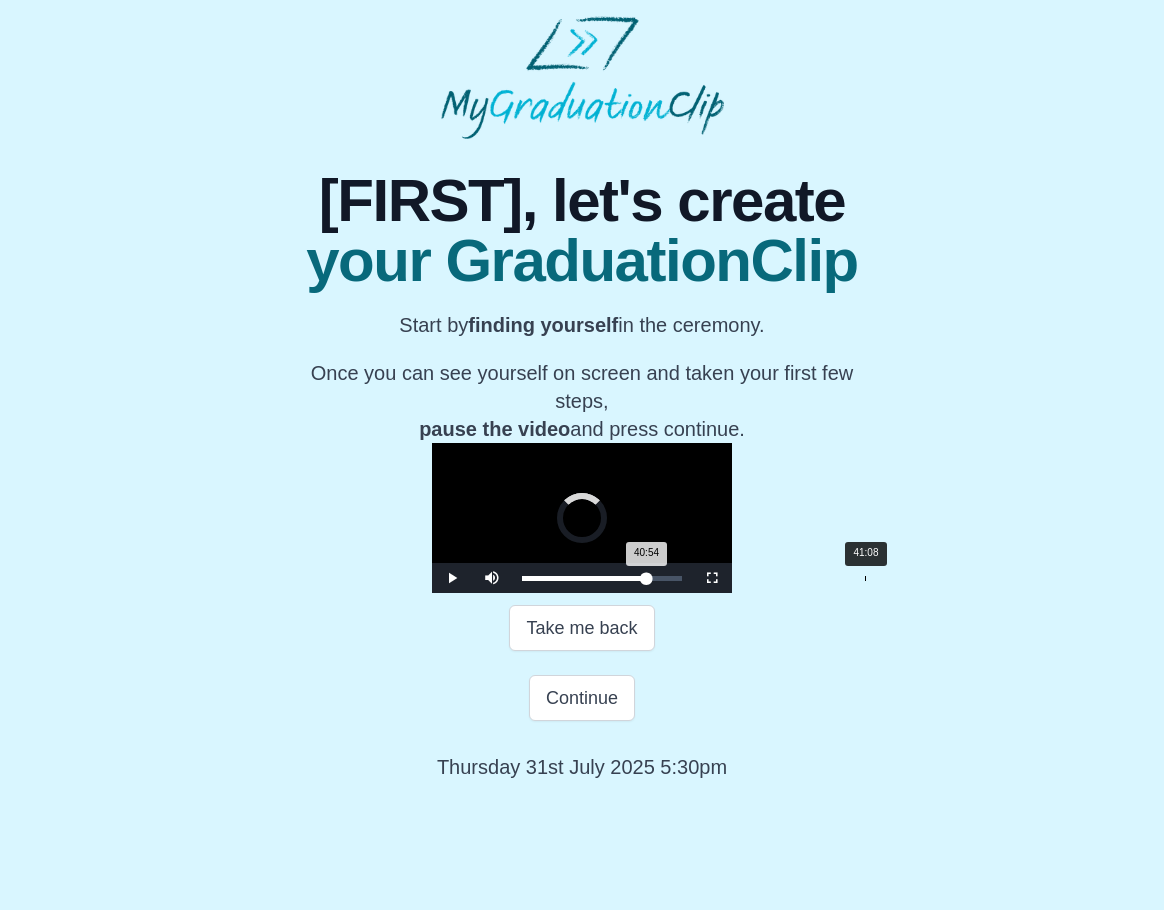 click on "40:54 Progress : 0%" at bounding box center (584, 578) 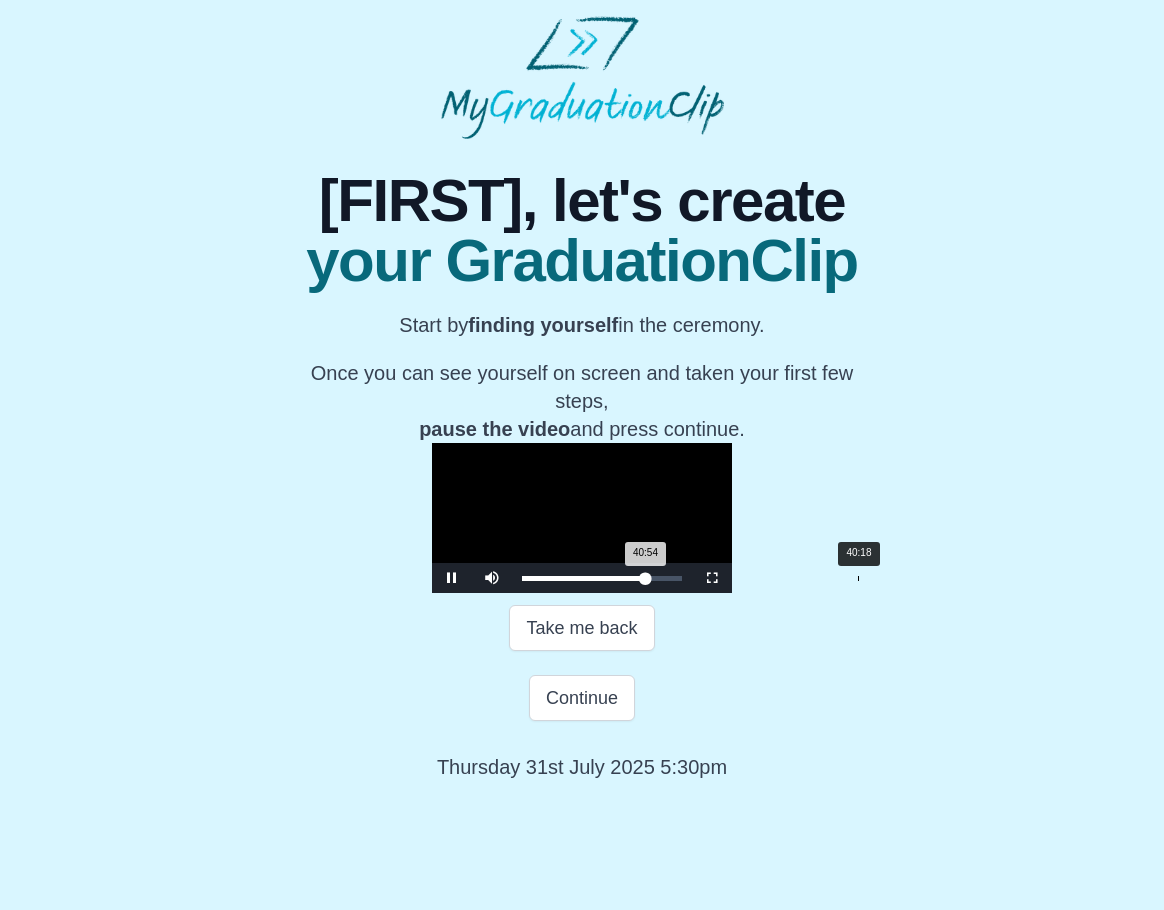 click on "40:54 Progress : 0%" at bounding box center [583, 578] 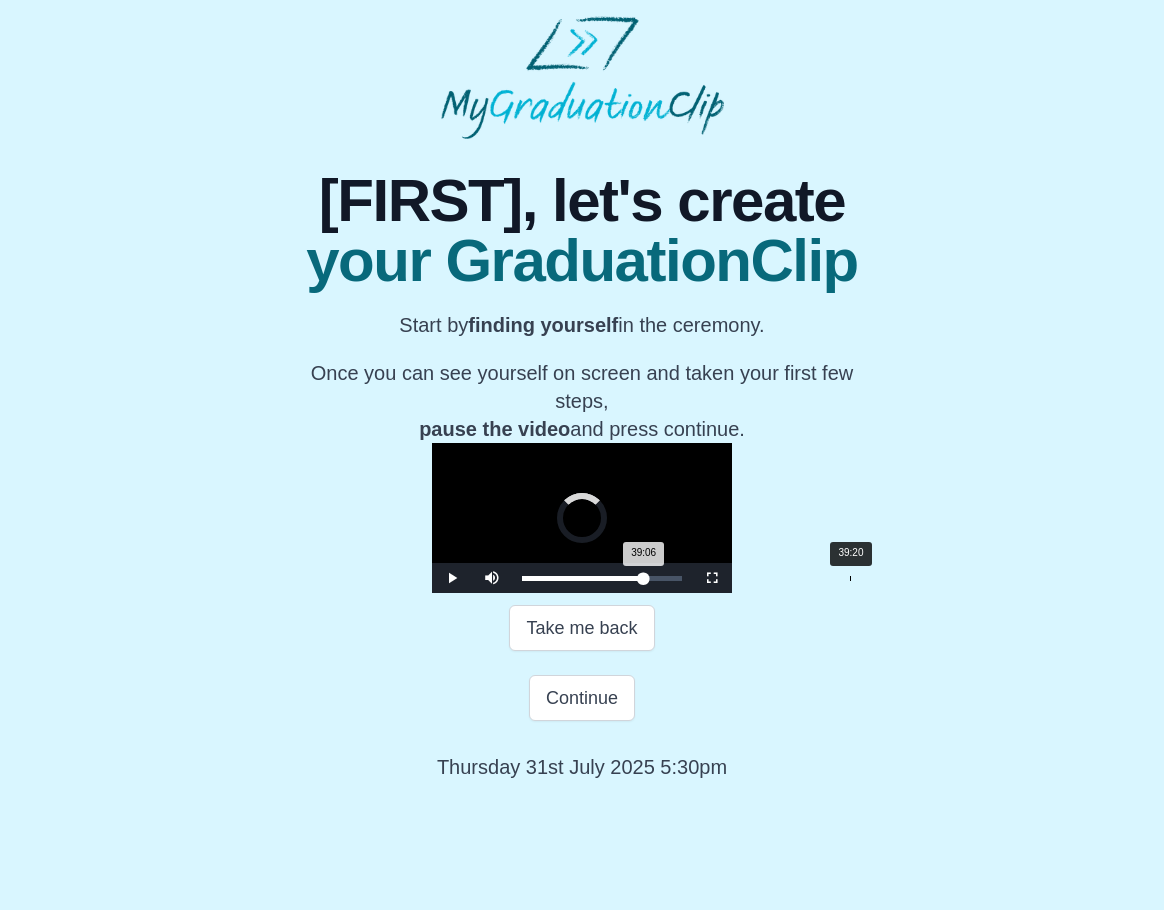click on "39:06 Progress : 0%" at bounding box center (583, 578) 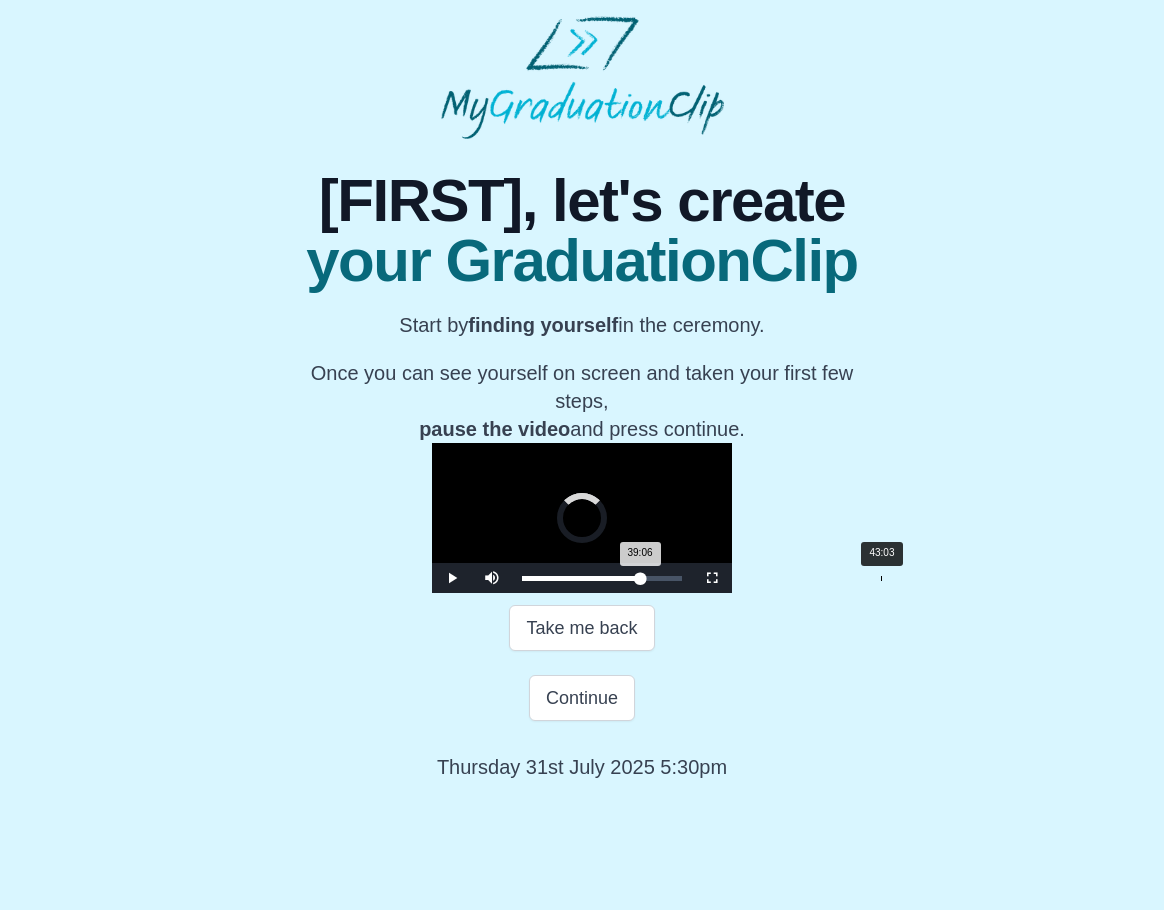click on "Loaded : 0% 43:03 39:06 Progress : 0%" at bounding box center (602, 578) 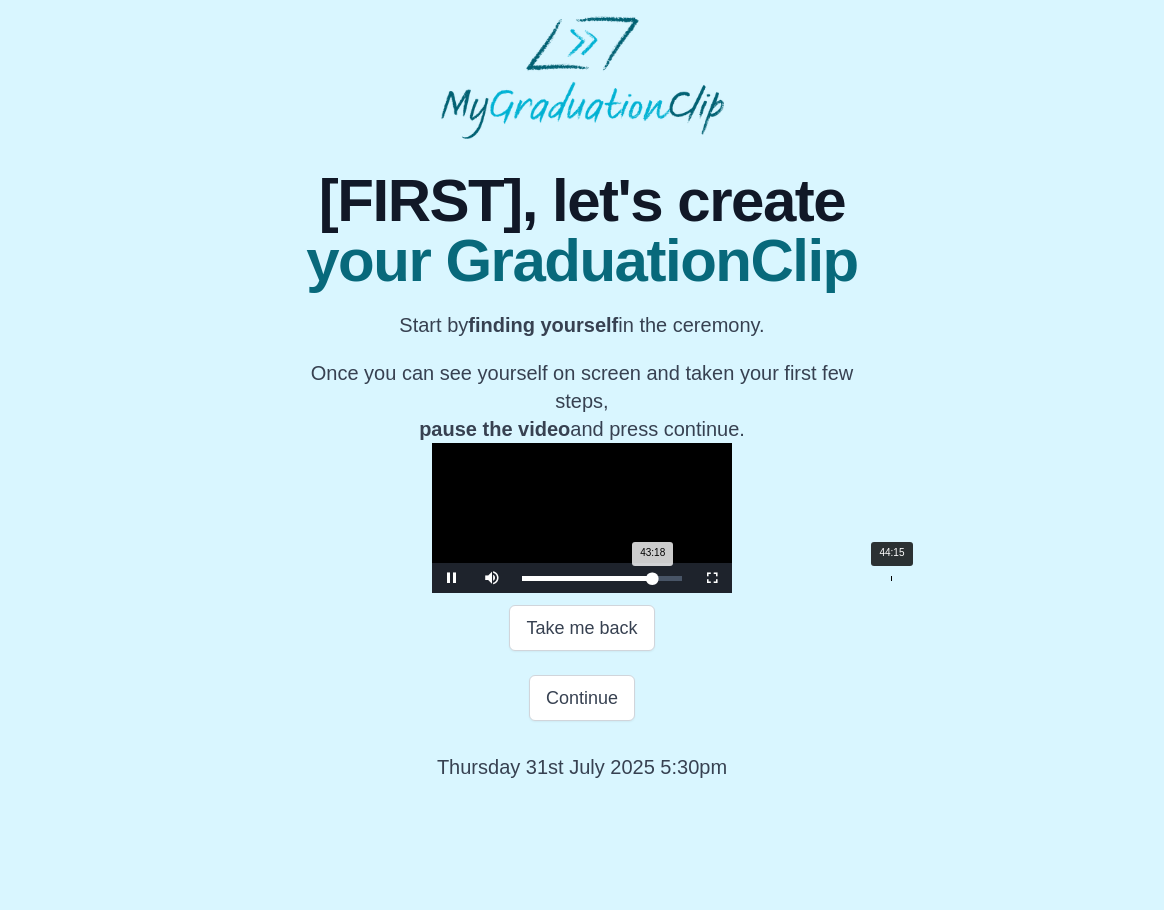 click on "Loaded : 0% 44:15 43:18 Progress : 0%" at bounding box center (602, 578) 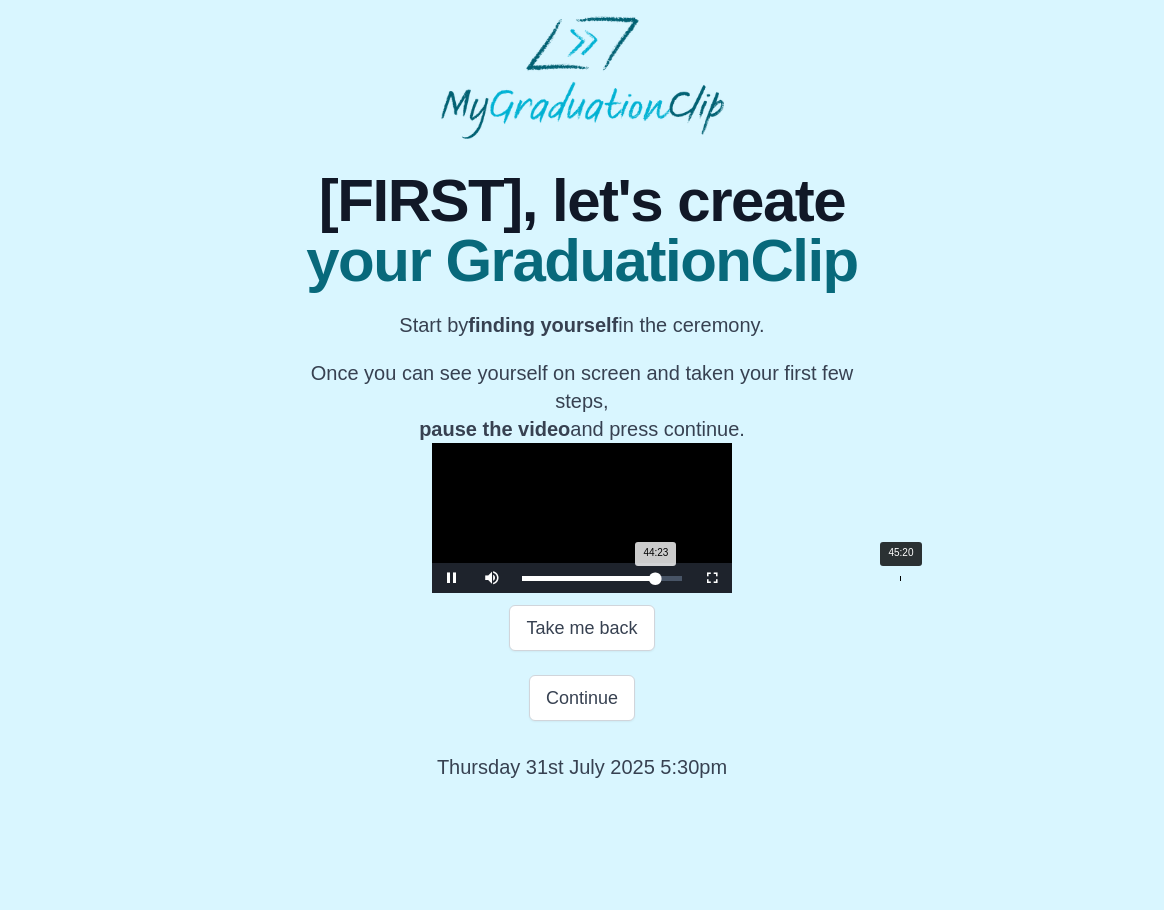 click on "Loaded : 0% 45:20 44:23 Progress : 0%" at bounding box center [602, 578] 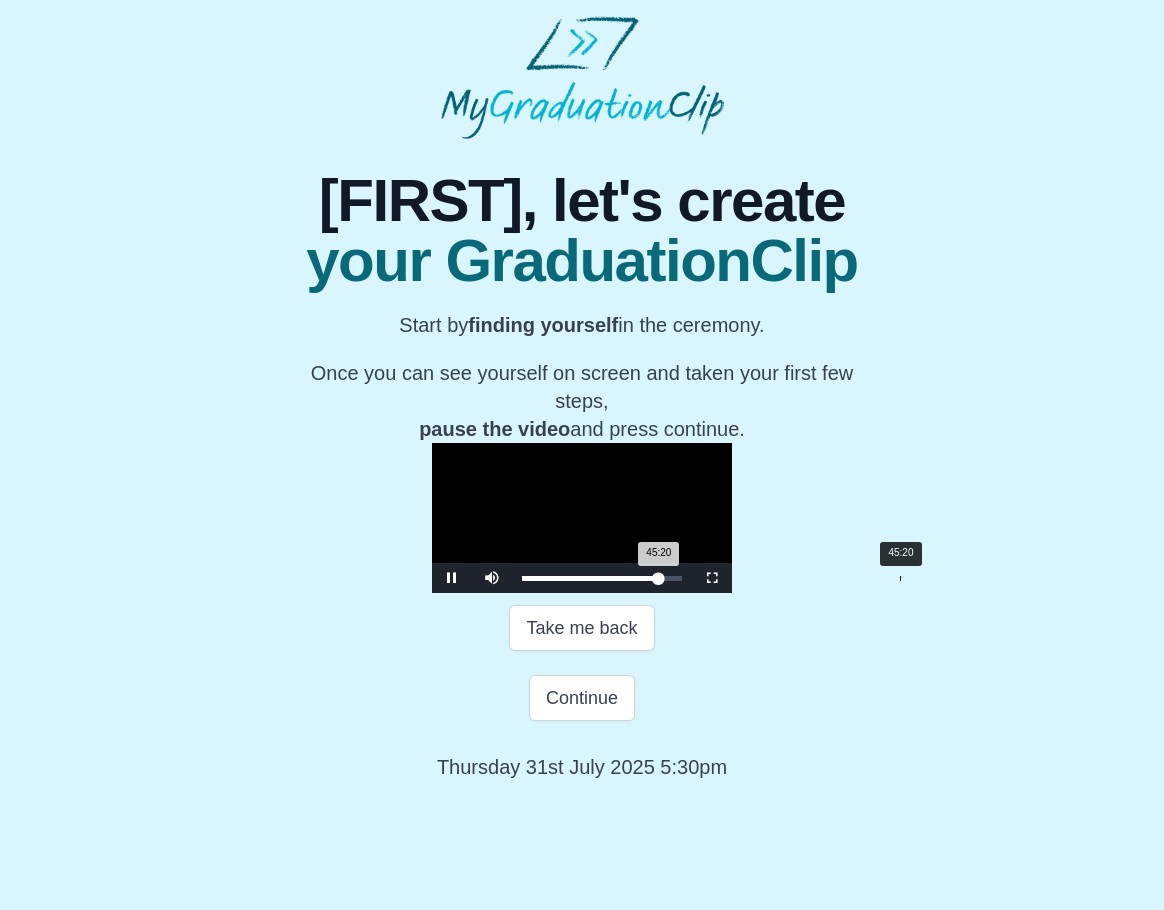 click on "45:20 Progress : 0%" at bounding box center (590, 578) 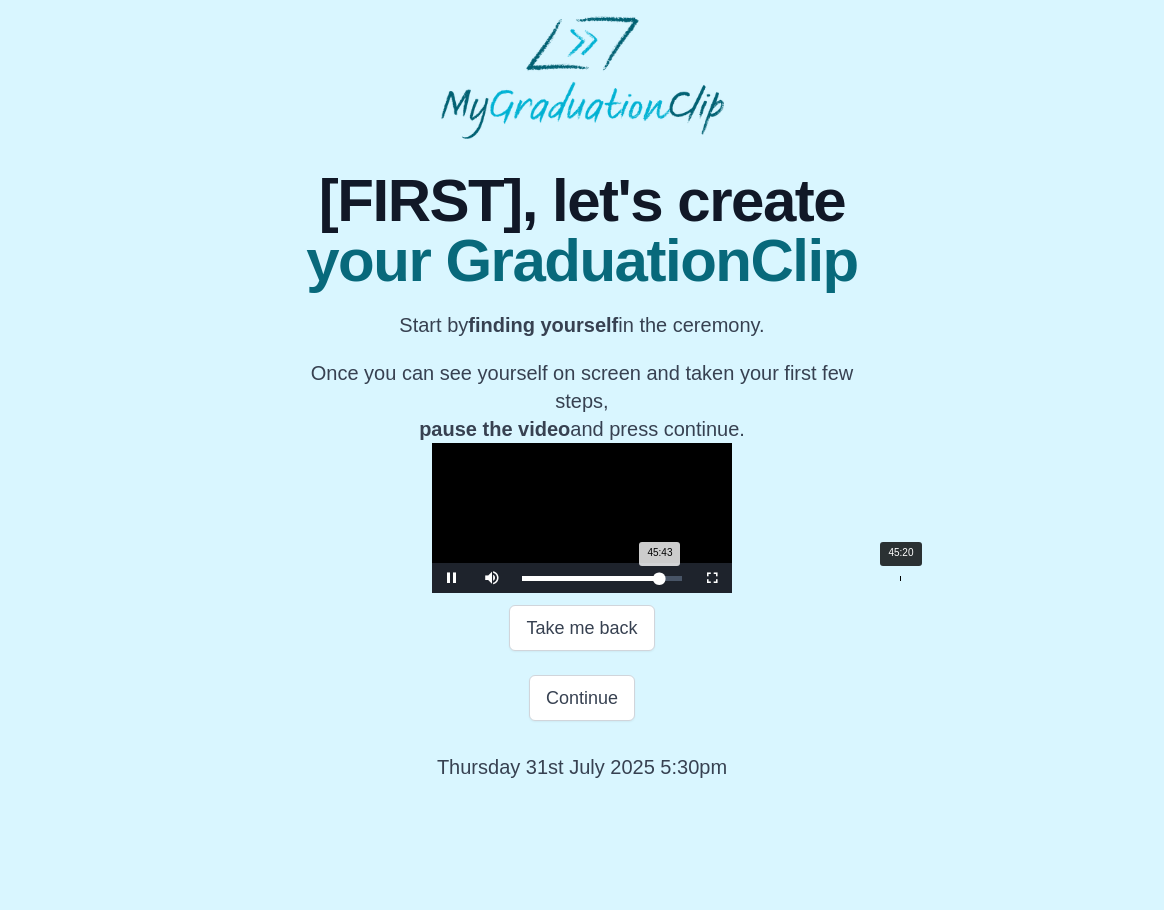 click on "45:43 Progress : 0%" at bounding box center [591, 578] 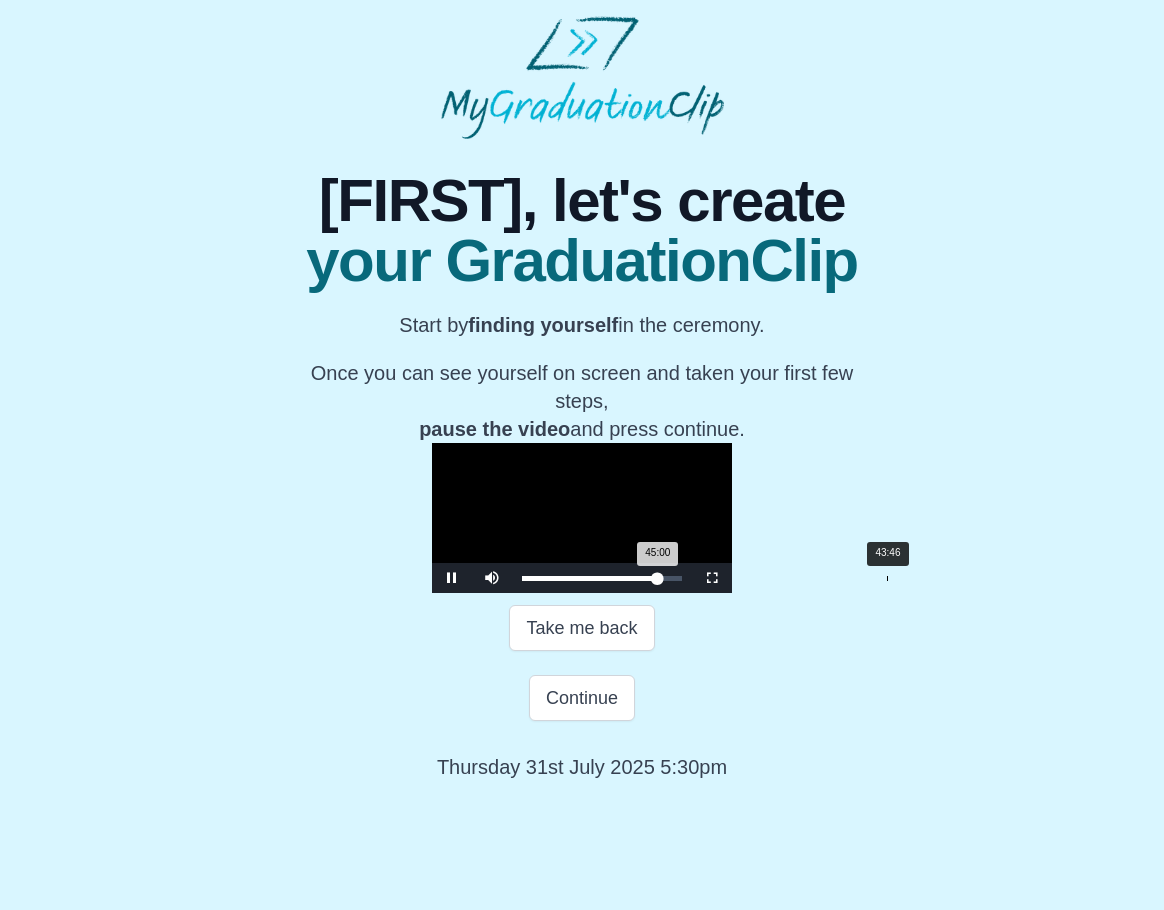 click on "43:46" at bounding box center (887, 578) 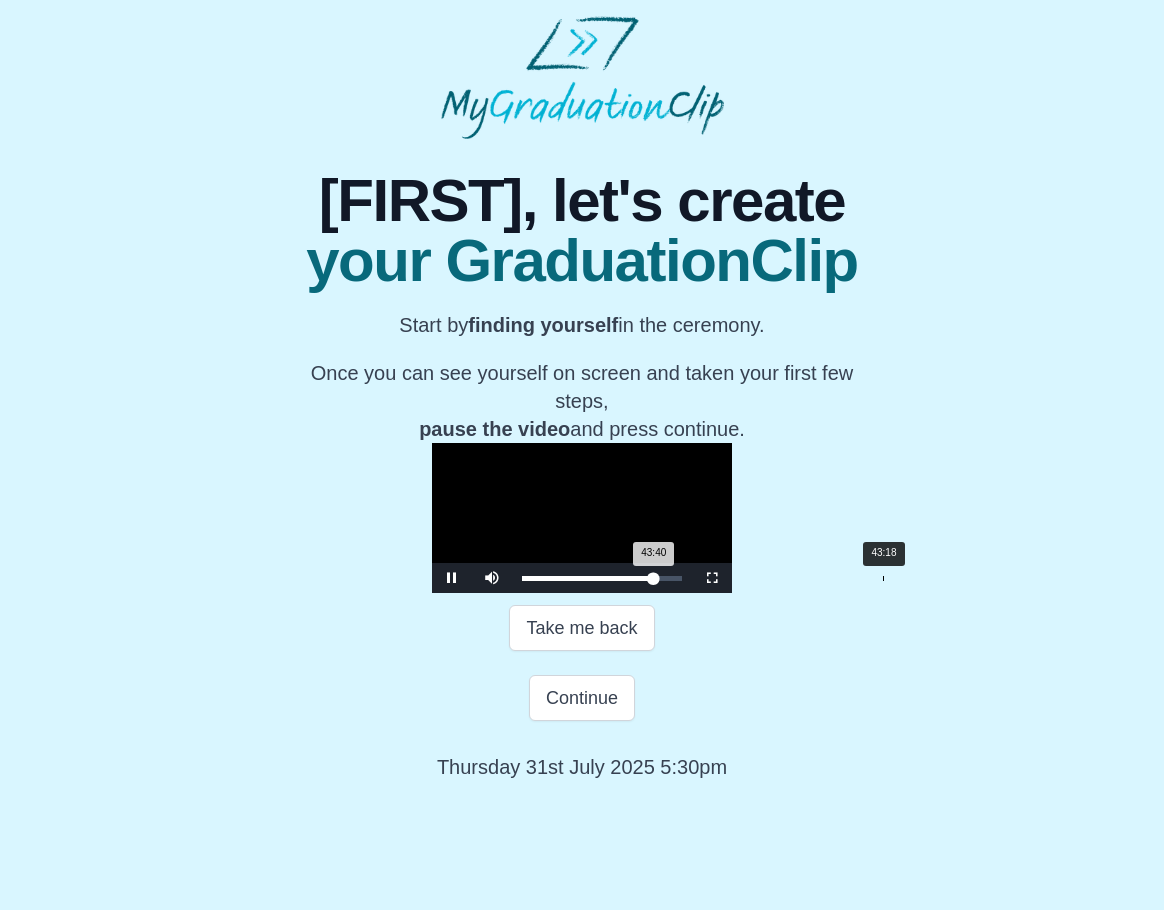click on "43:40 Progress : 0%" at bounding box center (588, 578) 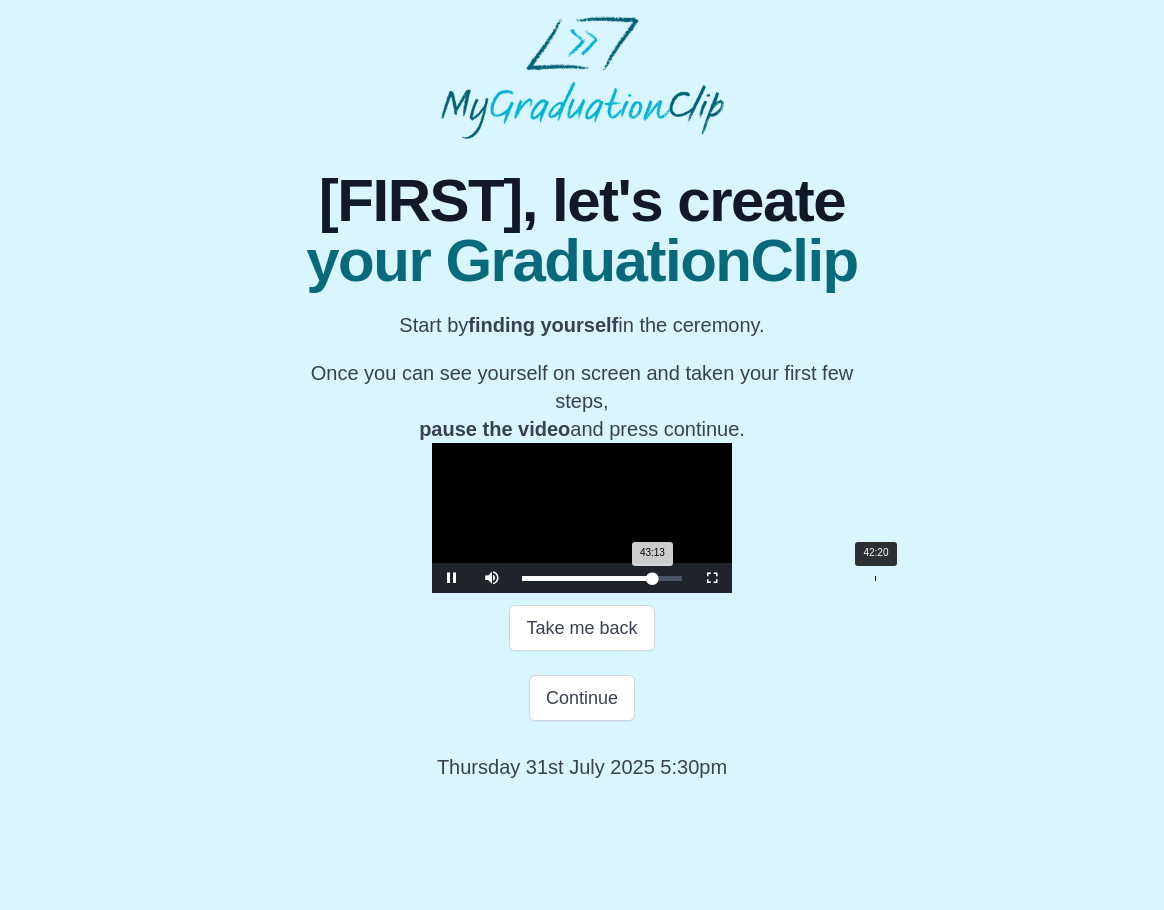click on "43:13 Progress : 0%" at bounding box center [587, 578] 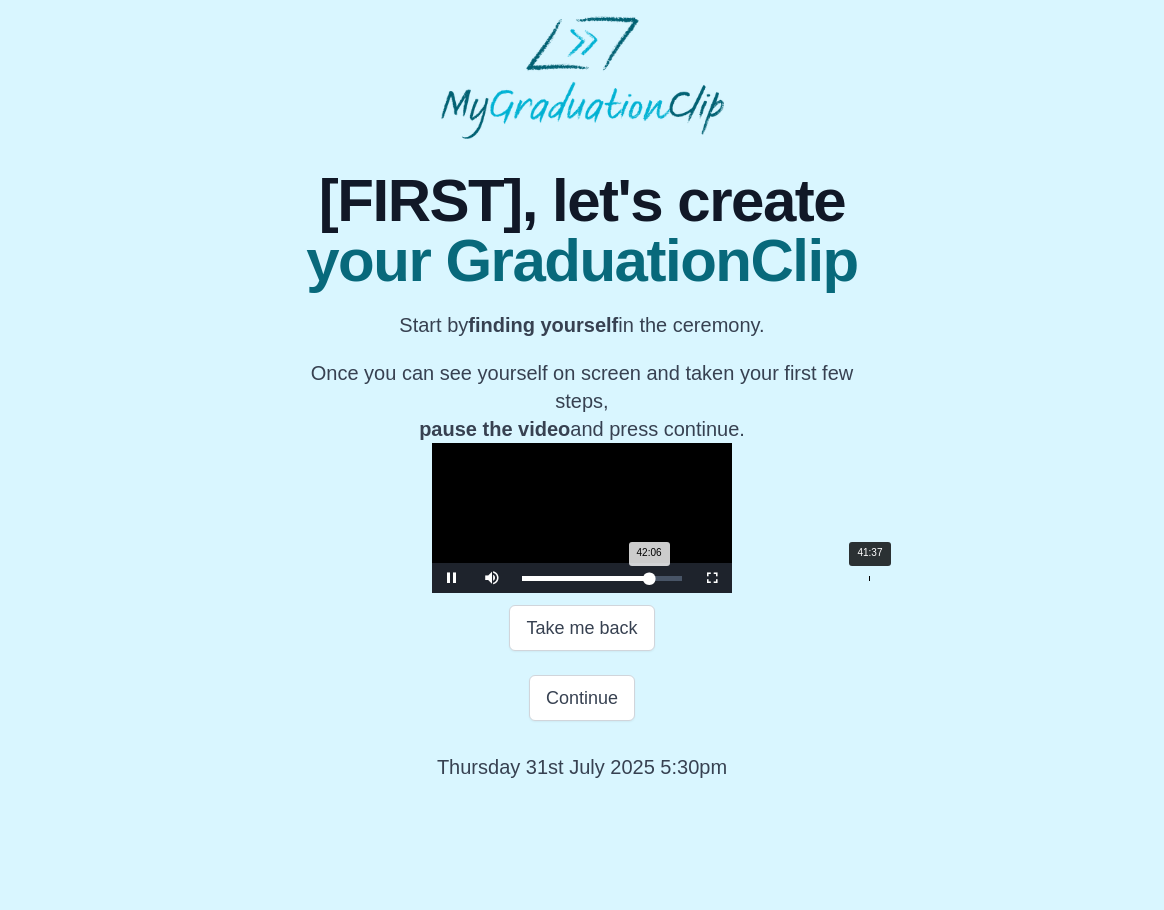 click on "42:06 Progress : 0%" at bounding box center (585, 578) 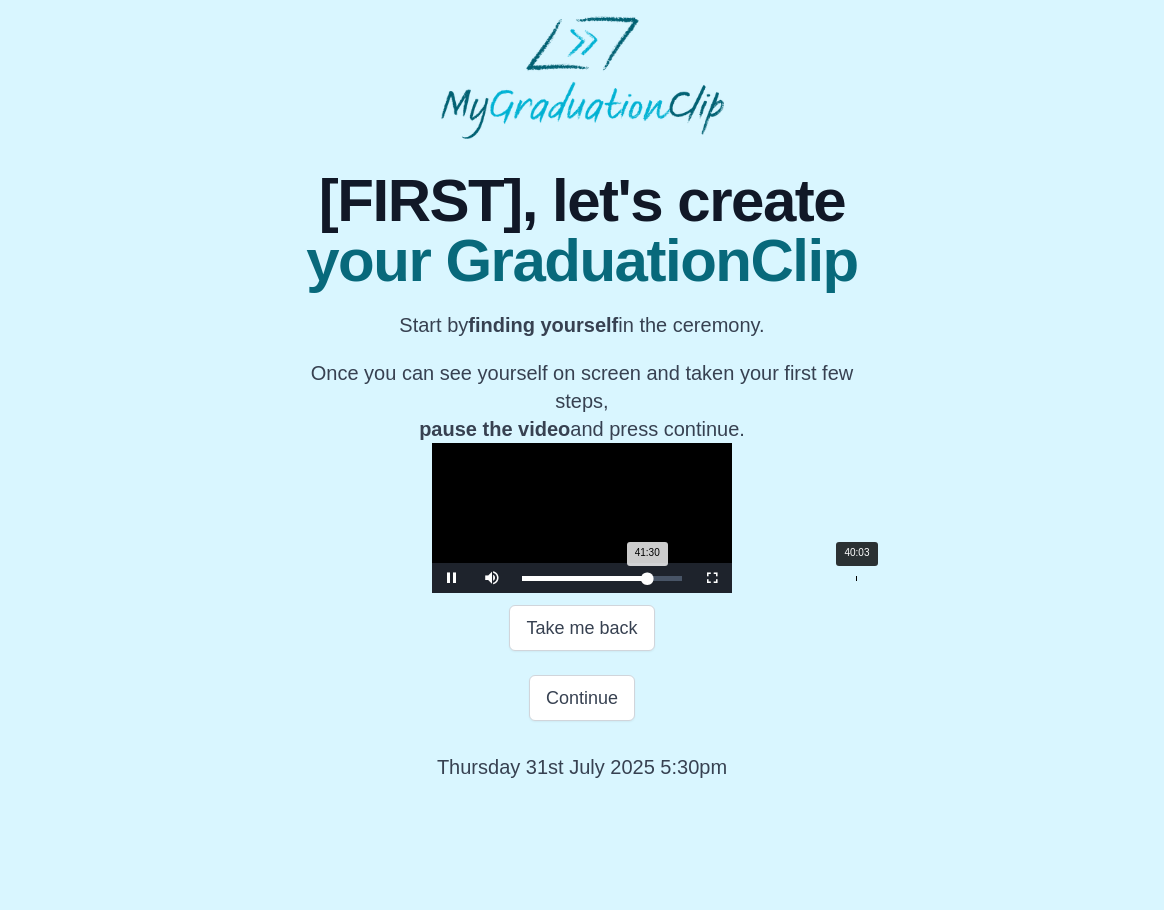 click on "41:30 Progress : 0%" at bounding box center [584, 578] 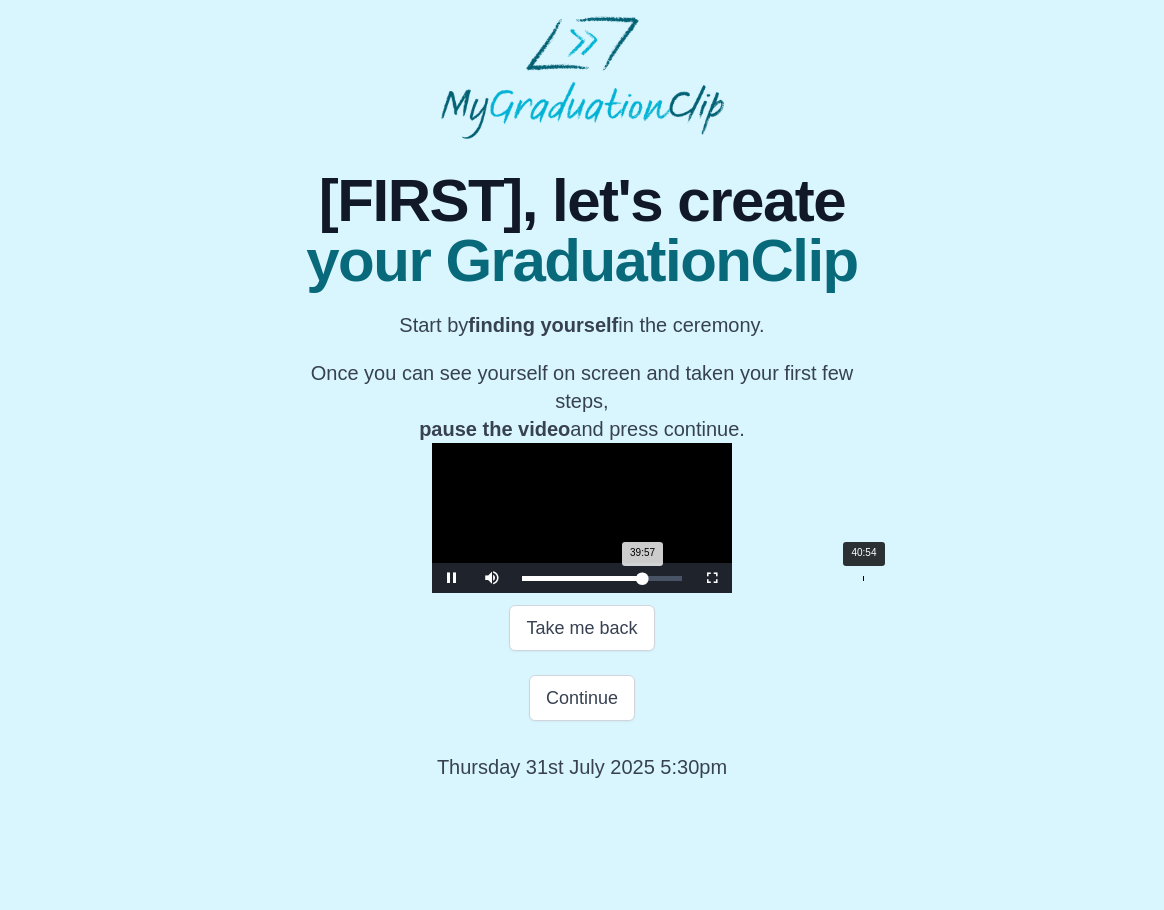 click on "Loaded : 0% 40:54 39:57 Progress : 0%" at bounding box center [602, 578] 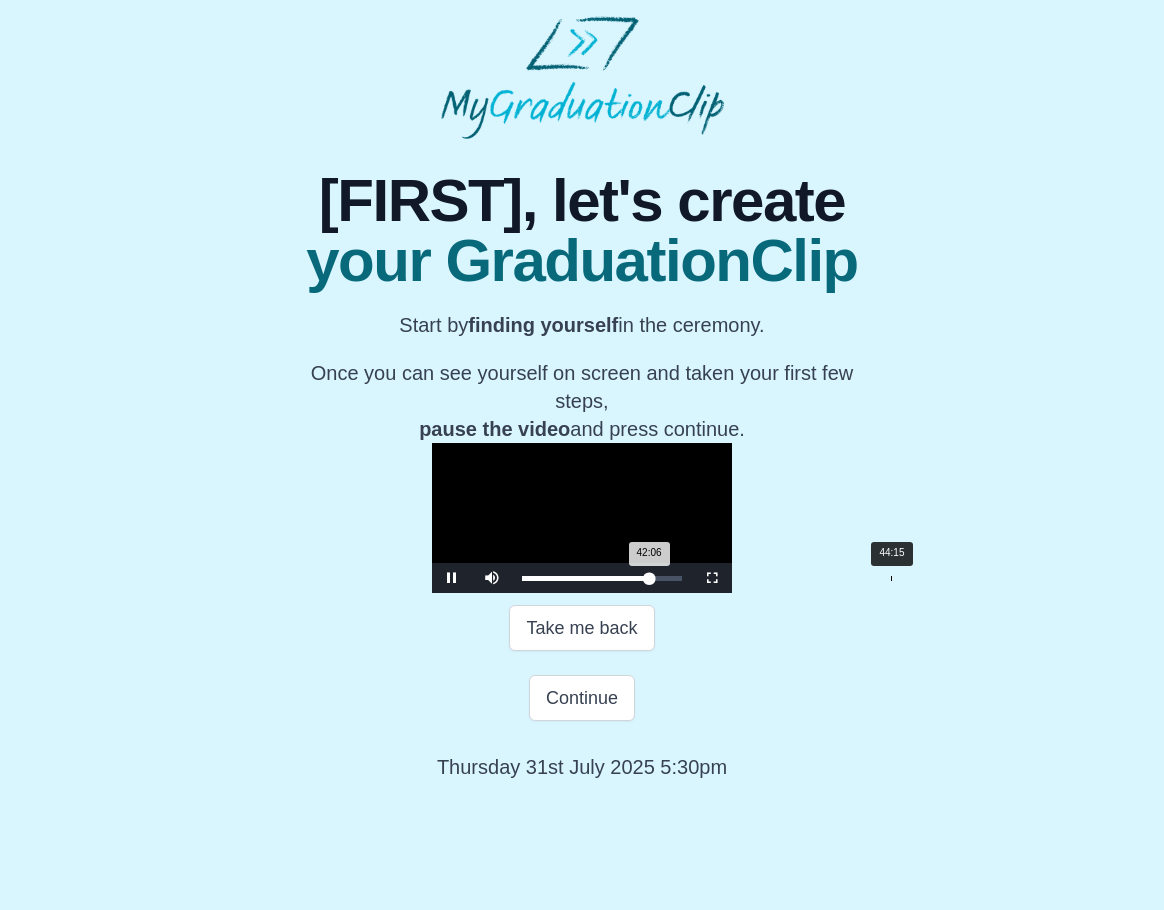 click on "Loaded : 0% 44:15 42:06 Progress : 0%" at bounding box center (602, 578) 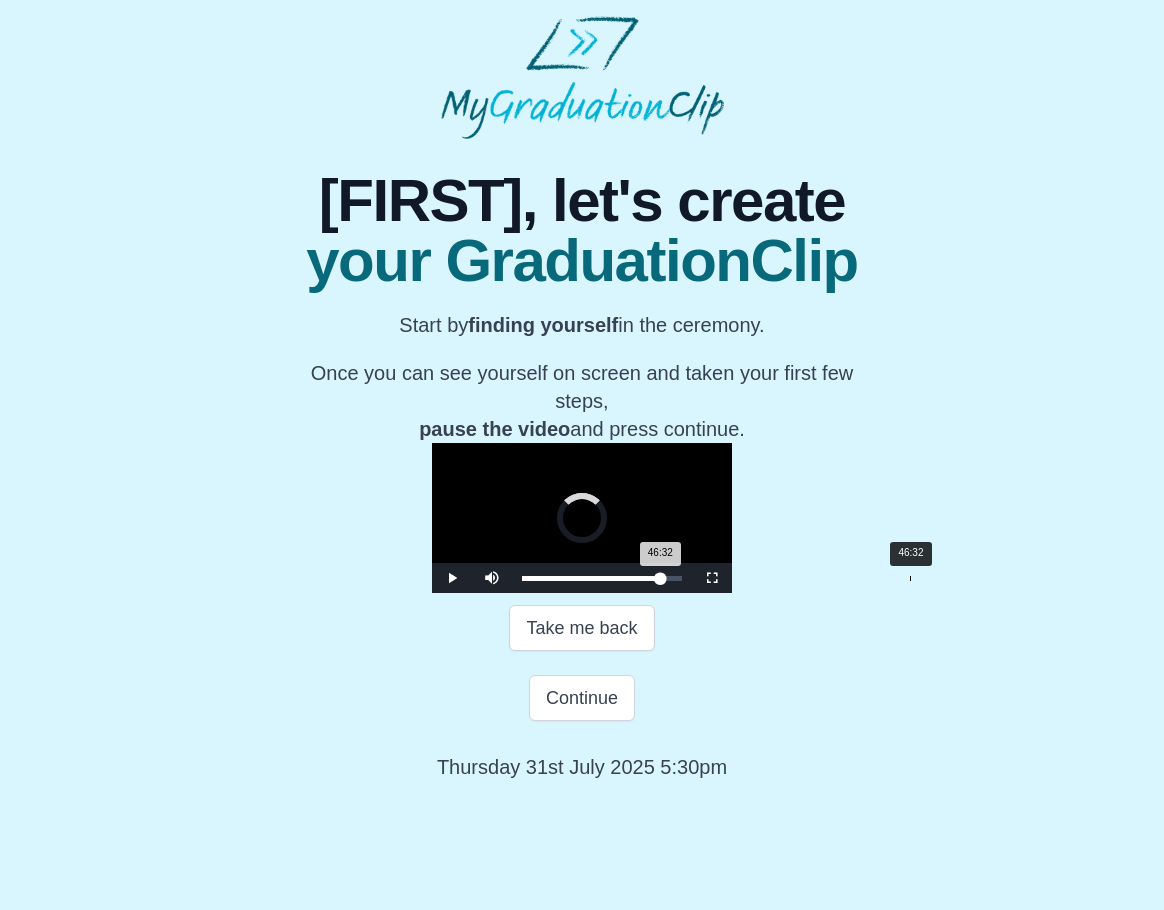 click on "46:32 Progress : 0%" at bounding box center (591, 578) 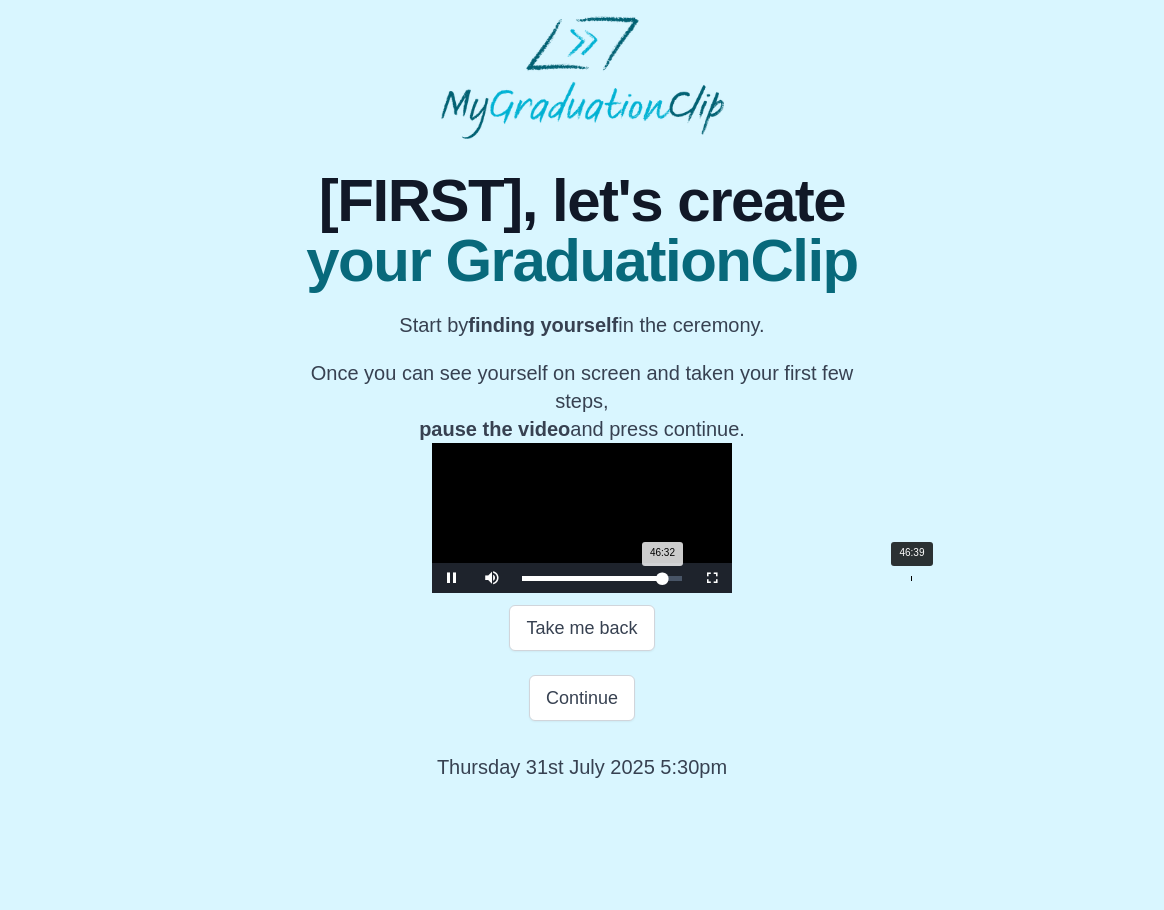 click on "46:32 Progress : 0%" at bounding box center (592, 578) 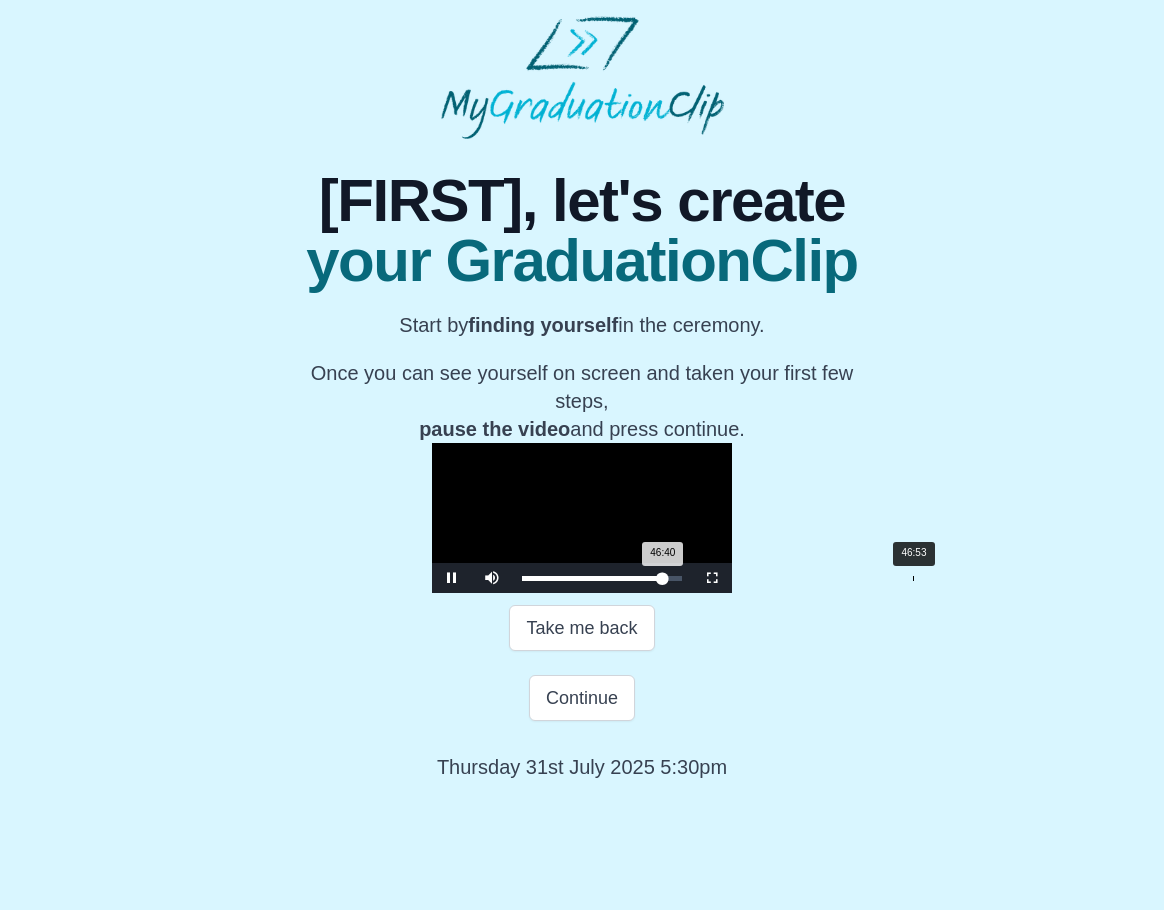 click on "46:40 Progress : 0%" at bounding box center (592, 578) 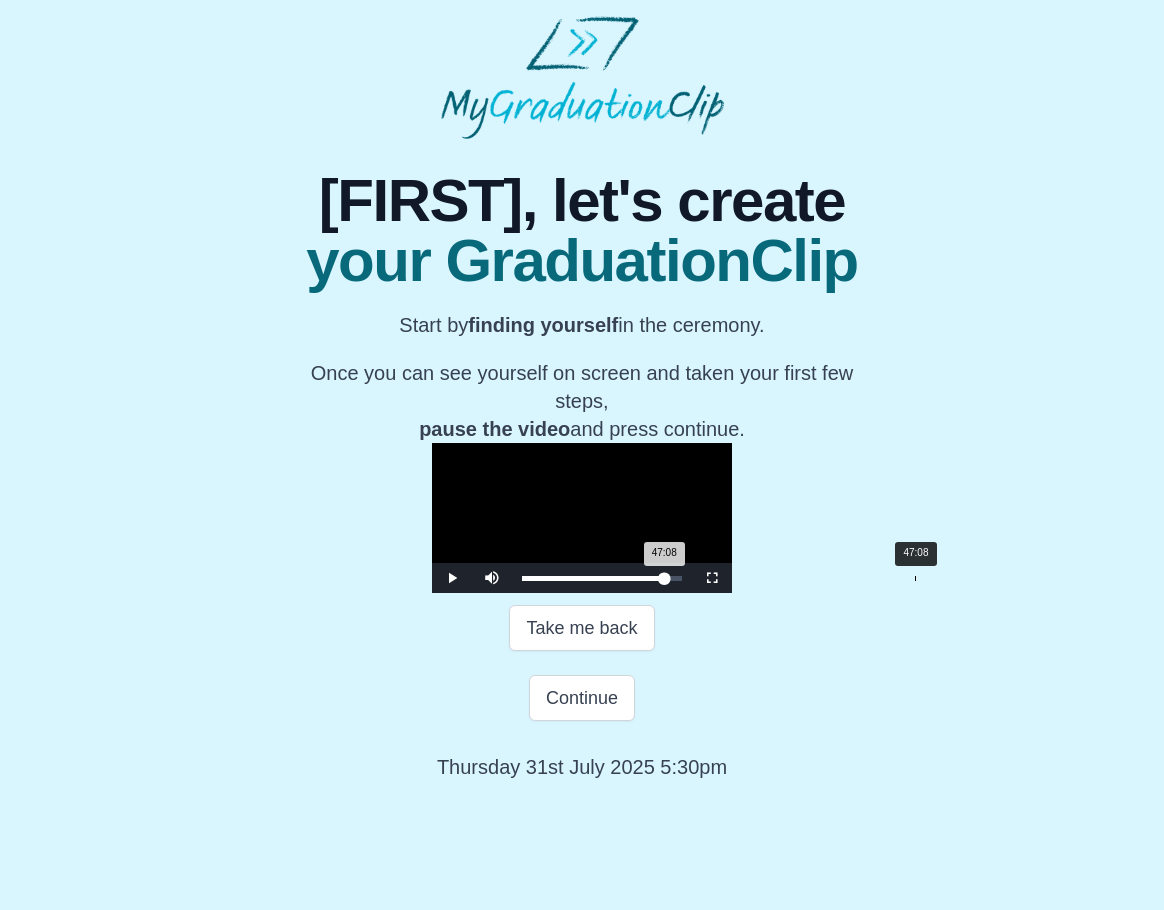 click on "47:08 Progress : 0%" at bounding box center [593, 578] 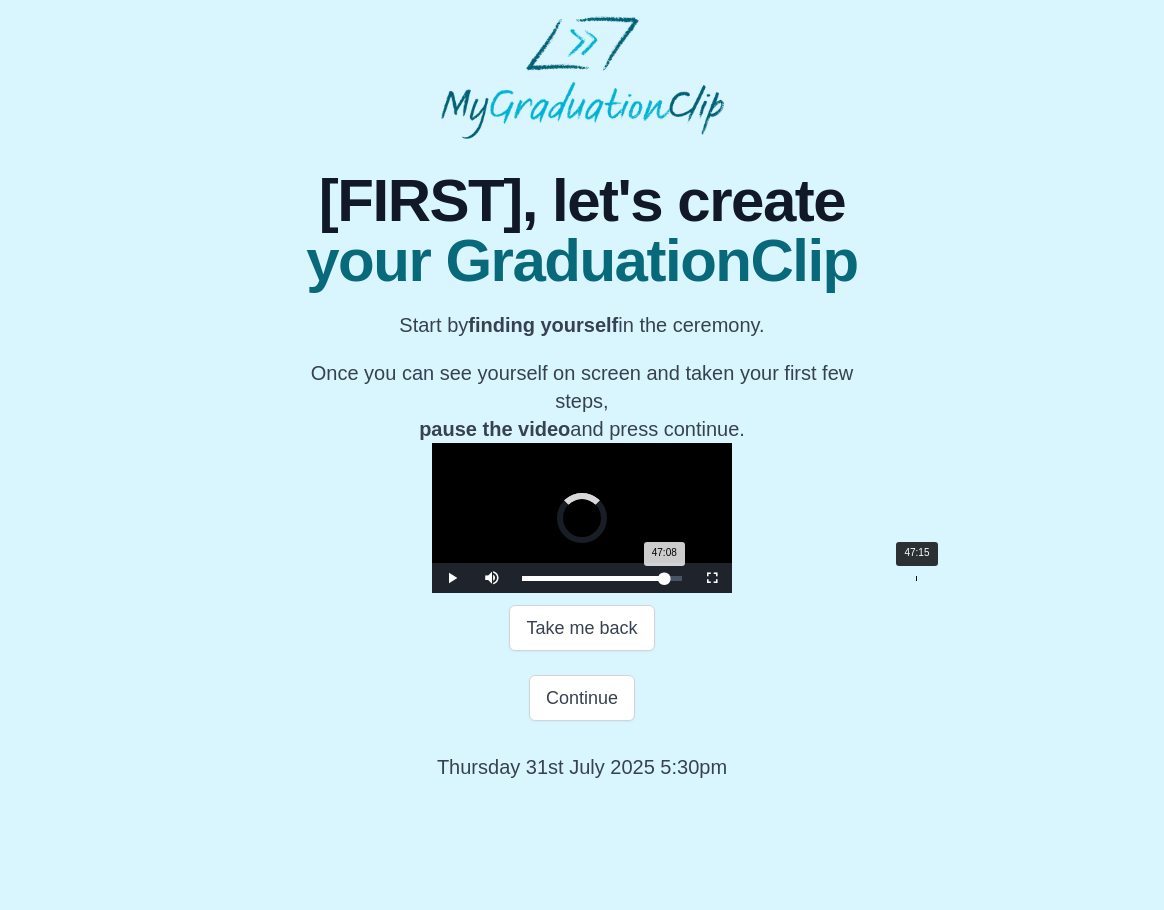 click on "47:08 Progress : 0%" at bounding box center (593, 578) 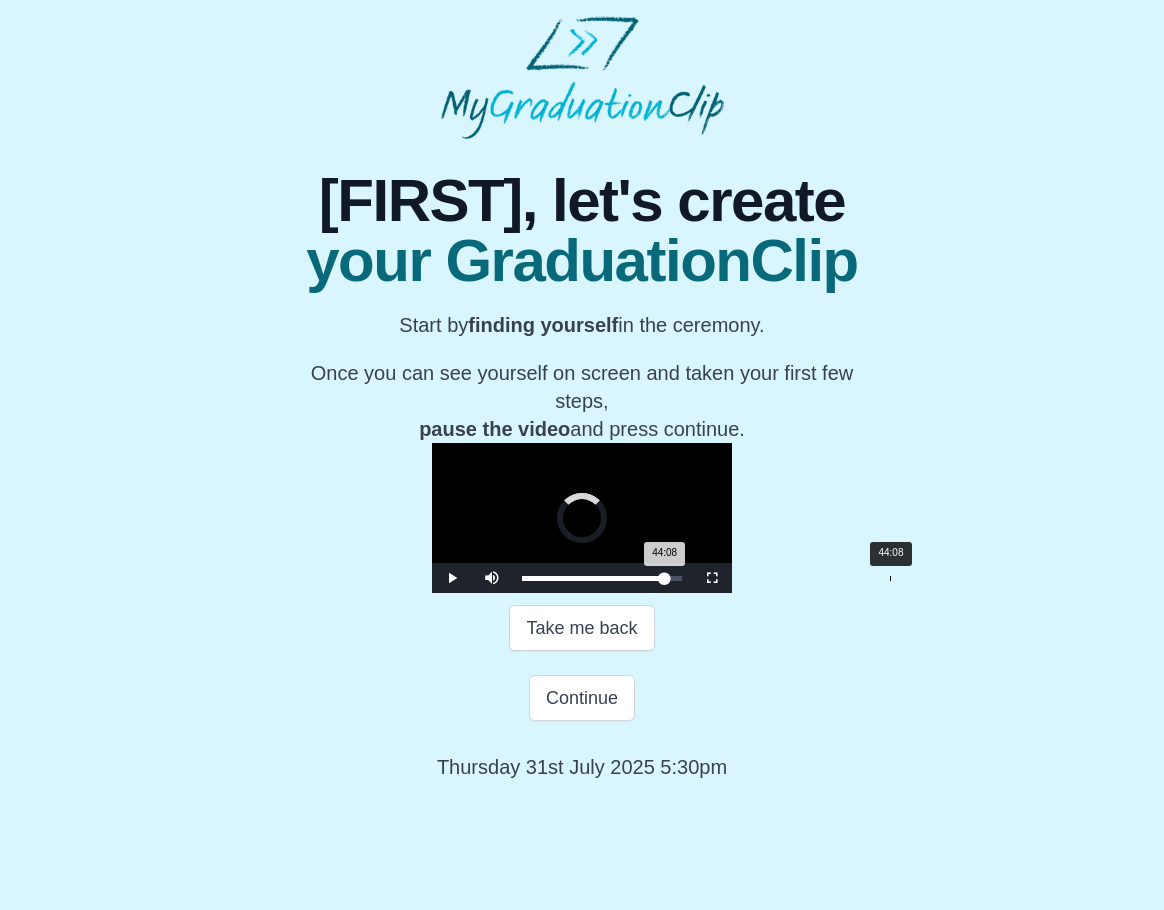 click on "Loaded : 0% 44:08 44:08 Progress : 0%" at bounding box center (602, 578) 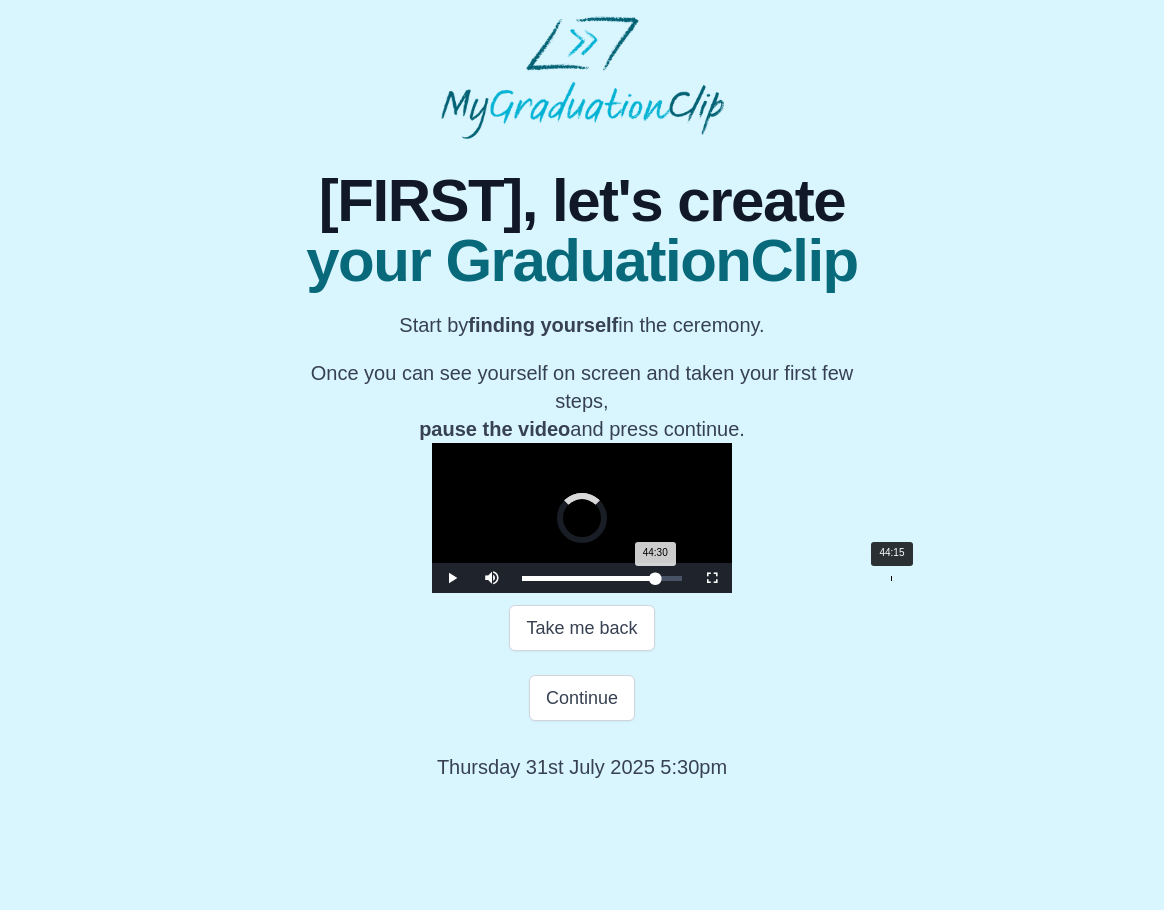 click on "44:30 Progress : 0%" at bounding box center (588, 578) 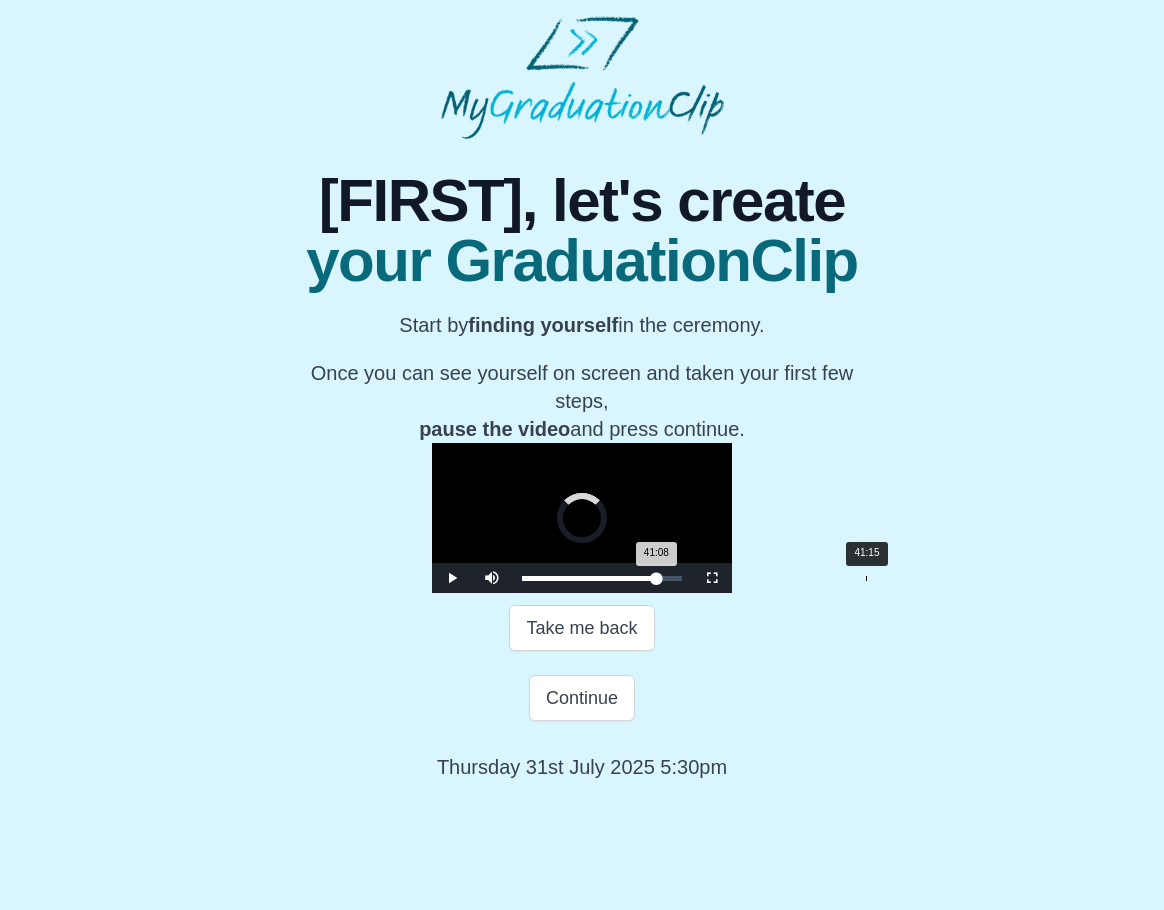 click on "Loaded : 0% 41:15 41:08 Progress : 0%" at bounding box center (602, 578) 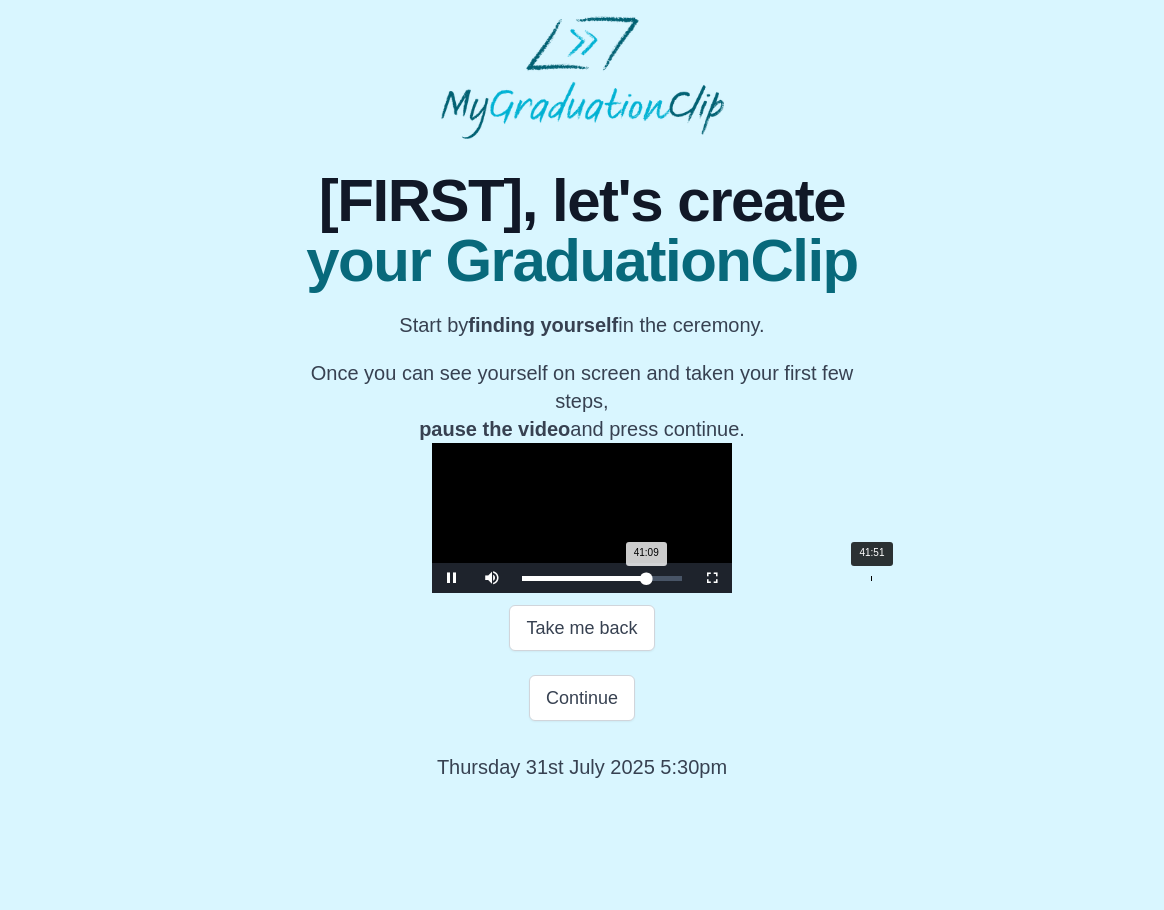 click on "41:09 Progress : 0%" at bounding box center (584, 578) 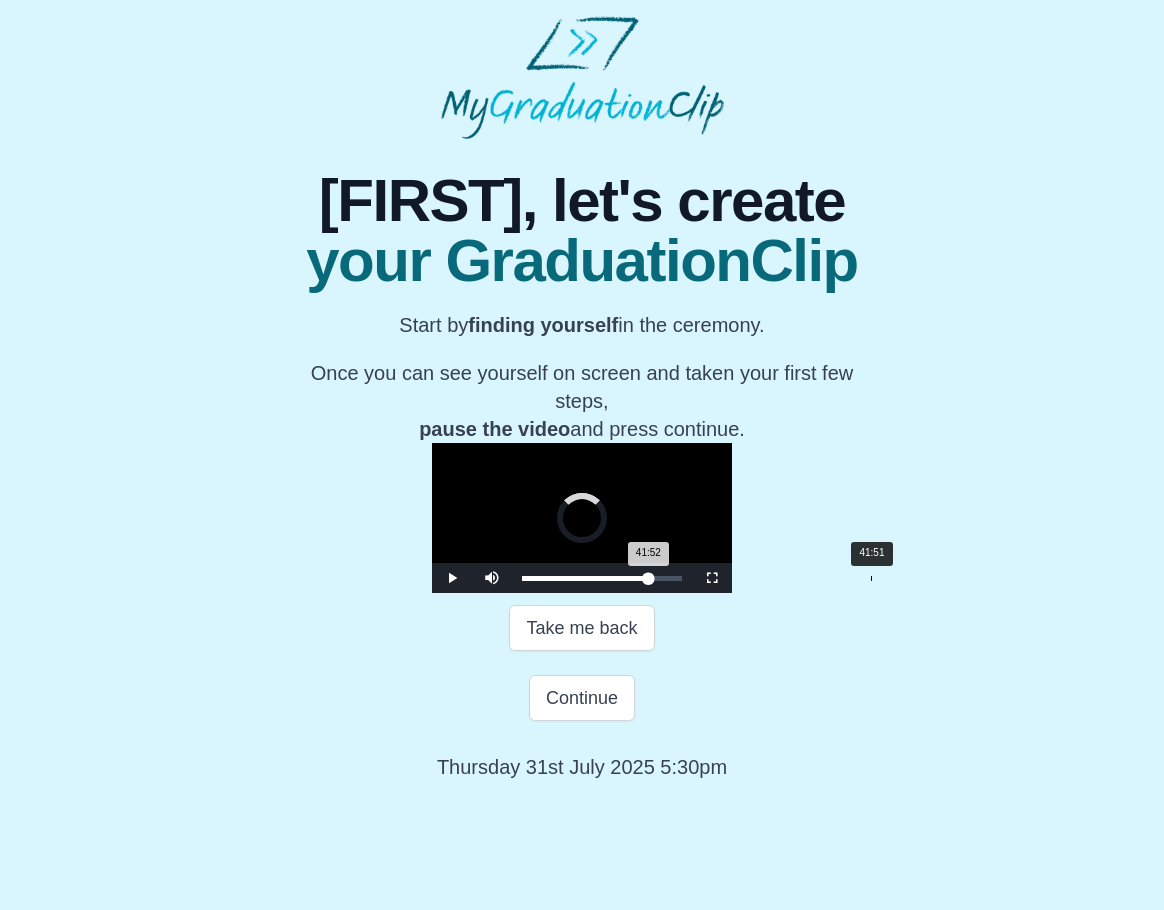 click on "41:52 Progress : 0%" at bounding box center (585, 578) 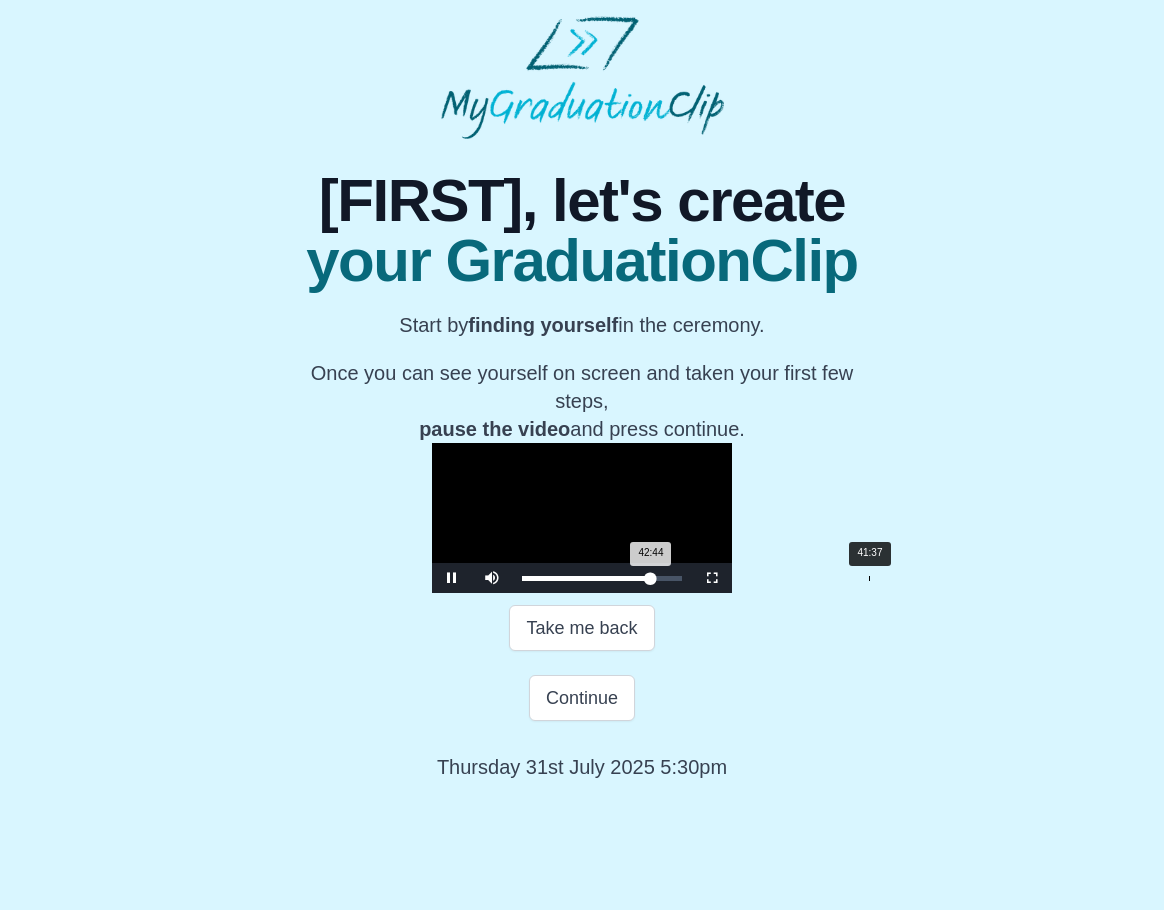 click on "Loaded : 0% 41:37 42:44 Progress : 0%" at bounding box center (602, 578) 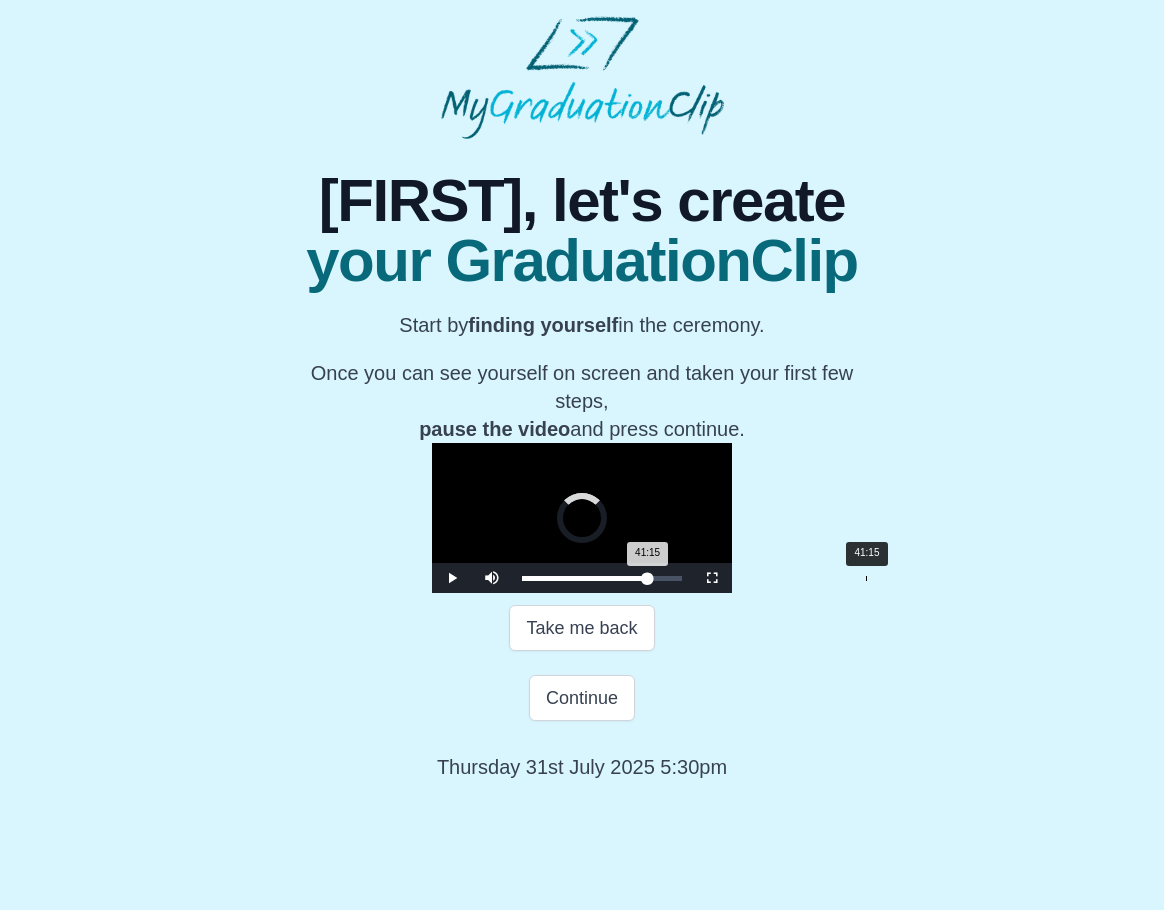 click on "41:15 Progress : 0%" at bounding box center (585, 578) 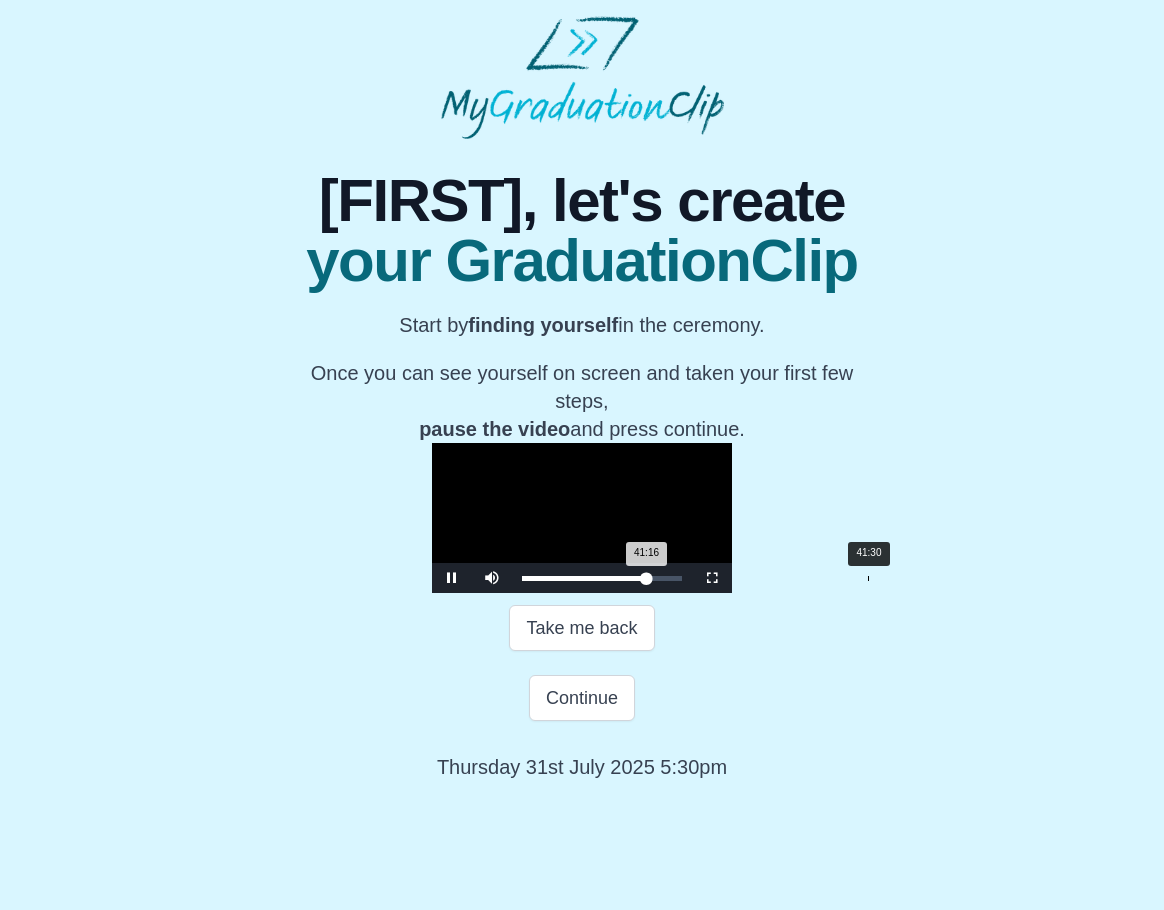 click on "41:16 Progress : 0%" at bounding box center [584, 578] 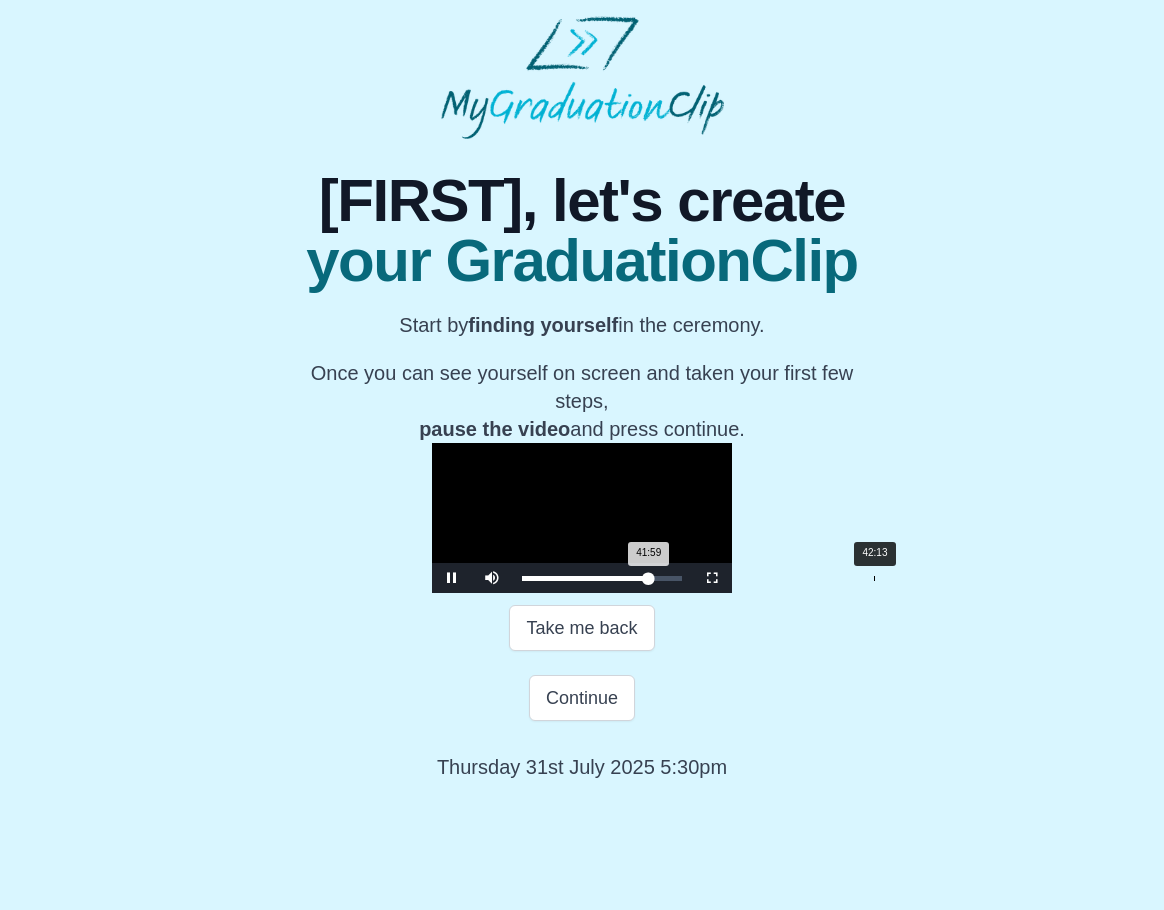 click on "41:59 Progress : 0%" at bounding box center [585, 578] 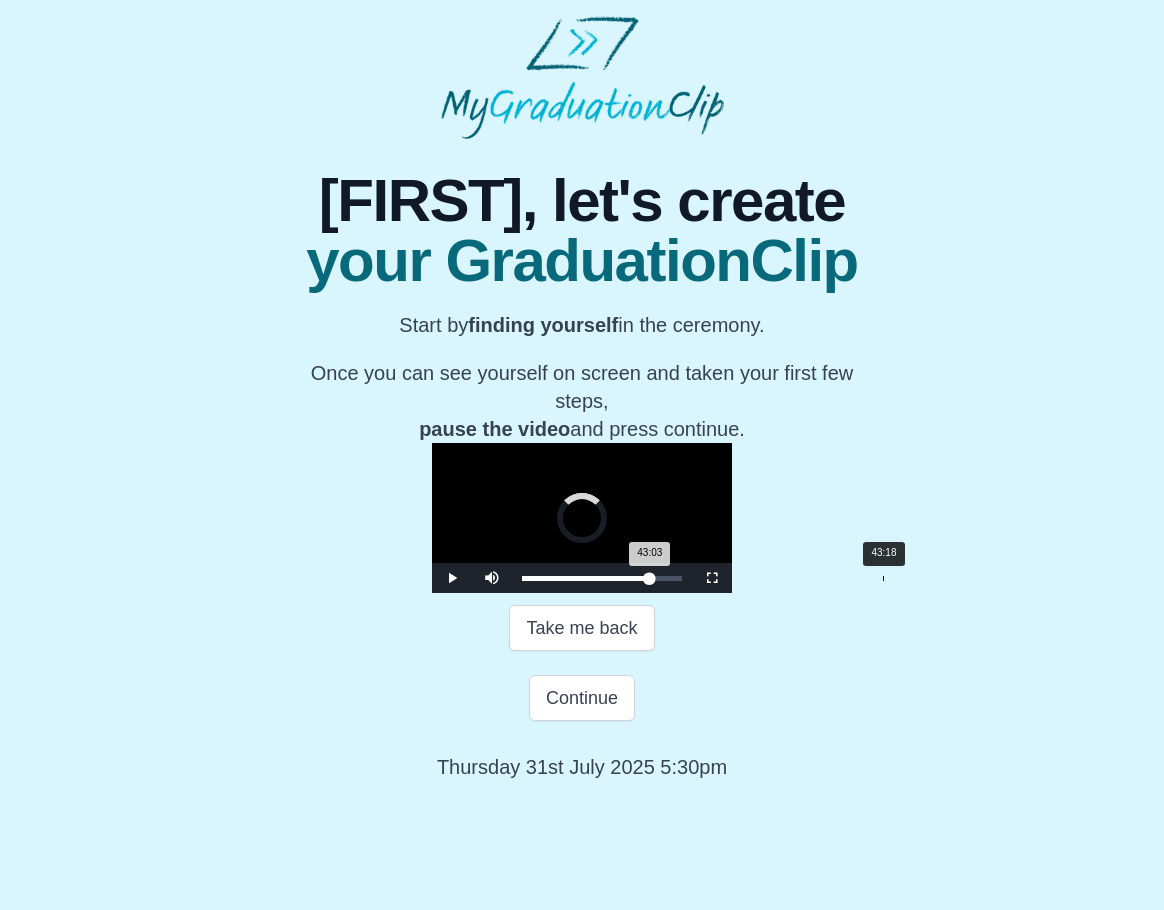 click on "Loaded : 0% 43:18 43:03 Progress : 0%" at bounding box center (602, 578) 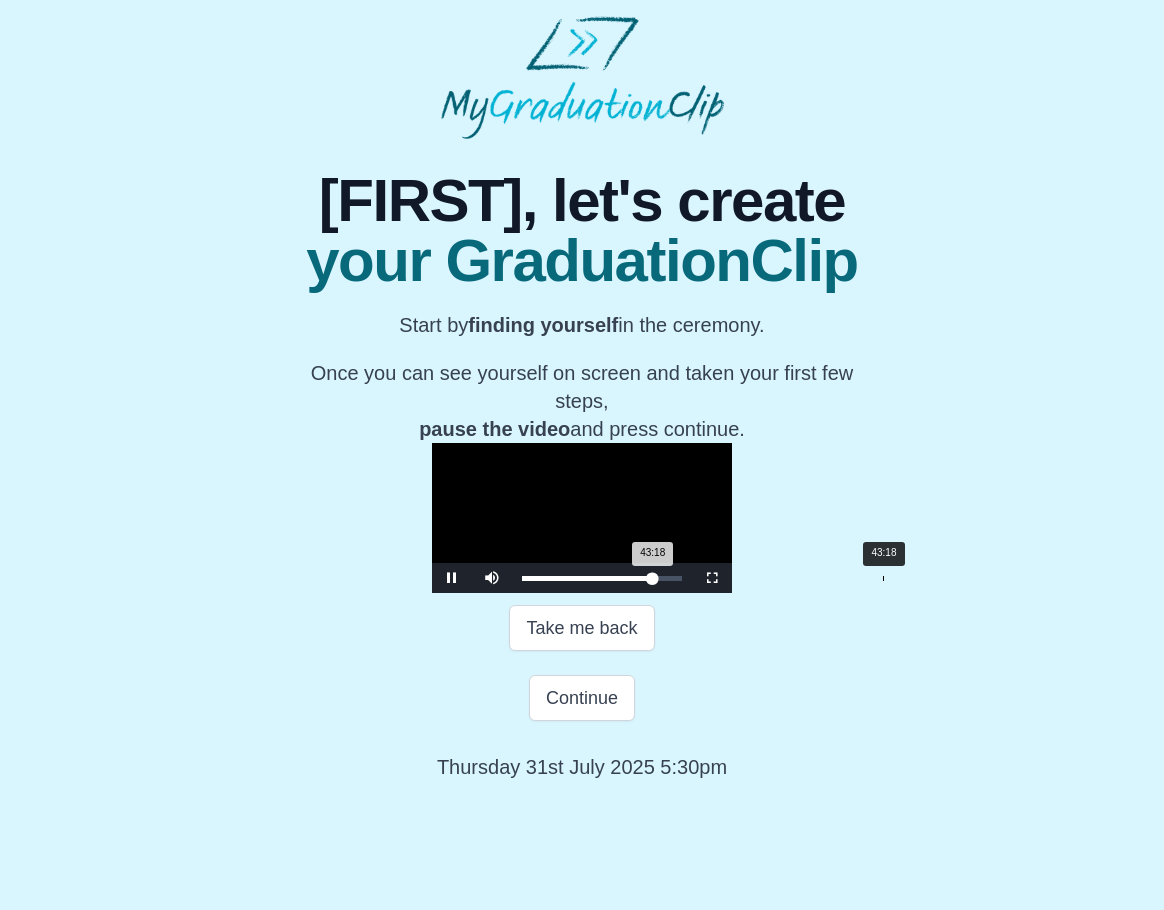 click on "43:18 Progress : 0%" at bounding box center [587, 578] 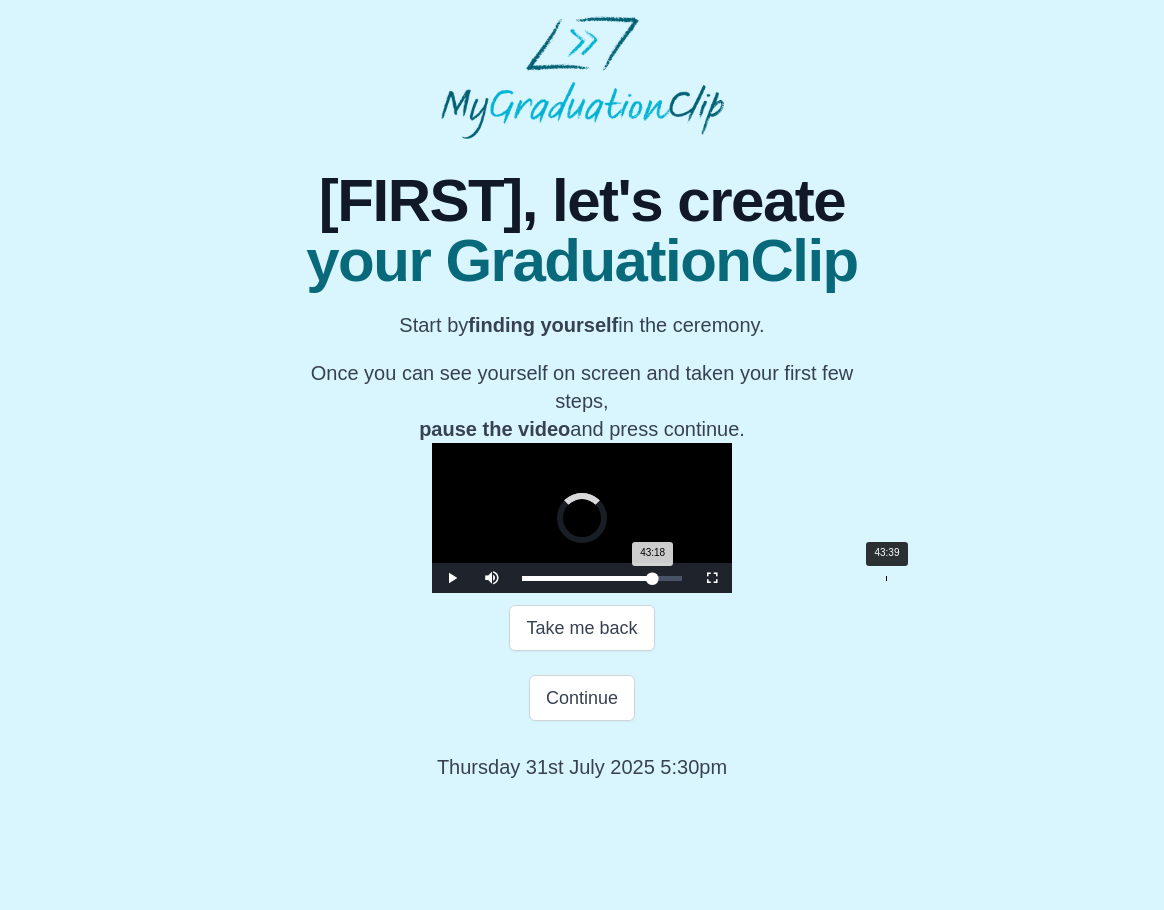 click on "43:18 Progress : 0%" at bounding box center [587, 578] 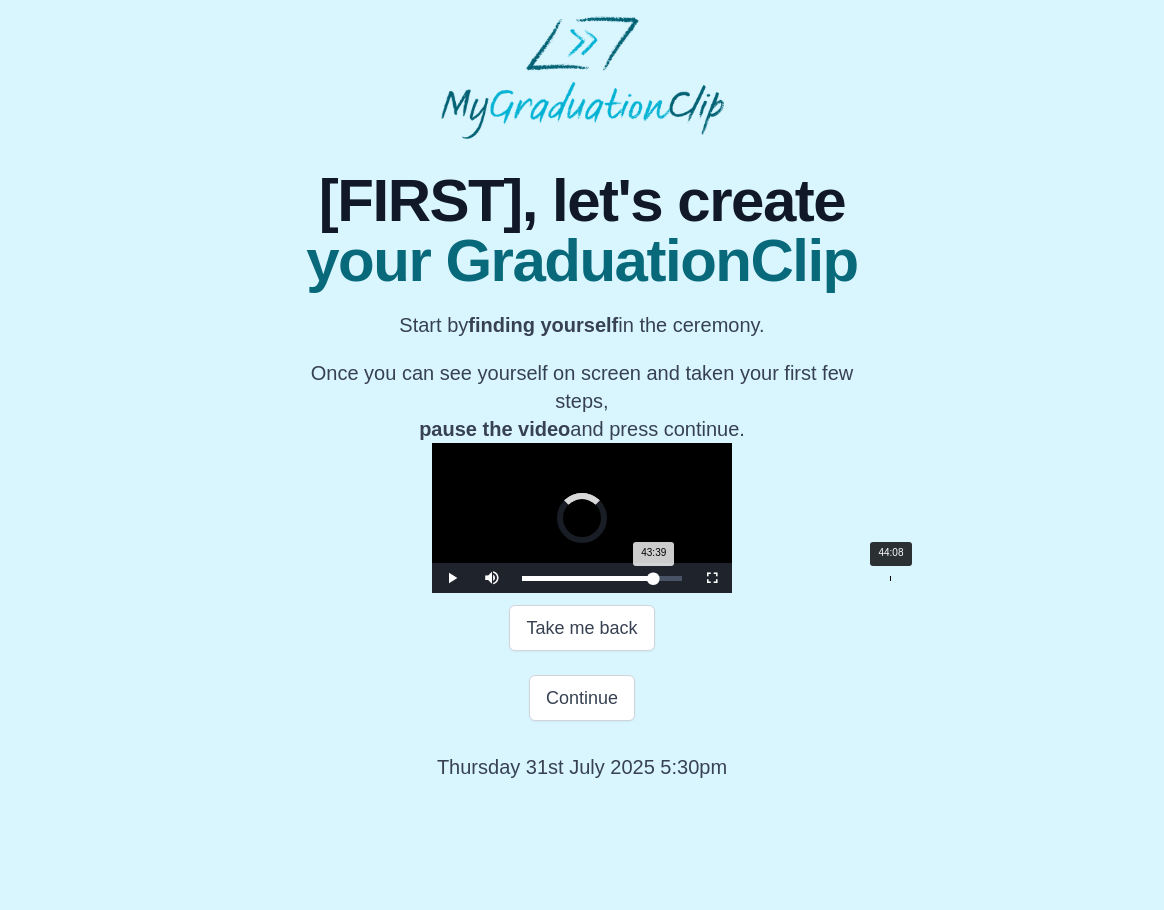 click on "43:39 Progress : 0%" at bounding box center [588, 578] 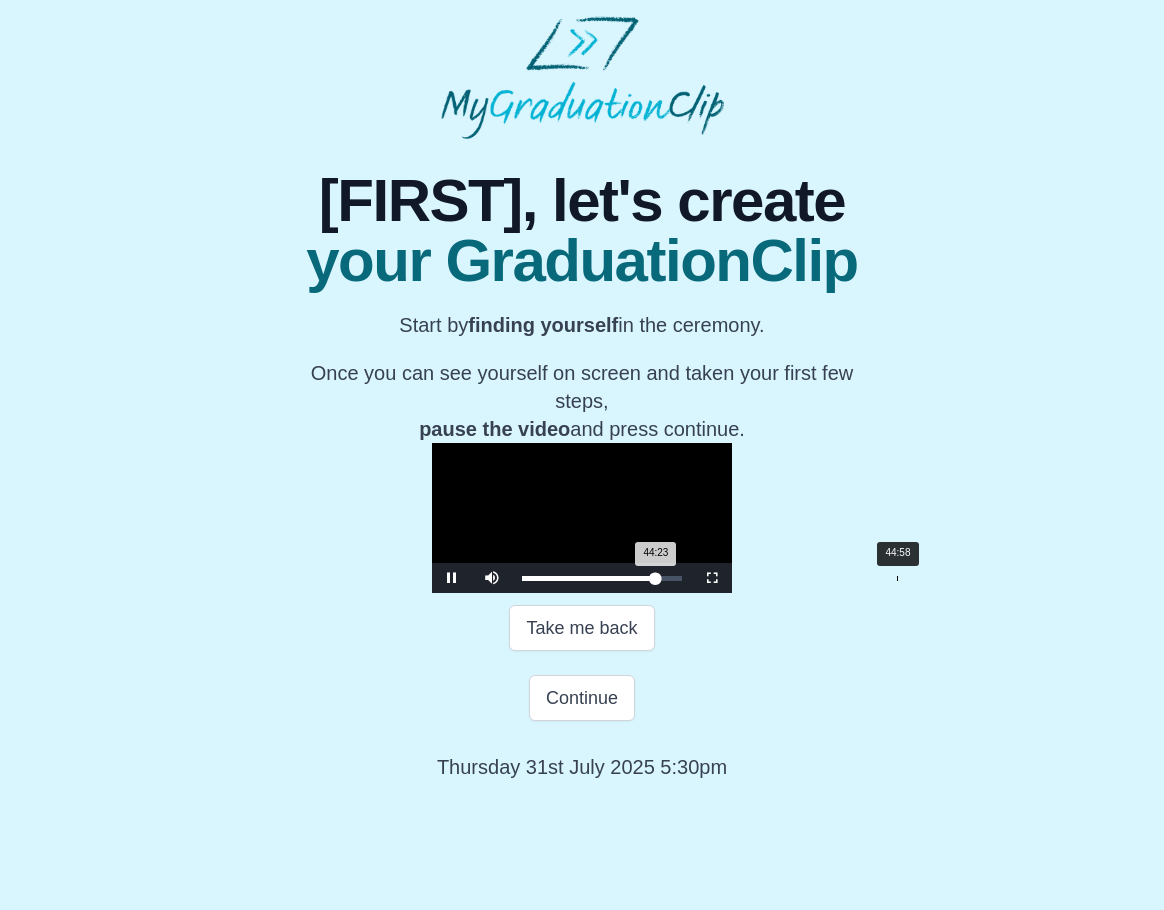 click on "44:23 Progress : 0%" at bounding box center [589, 578] 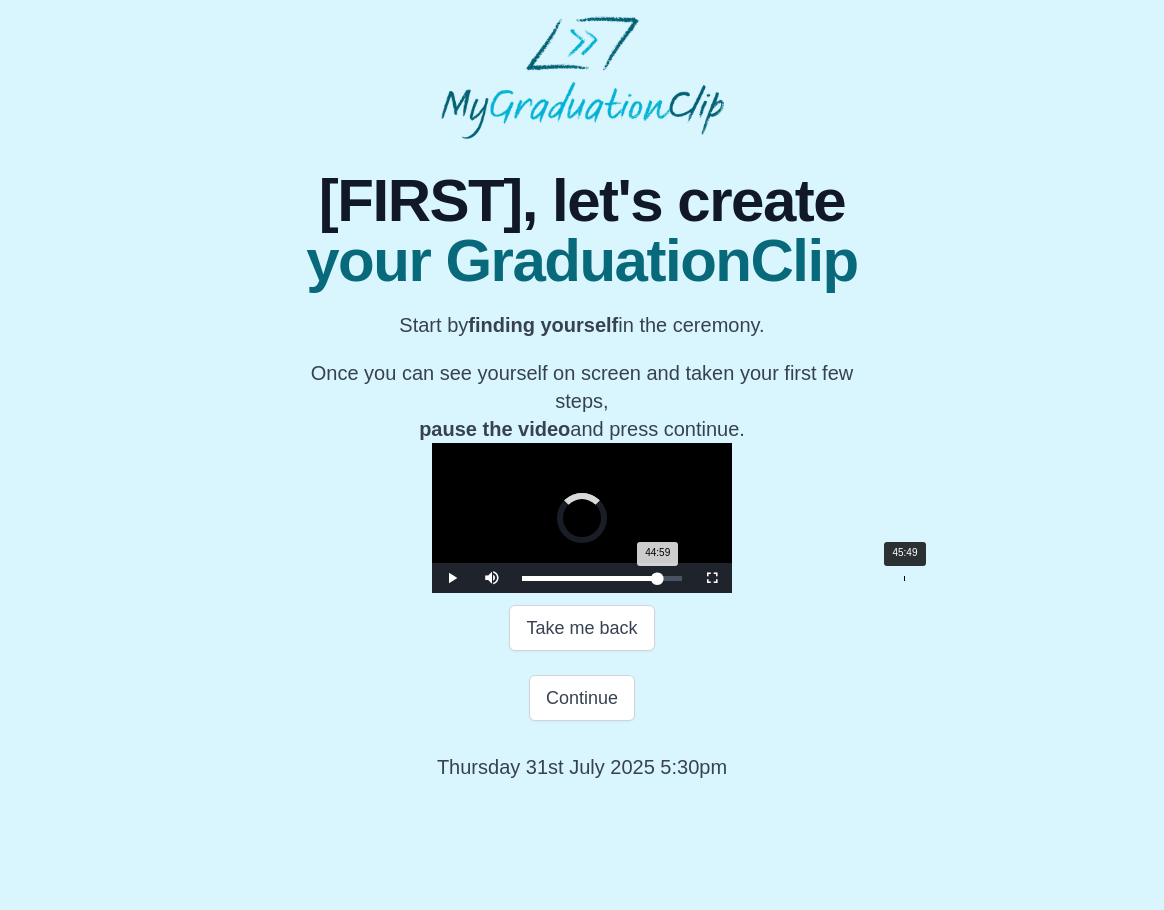 click on "44:59 Progress : 0%" at bounding box center [590, 578] 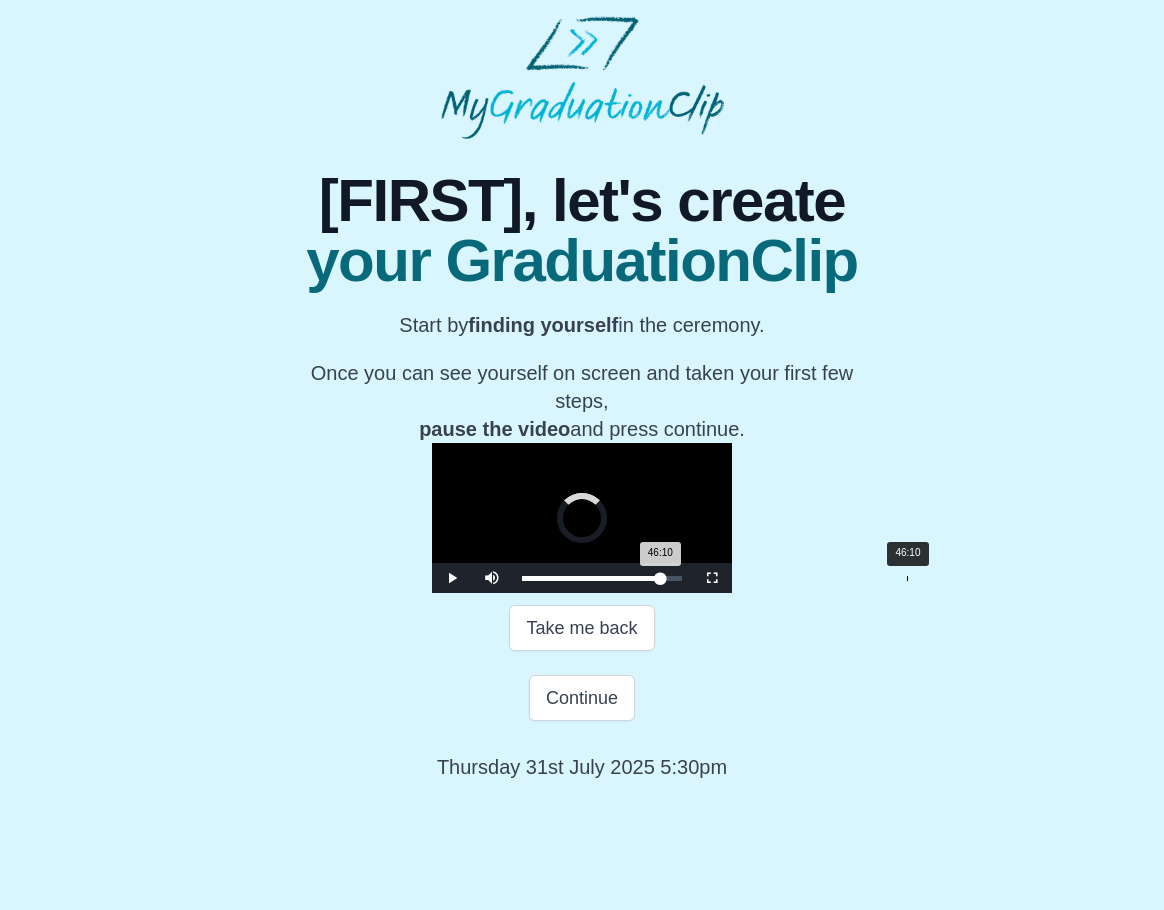 click on "46:10 Progress : 0%" at bounding box center [591, 578] 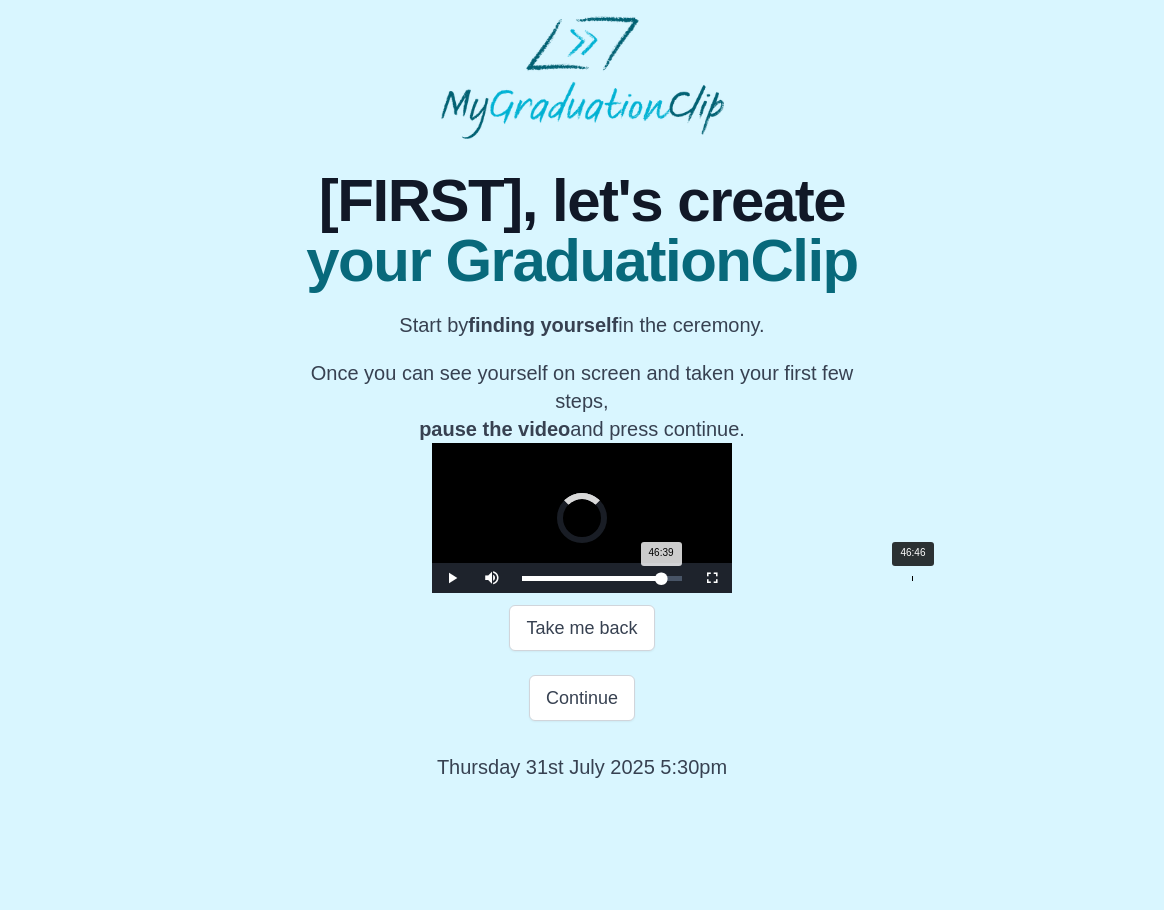 click on "46:39 Progress : 0%" at bounding box center (591, 578) 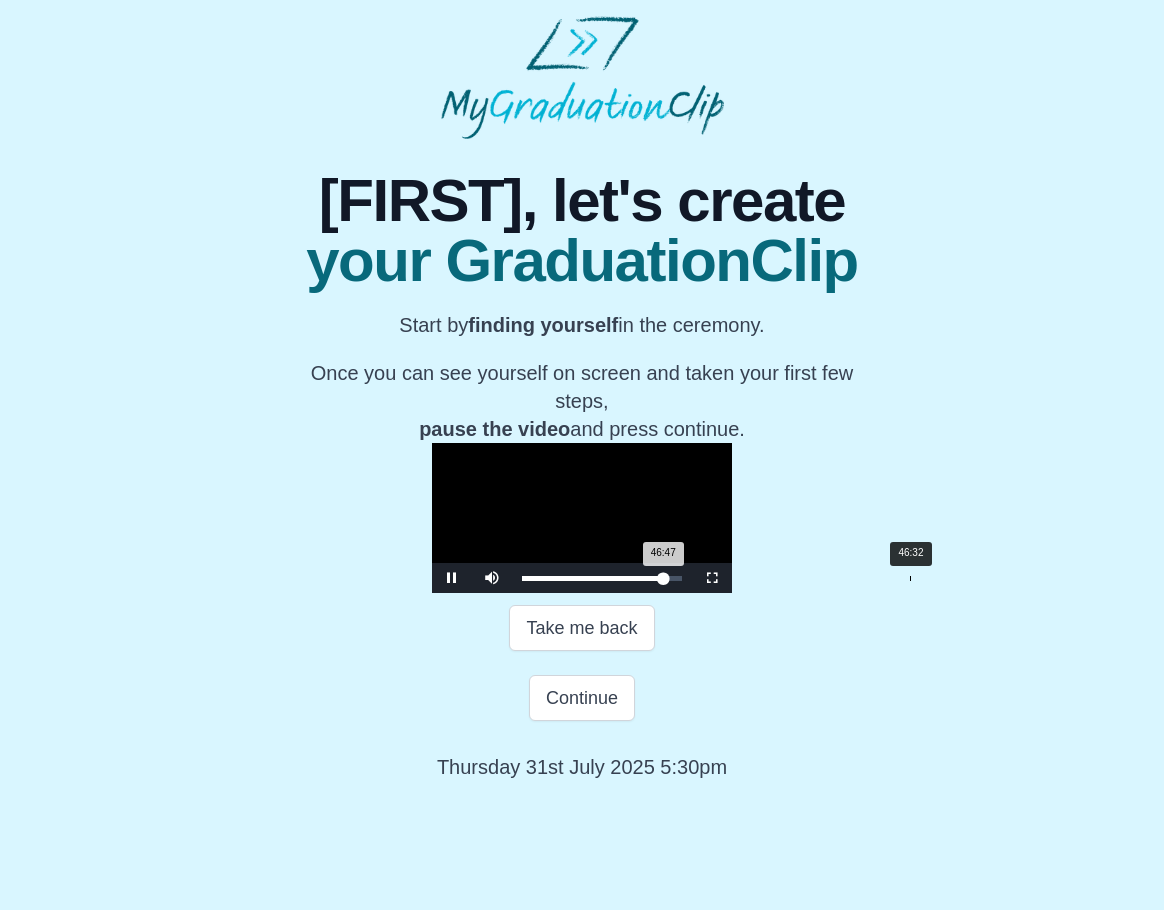 click on "46:47 Progress : 0%" at bounding box center (592, 578) 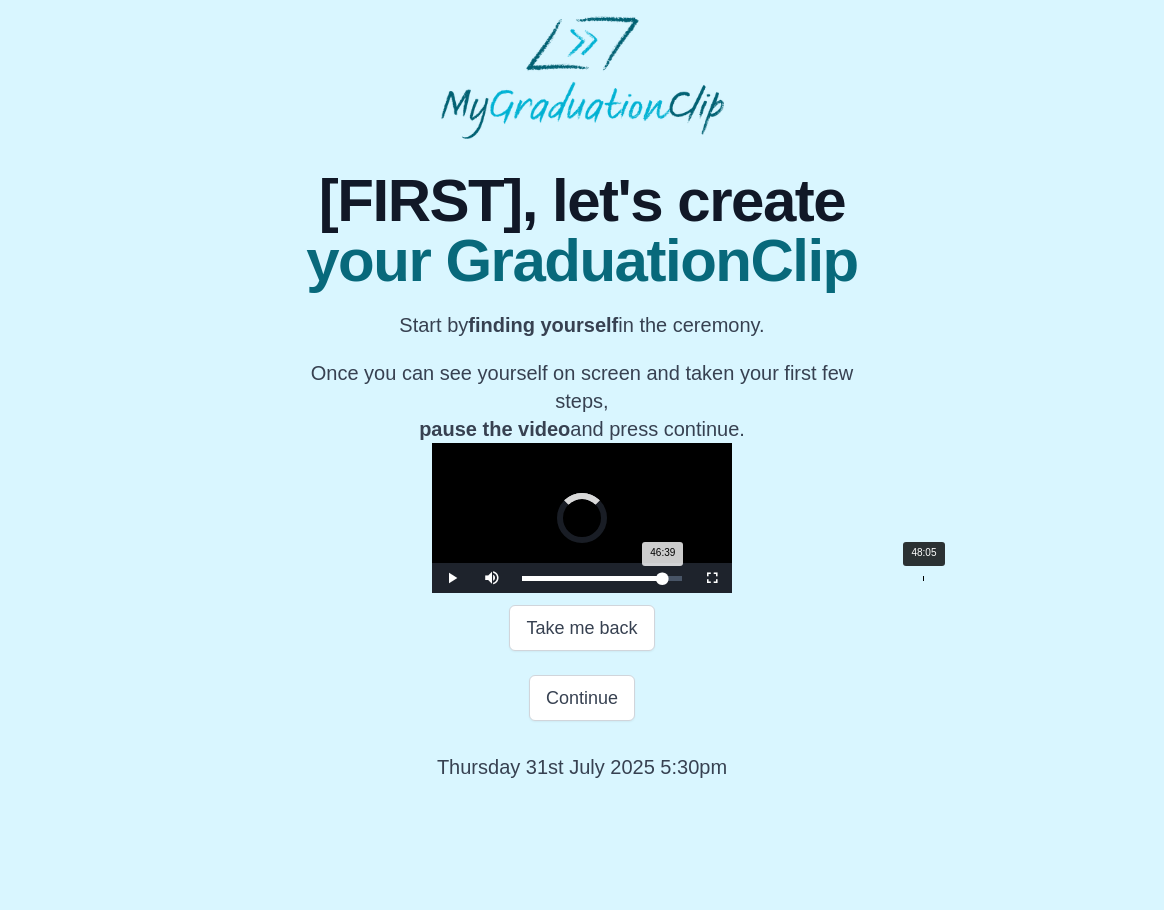 click on "48:05" at bounding box center [923, 578] 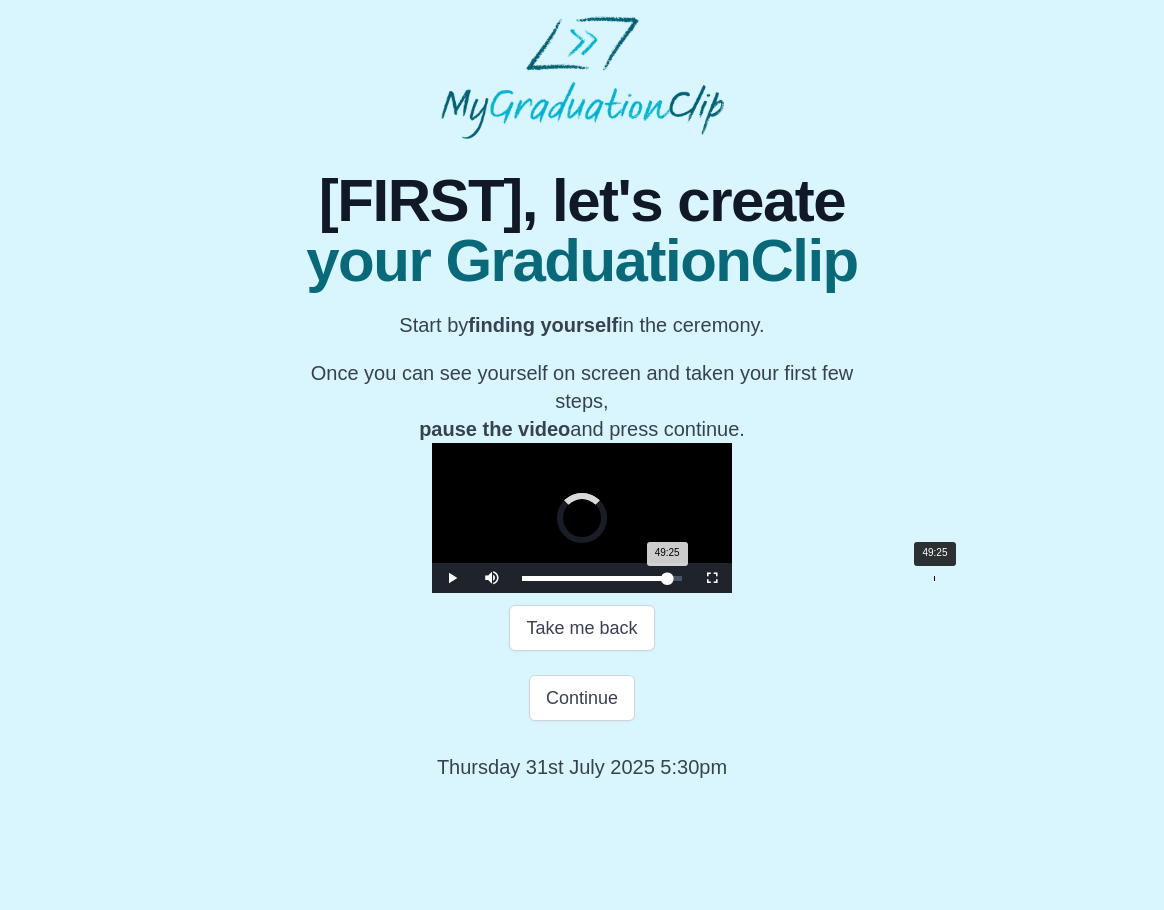click on "49:25" at bounding box center [934, 578] 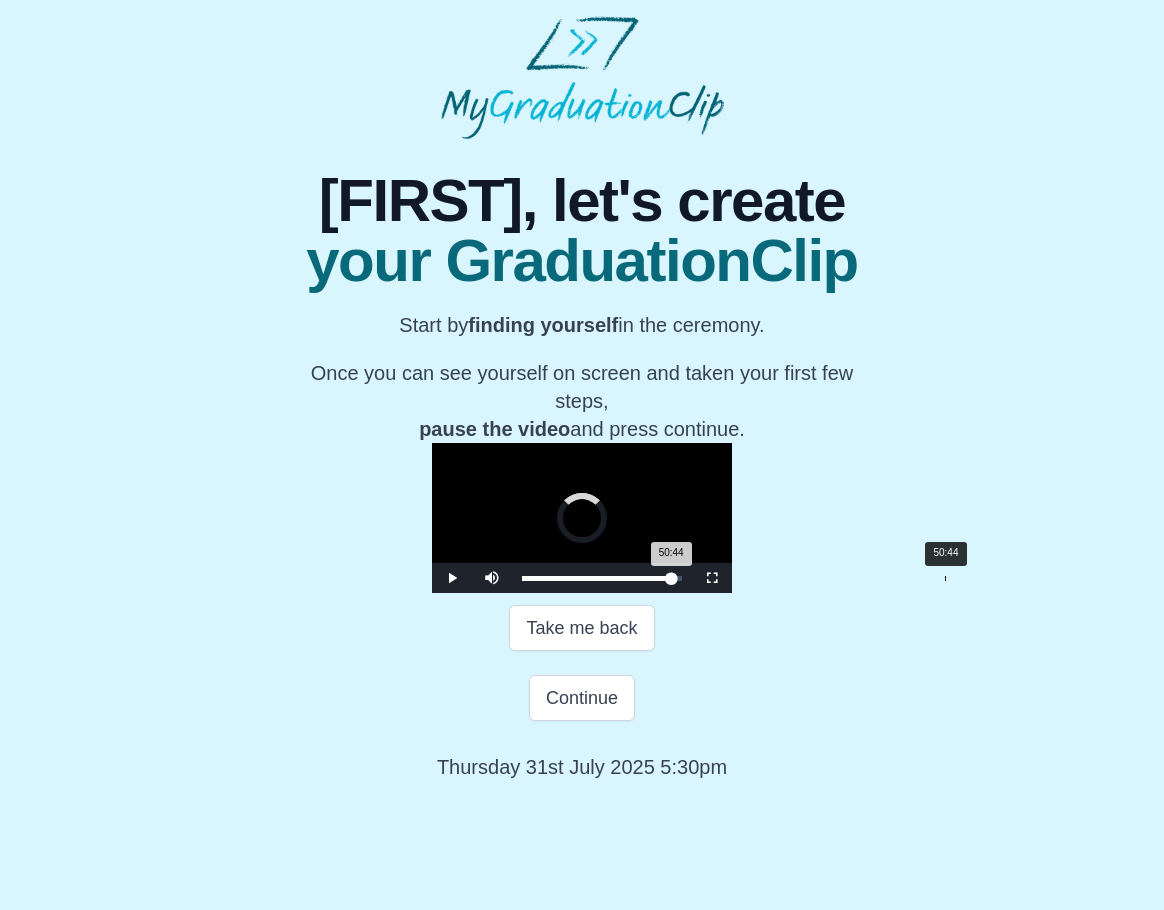 click on "Loaded : 0% 50:44 50:44 Progress : 0%" at bounding box center [602, 578] 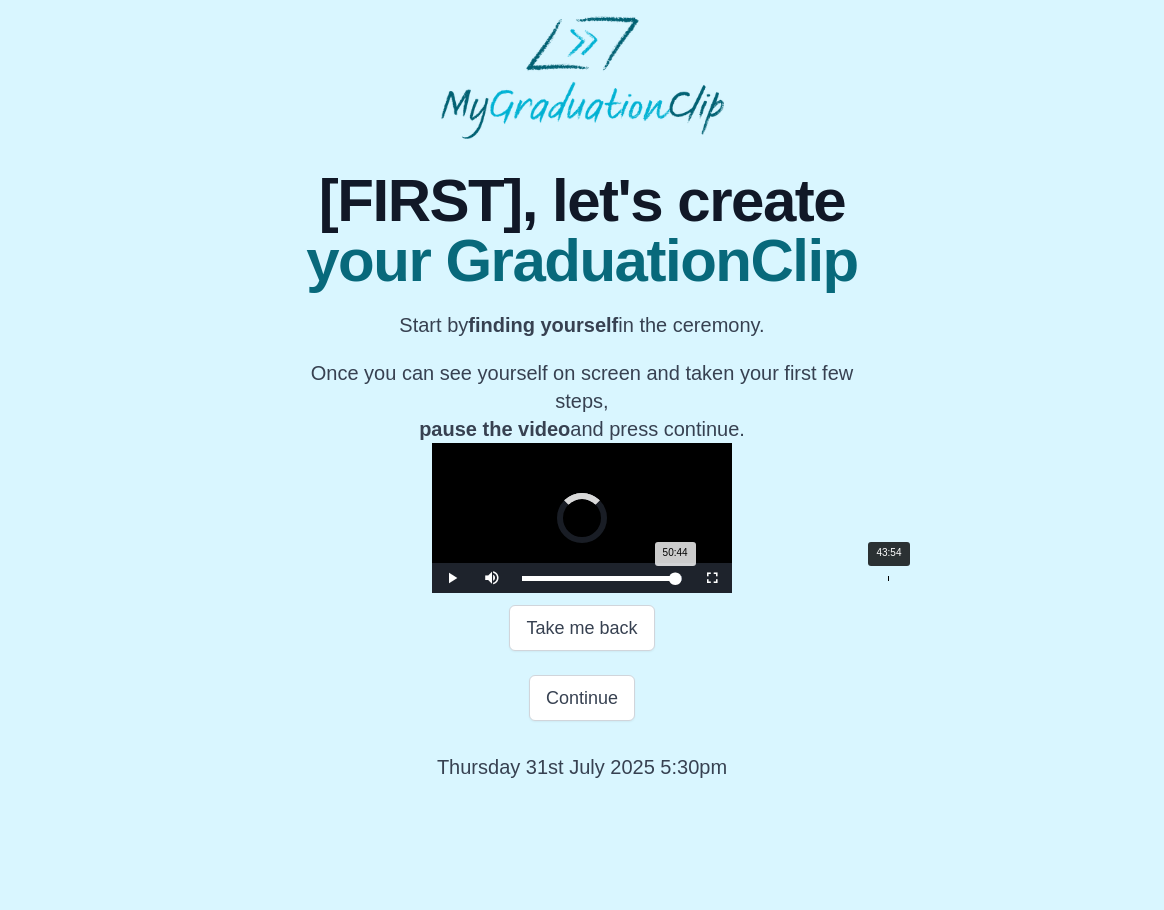 click on "43:54" at bounding box center (888, 578) 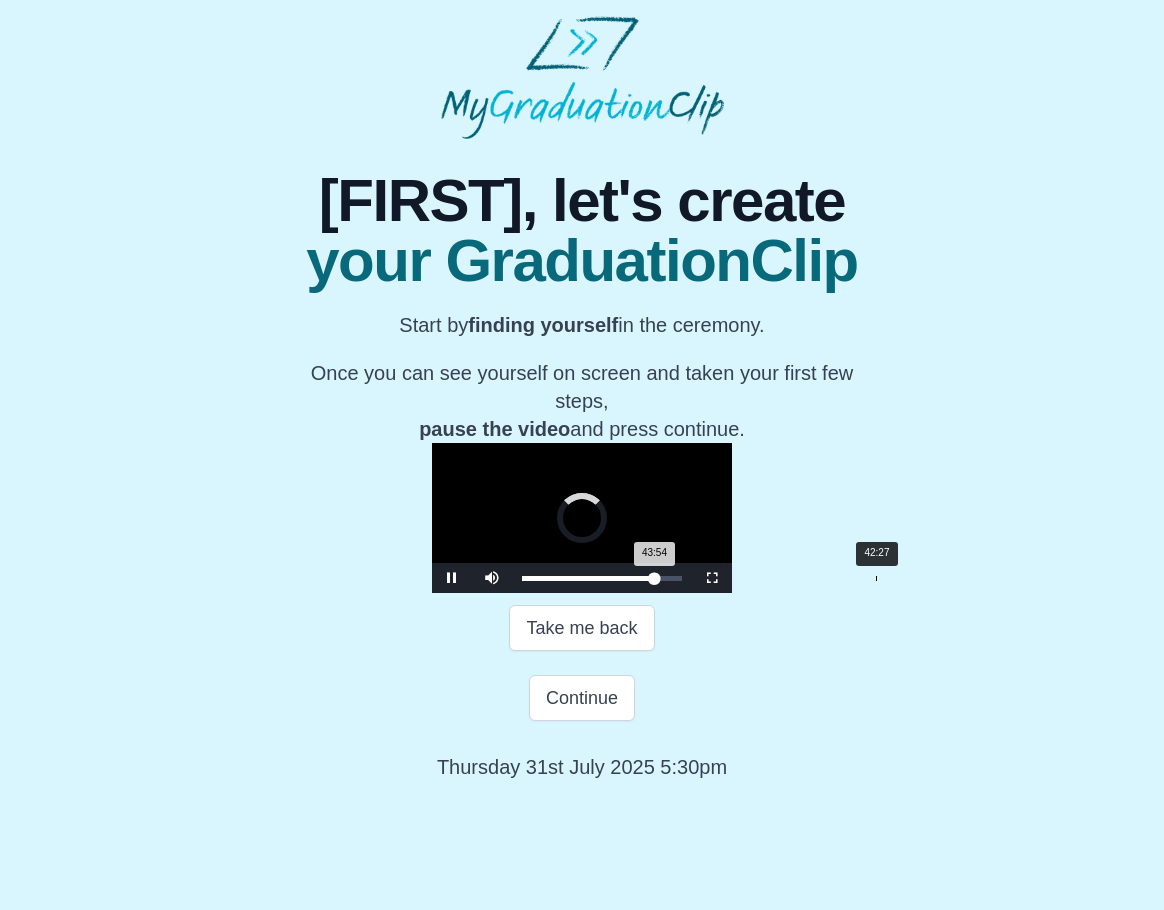 click on "Loaded : 0% 42:27 43:54 Progress : 0%" at bounding box center (602, 578) 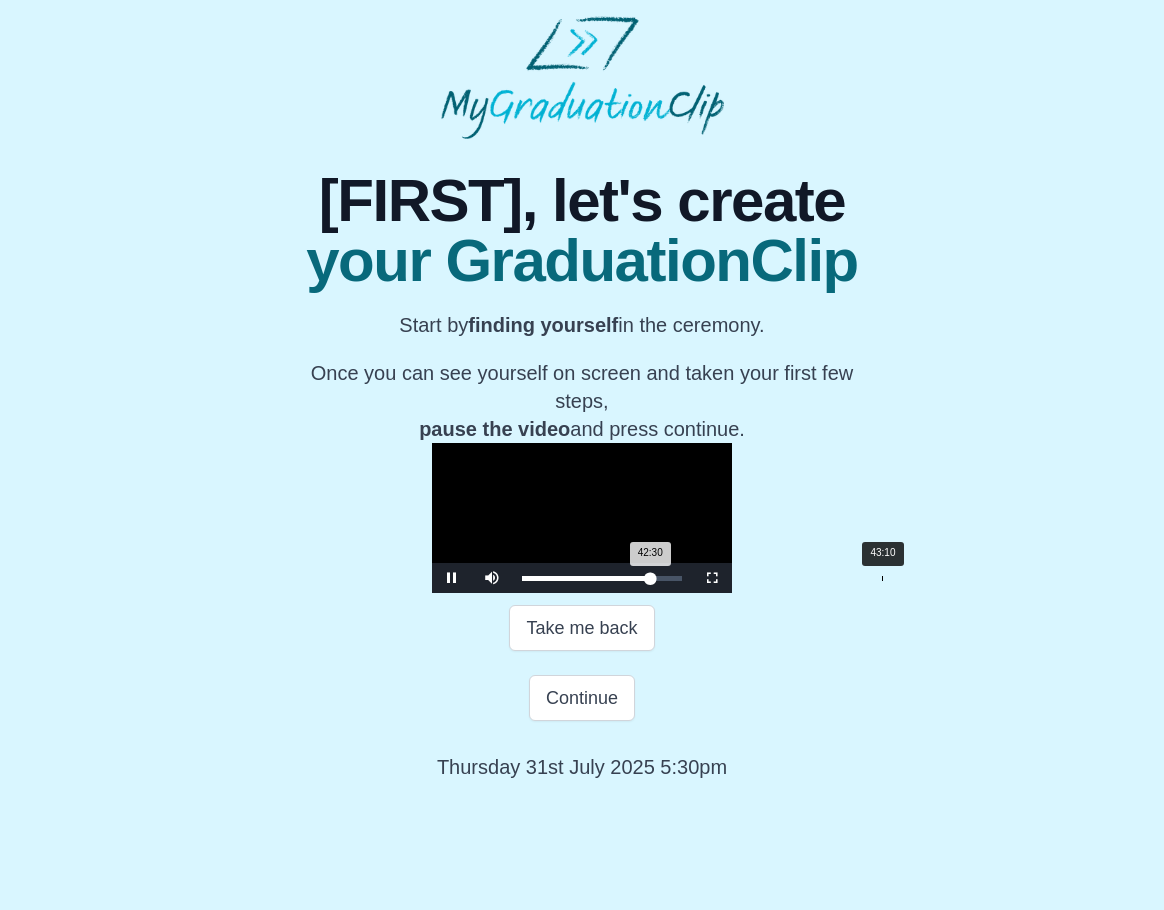 click on "42:30 Progress : 0%" at bounding box center [586, 578] 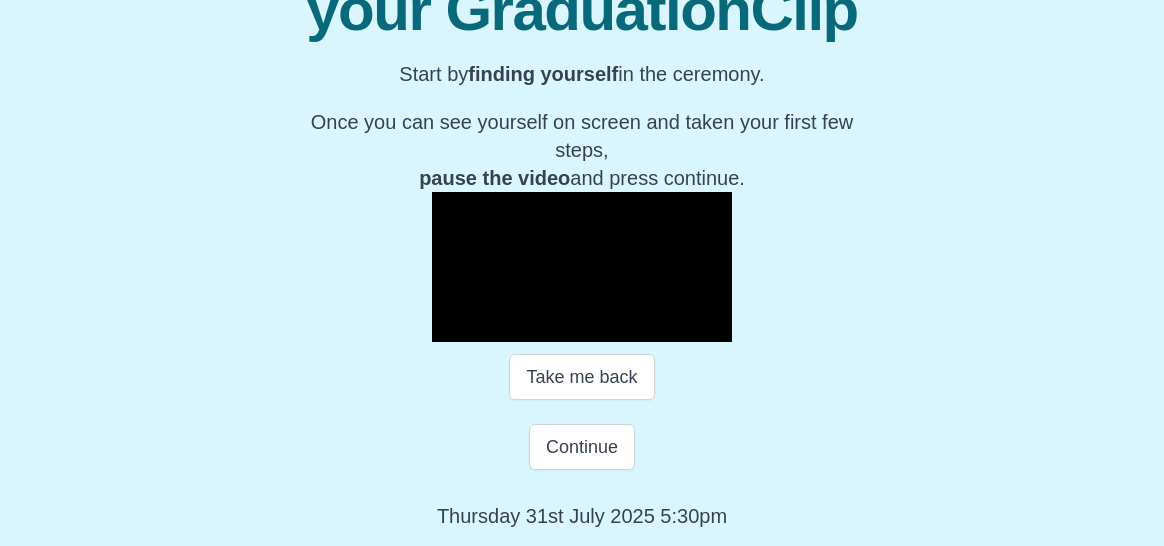 scroll, scrollTop: 549, scrollLeft: 0, axis: vertical 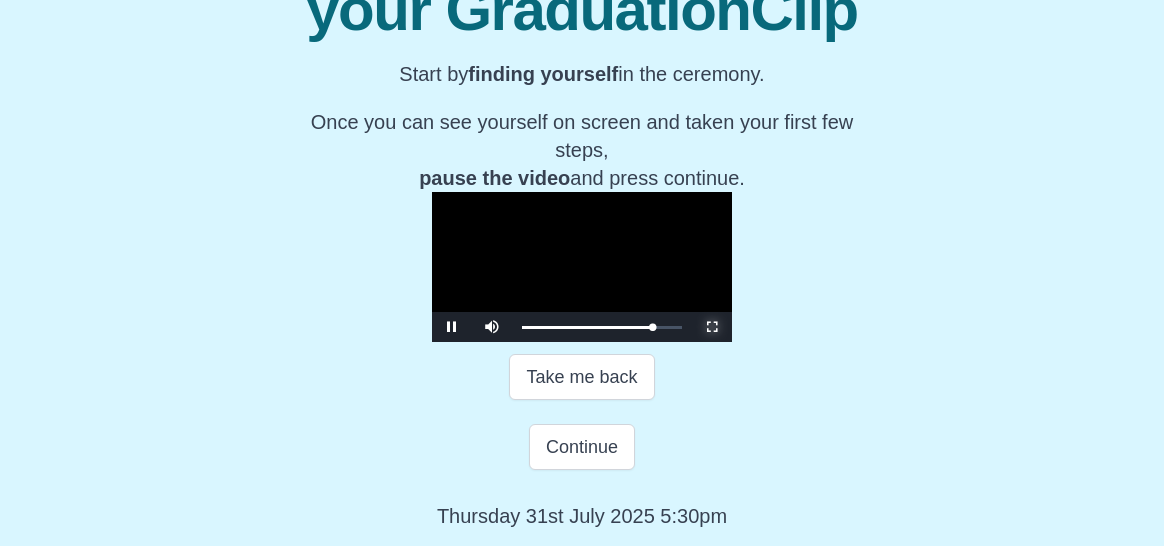 click at bounding box center (712, 327) 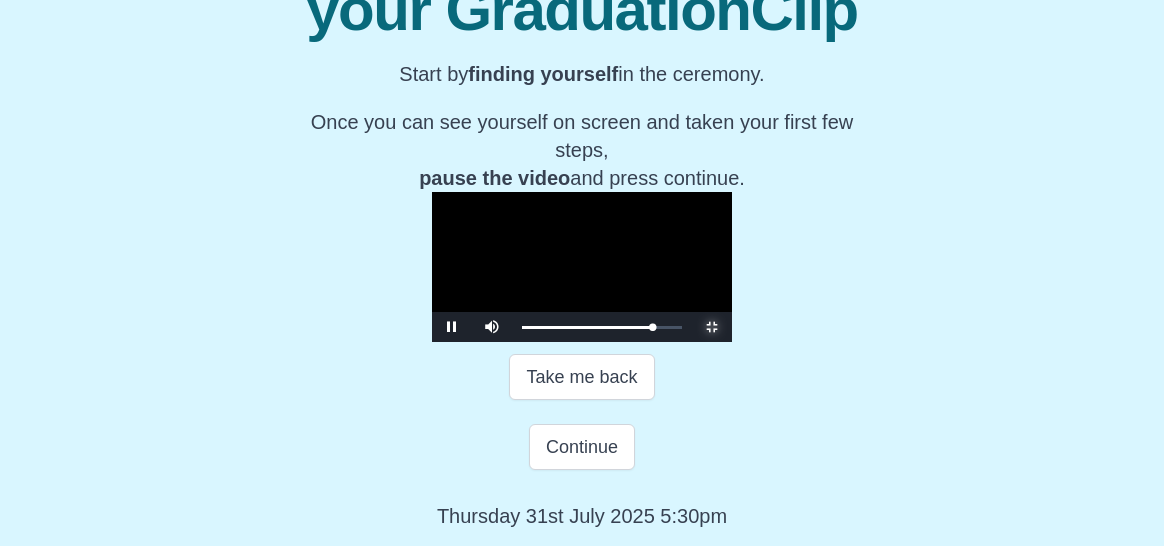 scroll, scrollTop: 0, scrollLeft: 0, axis: both 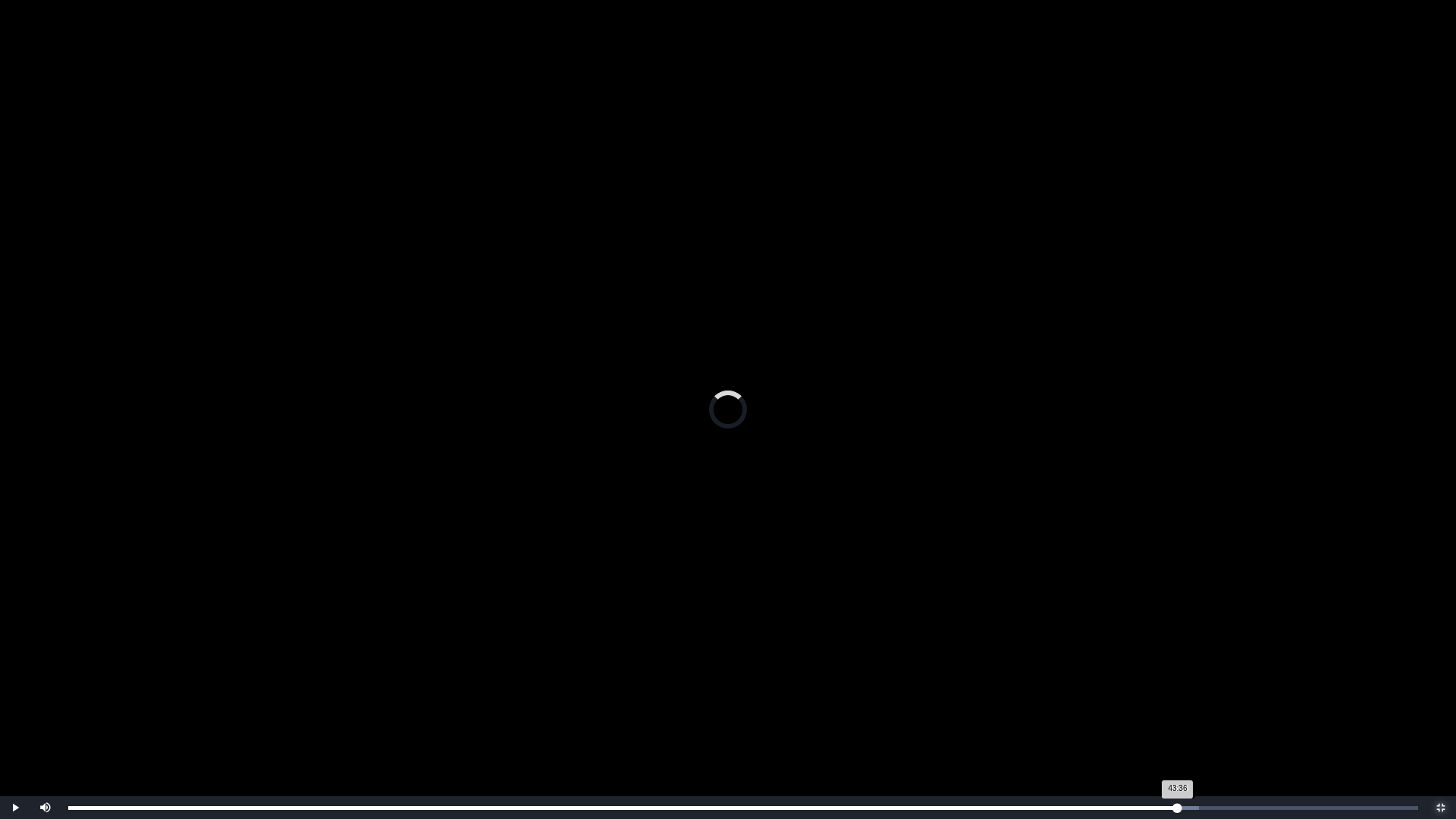 click on "Loaded : 0% 43:36 43:36 Progress : 0%" at bounding box center (743, 808) 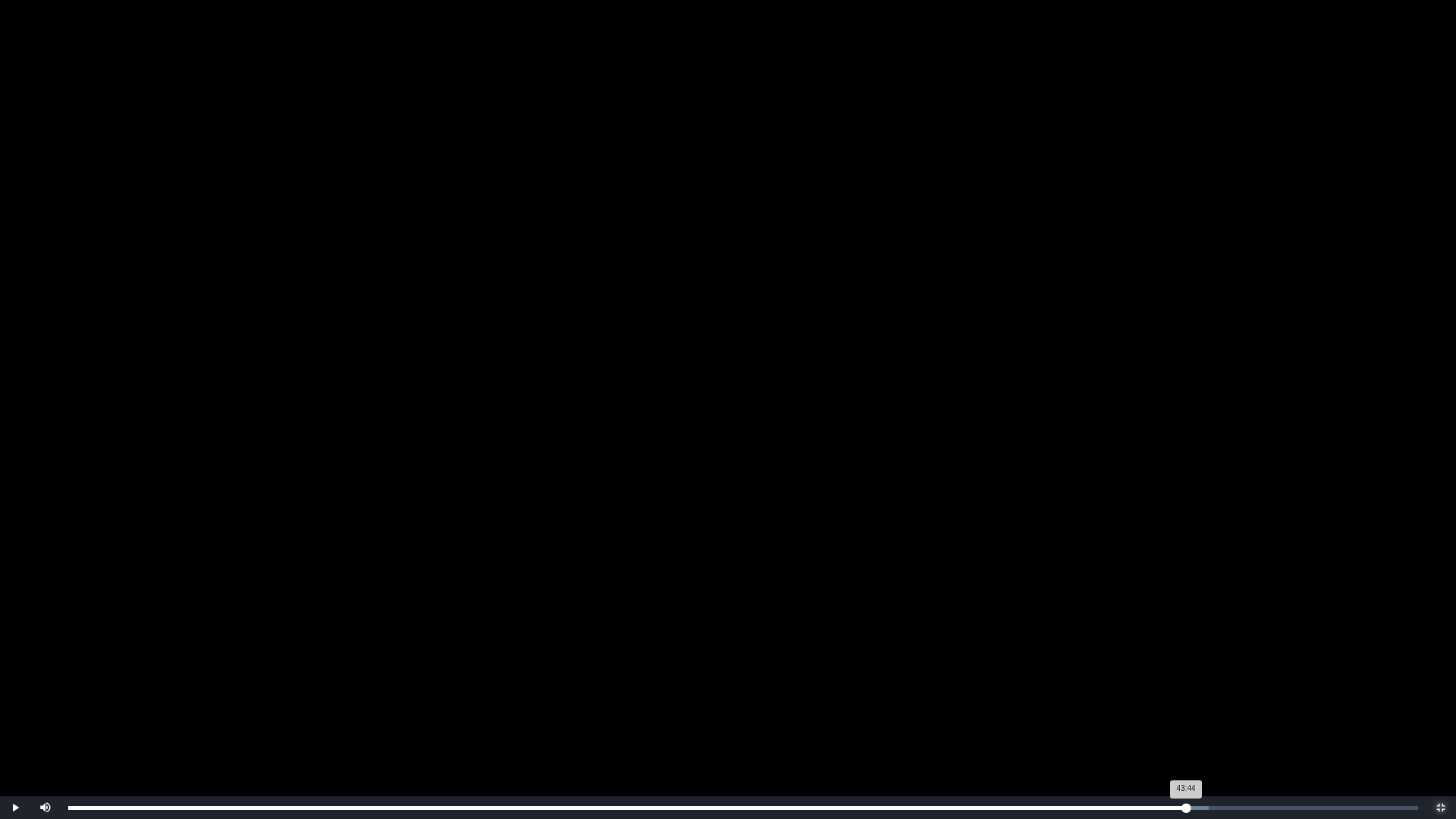 click on "43:44 Progress : 0%" at bounding box center [627, 808] 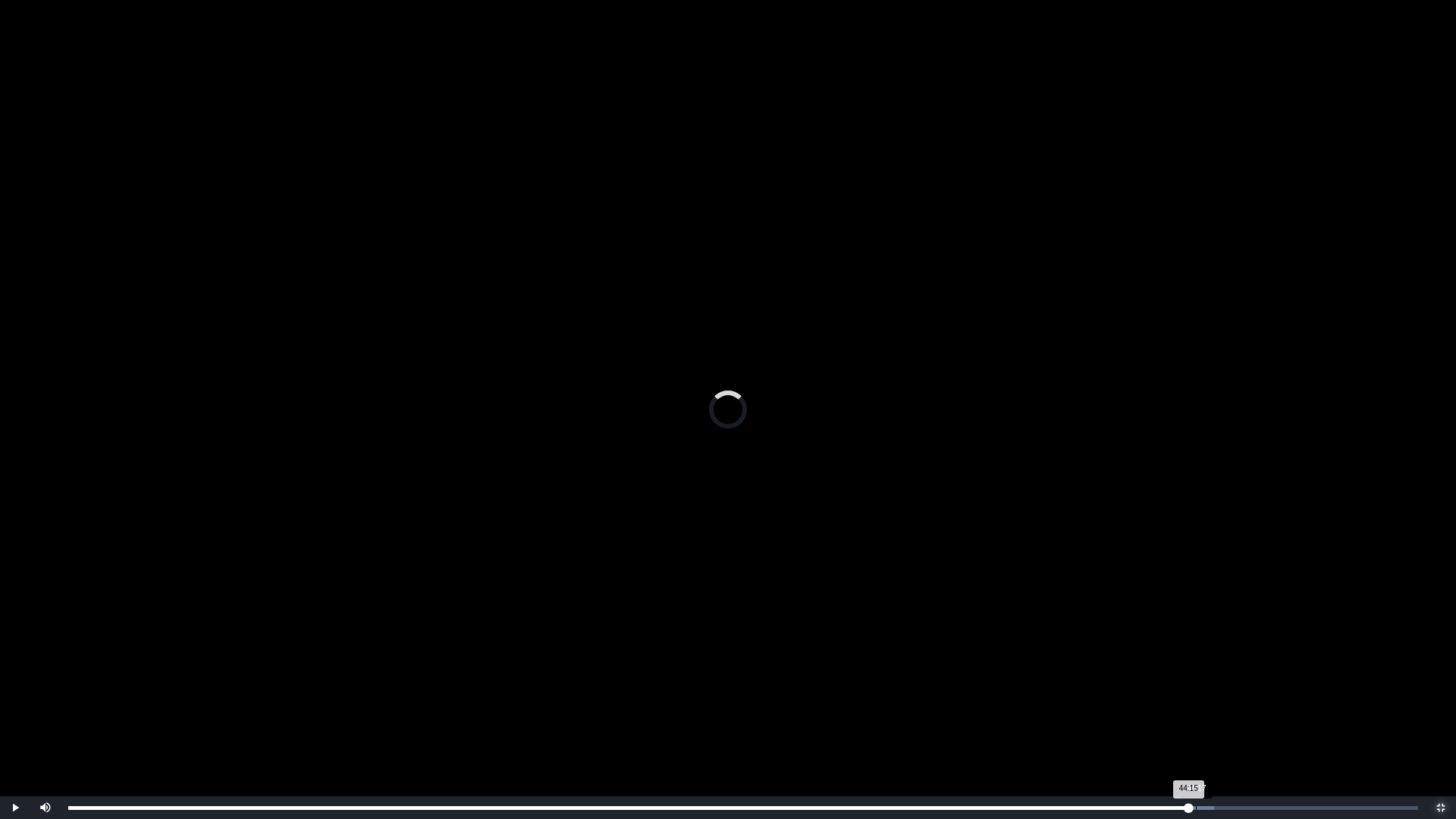 click on "Loaded : 0% 44:17 44:15 Progress : 0%" at bounding box center [743, 808] 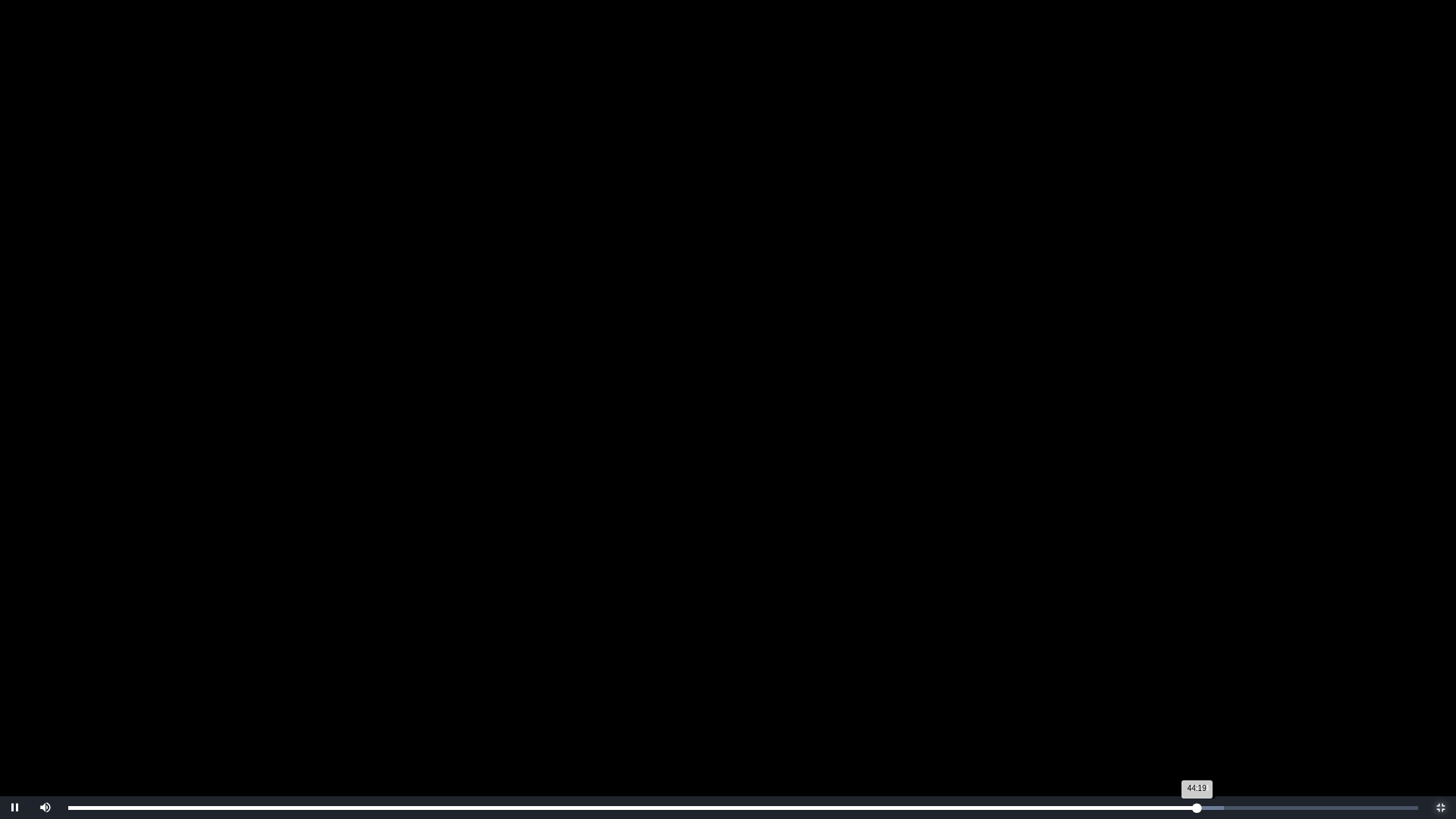 click on "Loaded : 0% 44:24 44:19 Progress : 0%" at bounding box center (743, 808) 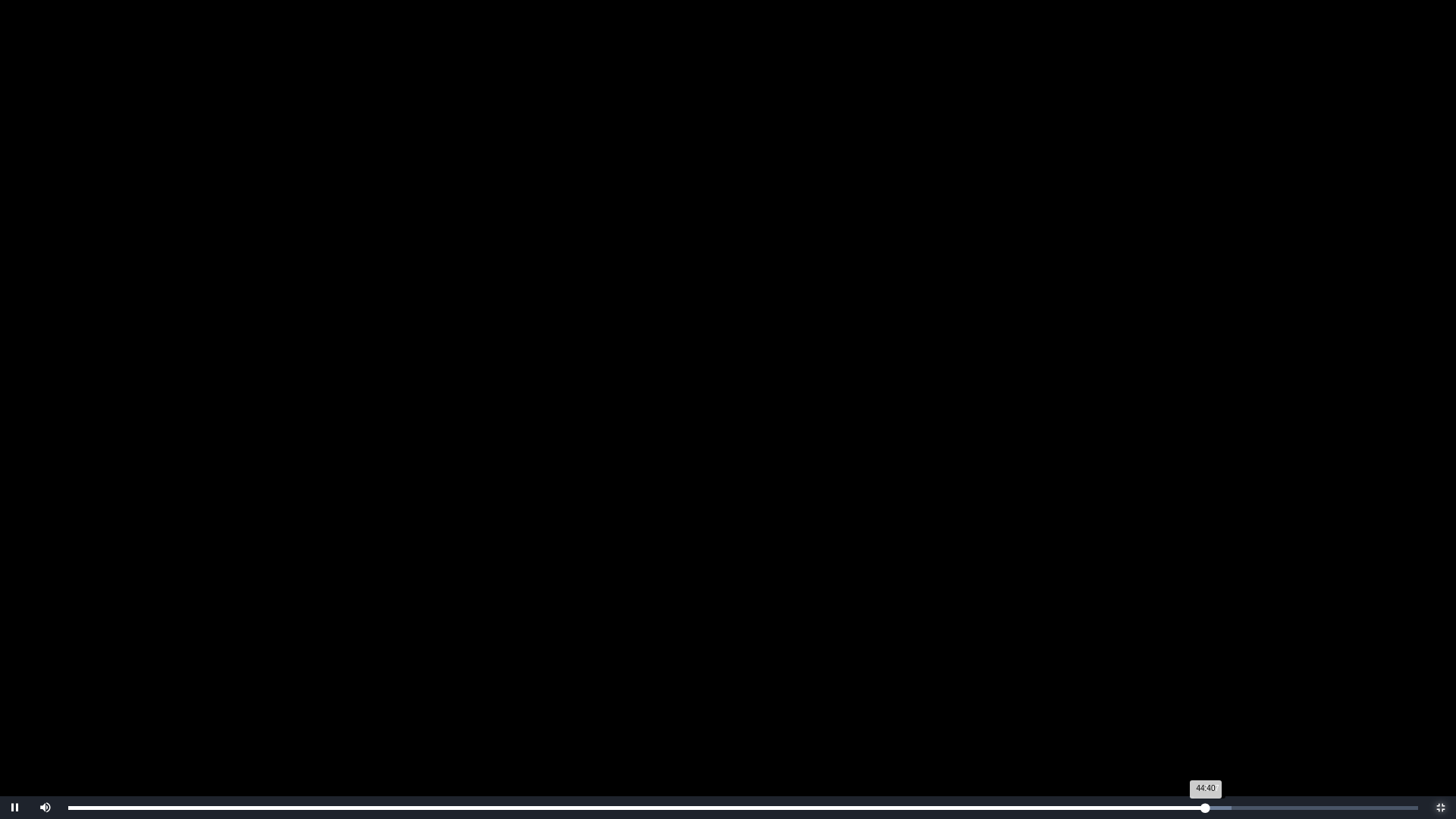 click on "44:40 Progress : 0%" at bounding box center [637, 808] 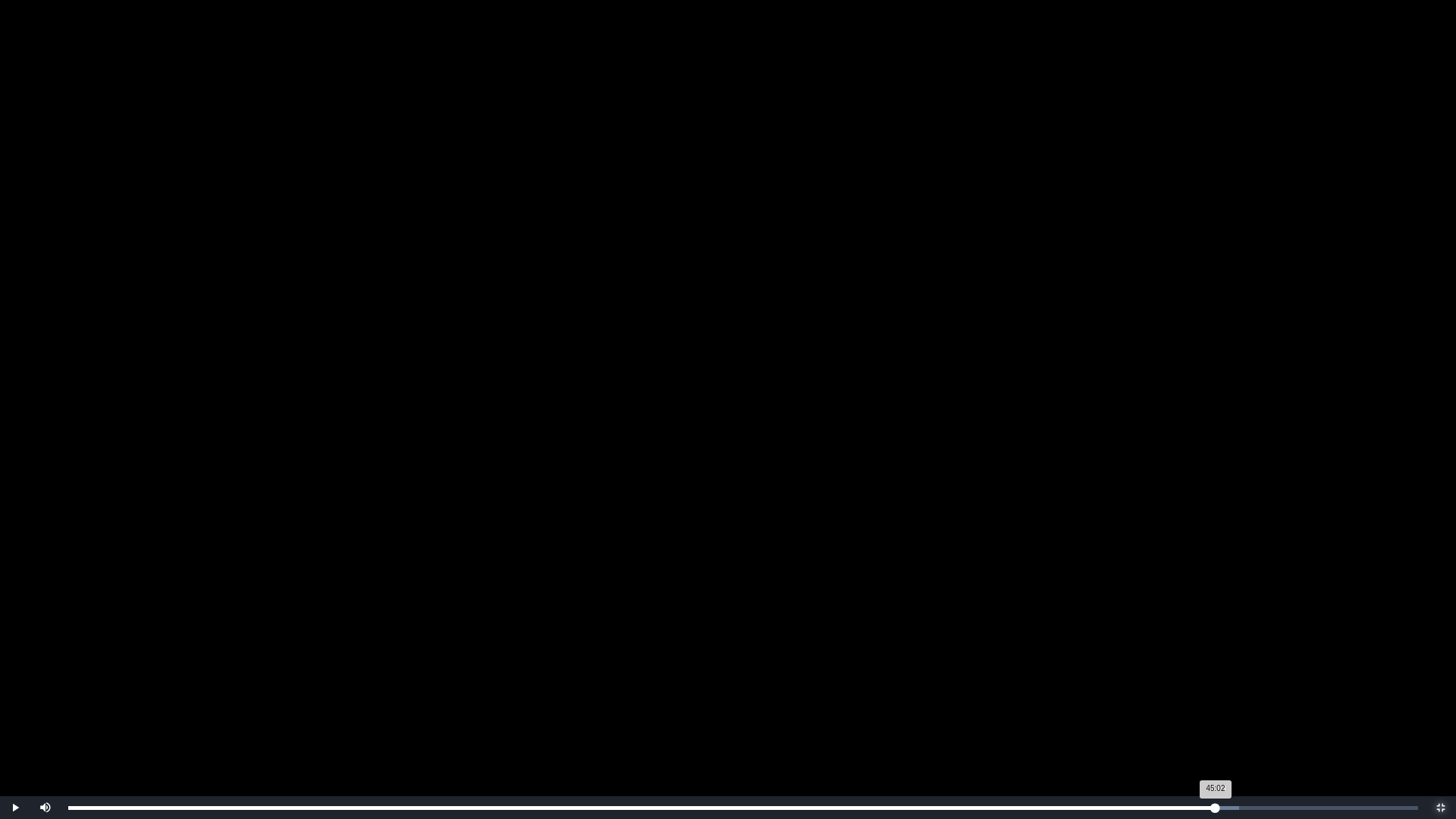 click on "Loaded : 0% 45:03 45:02 Progress : 0%" at bounding box center [743, 808] 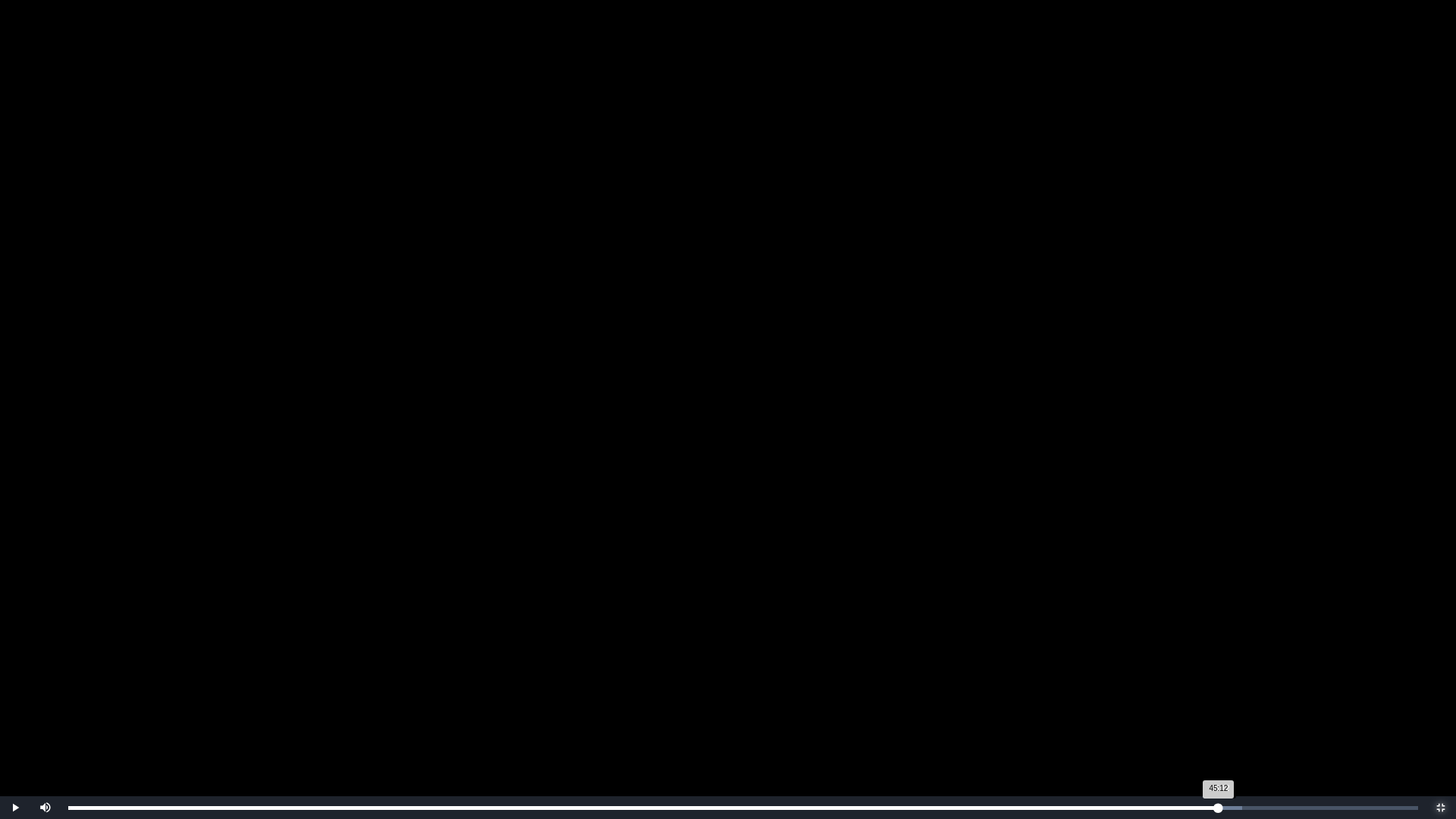 click on "45:12 Progress : 0%" at bounding box center (643, 808) 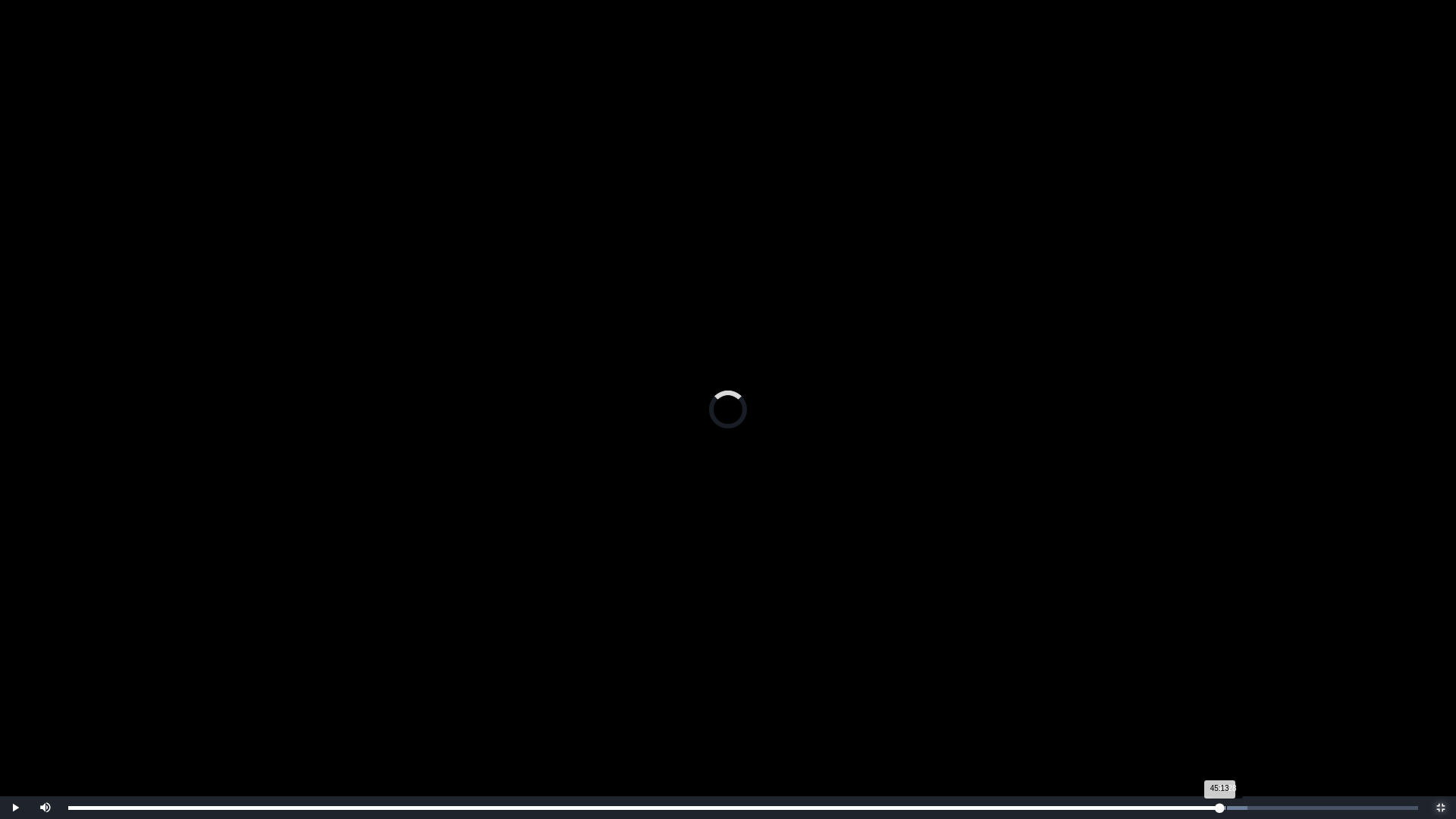 click on "Loaded : 0% 45:28 45:13 Progress : 0%" at bounding box center (743, 808) 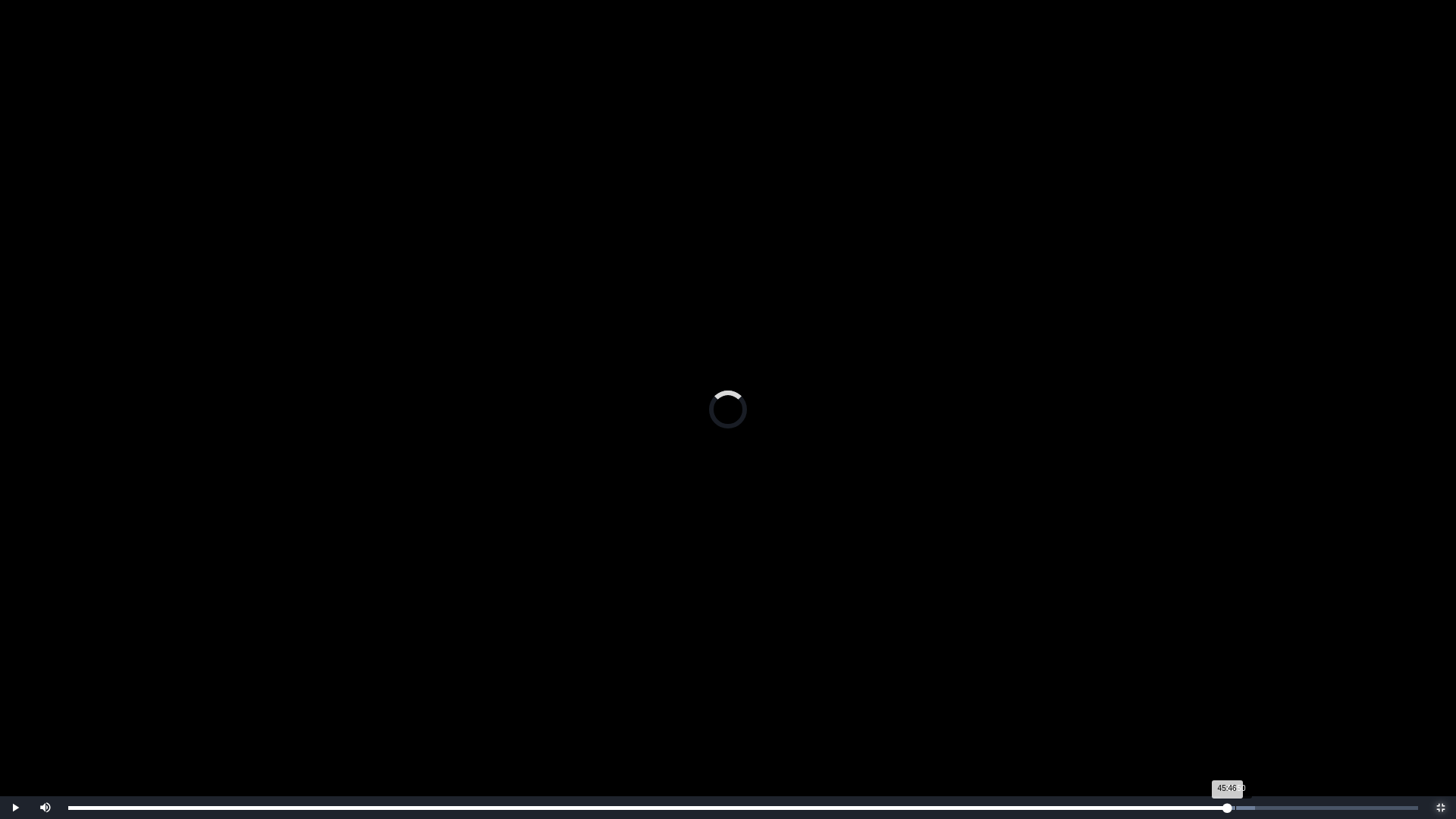 click on "Loaded : 0% 45:50 45:46 Progress : 0%" at bounding box center (743, 808) 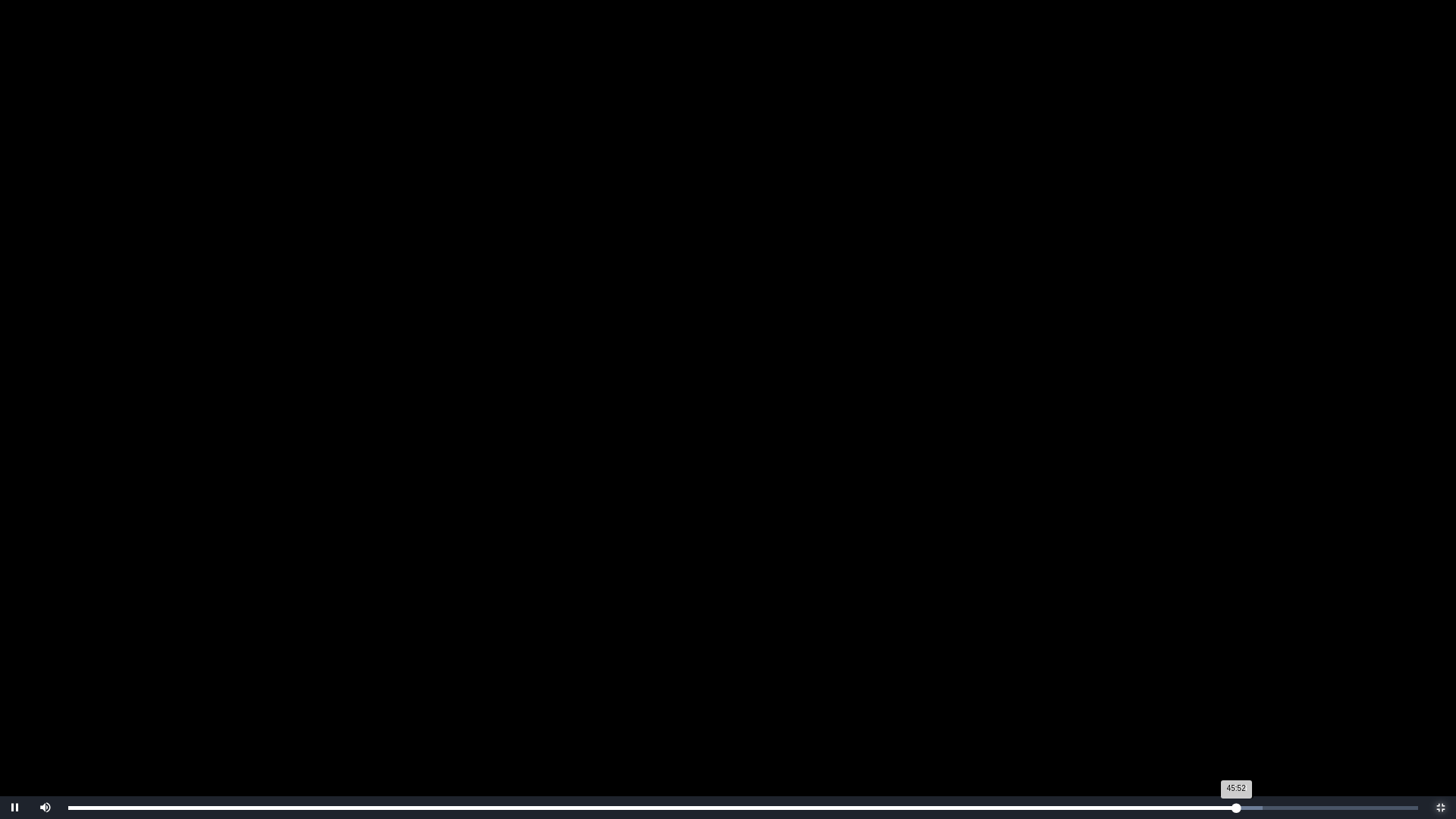 click on "45:52 Progress : 0%" at bounding box center [652, 808] 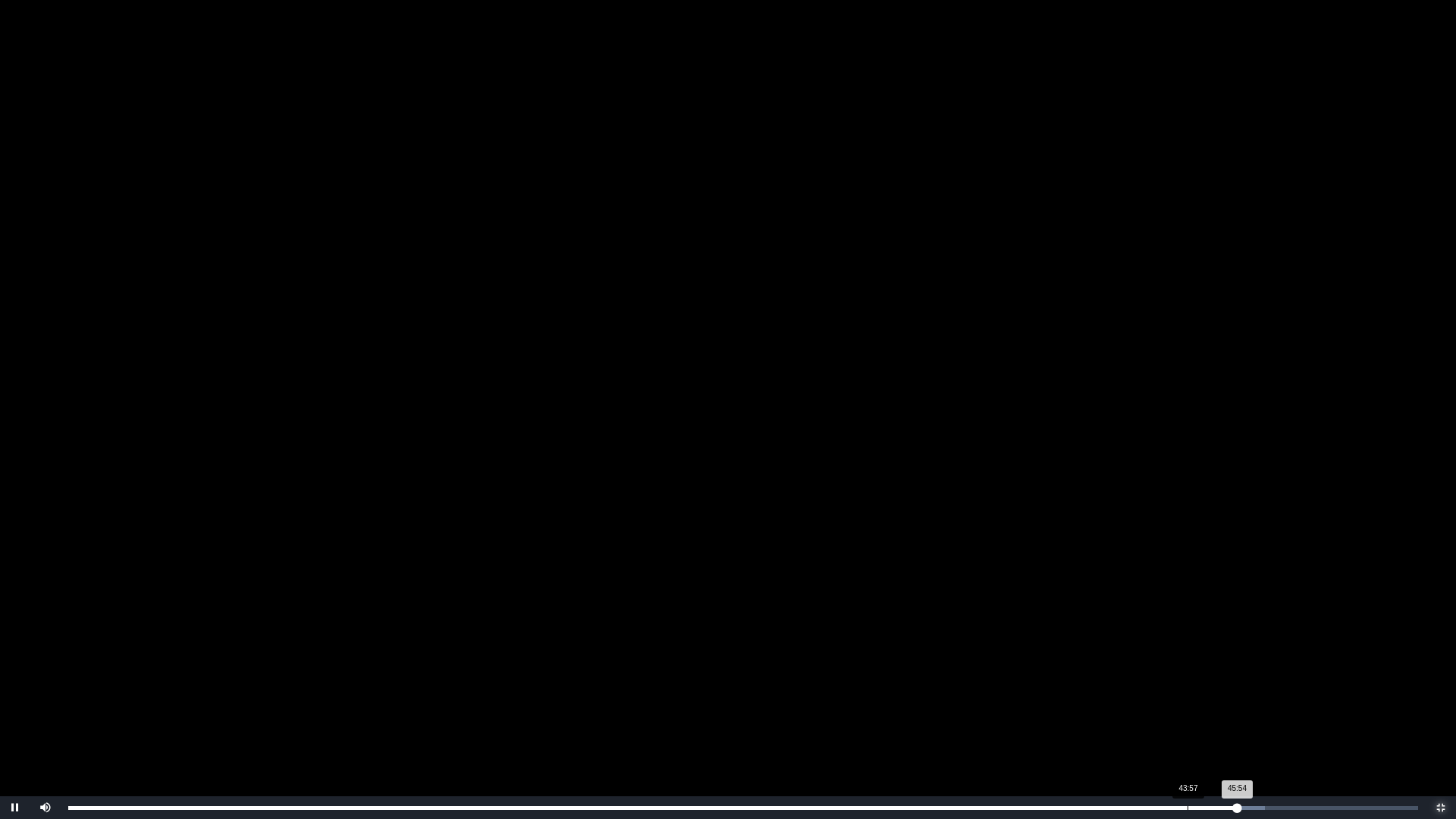 click on "45:54 Progress : 0%" at bounding box center (652, 808) 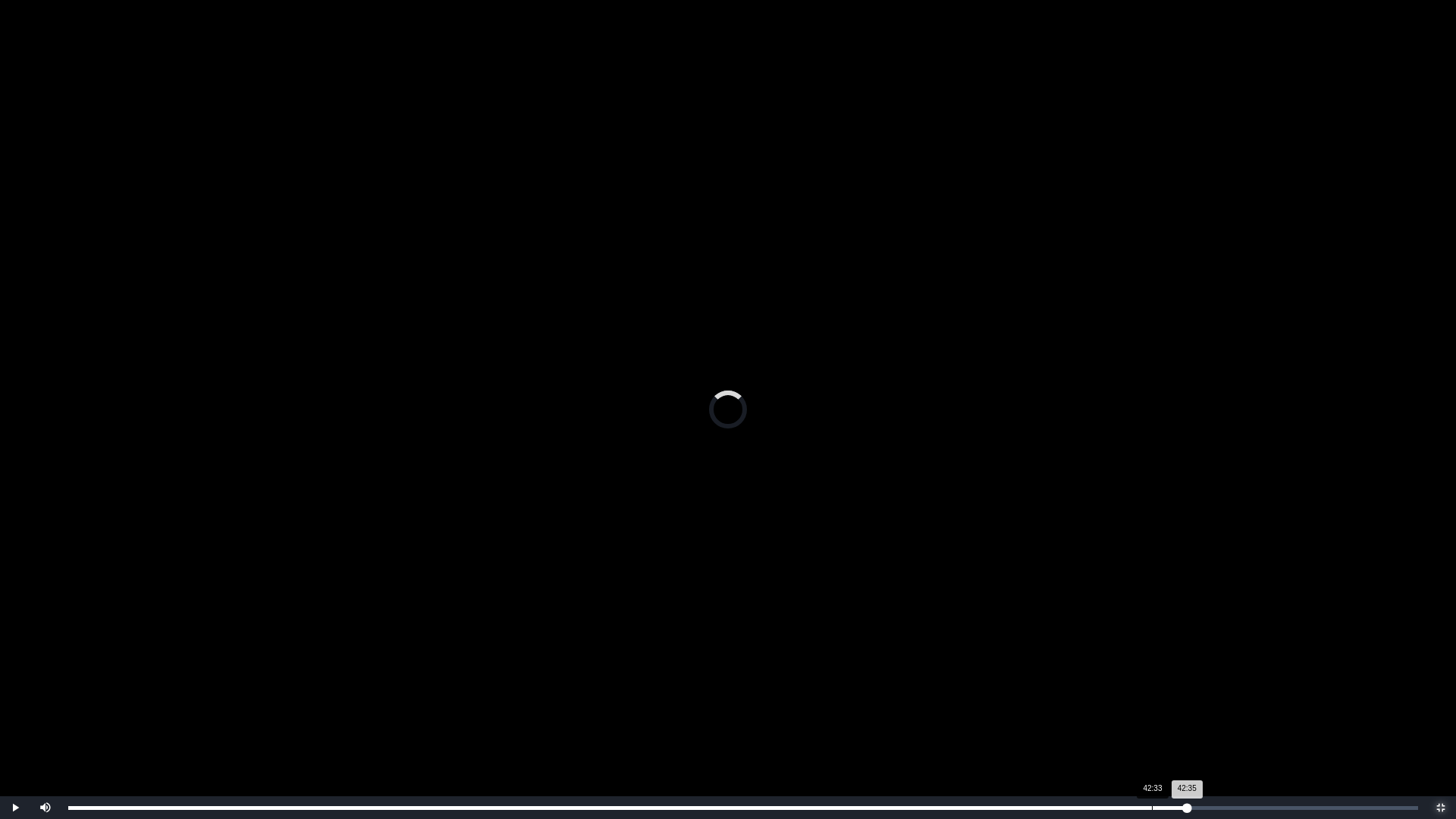 click on "Loaded : 0% 42:33 42:35 Progress : 0%" at bounding box center [743, 808] 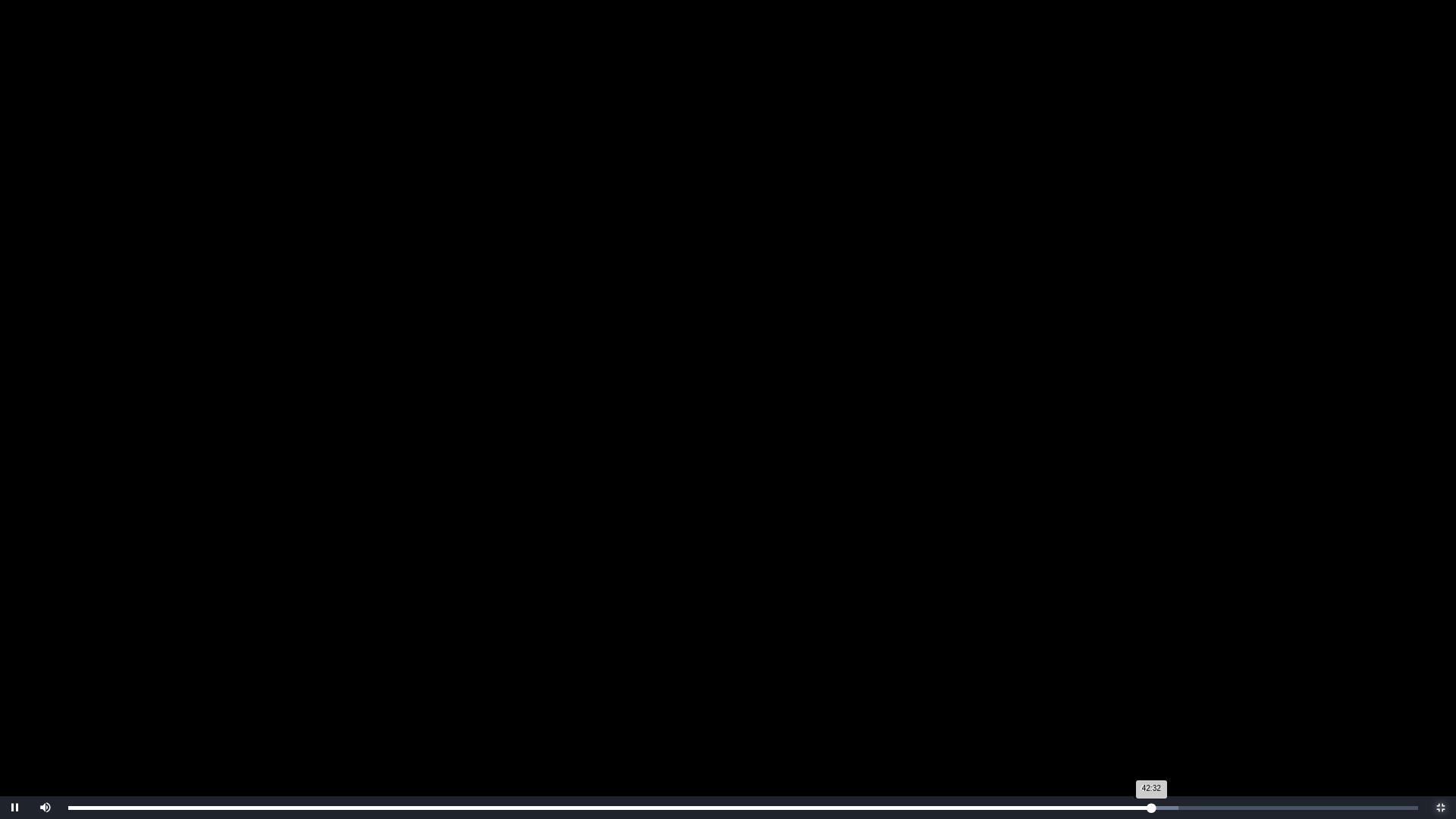 click on "42:32 Progress : 0%" at bounding box center (610, 808) 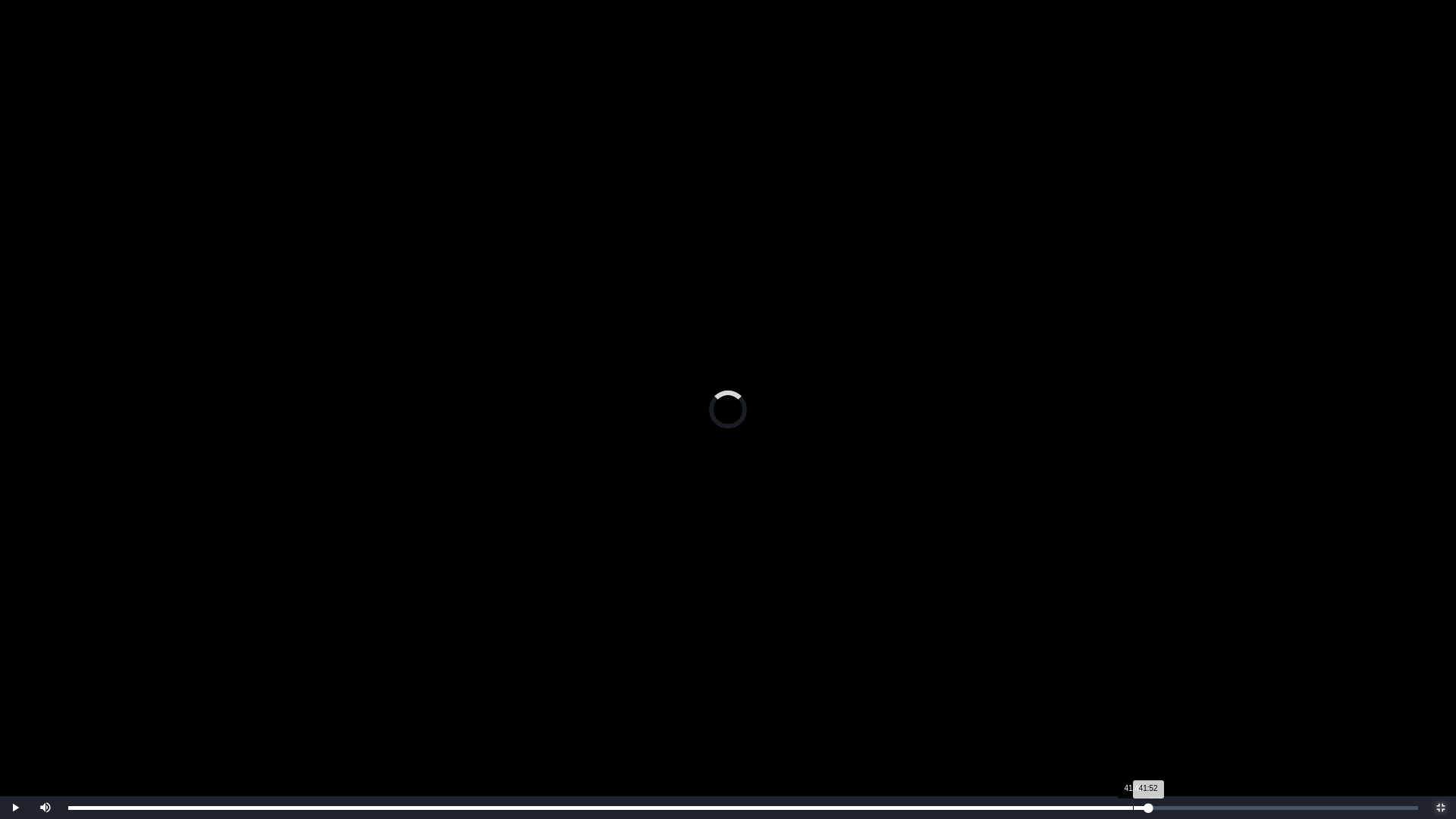 click on "41:52 Progress : 0%" at bounding box center (608, 808) 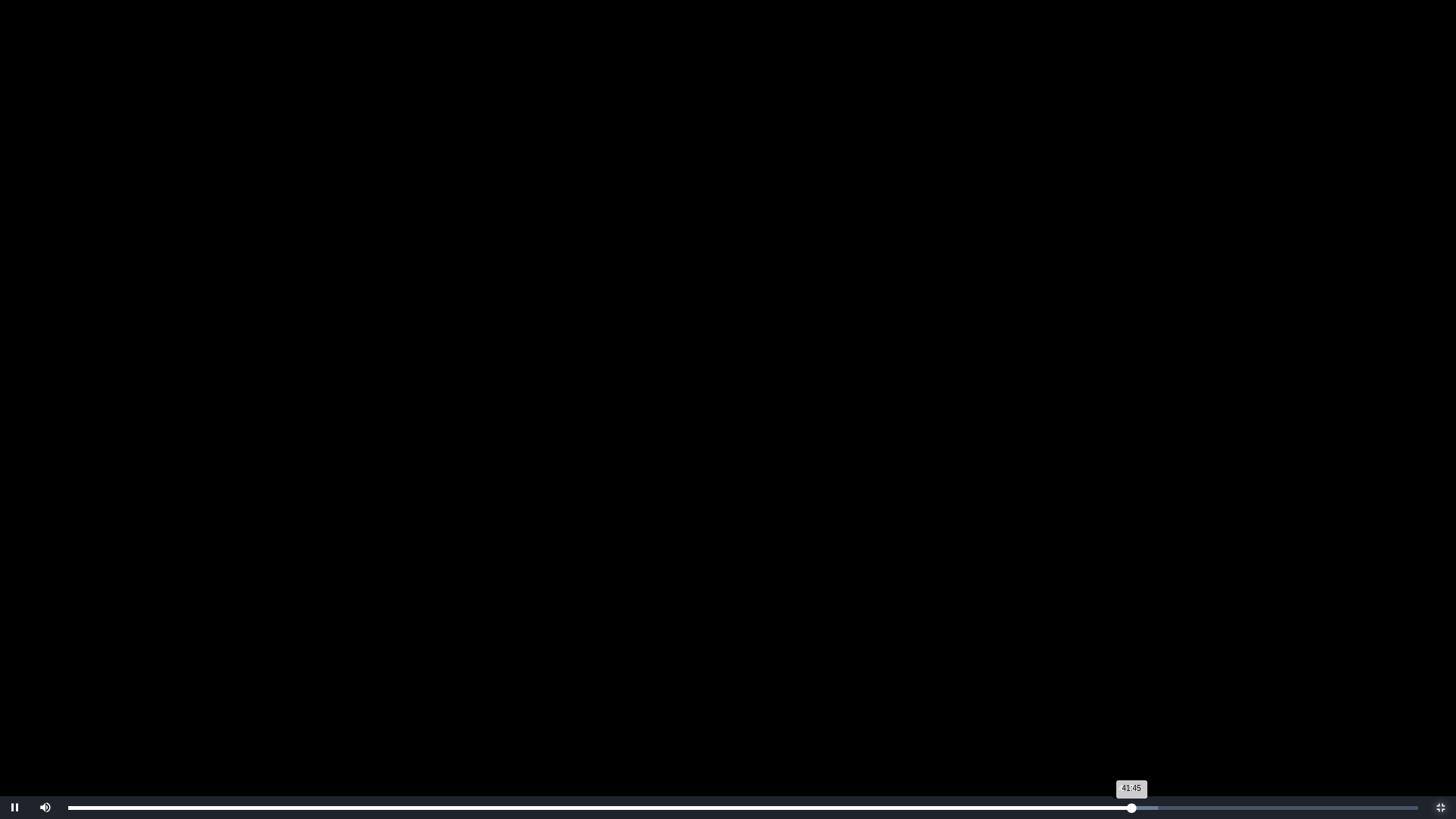 click on "41:45 Progress : 0%" at bounding box center (600, 808) 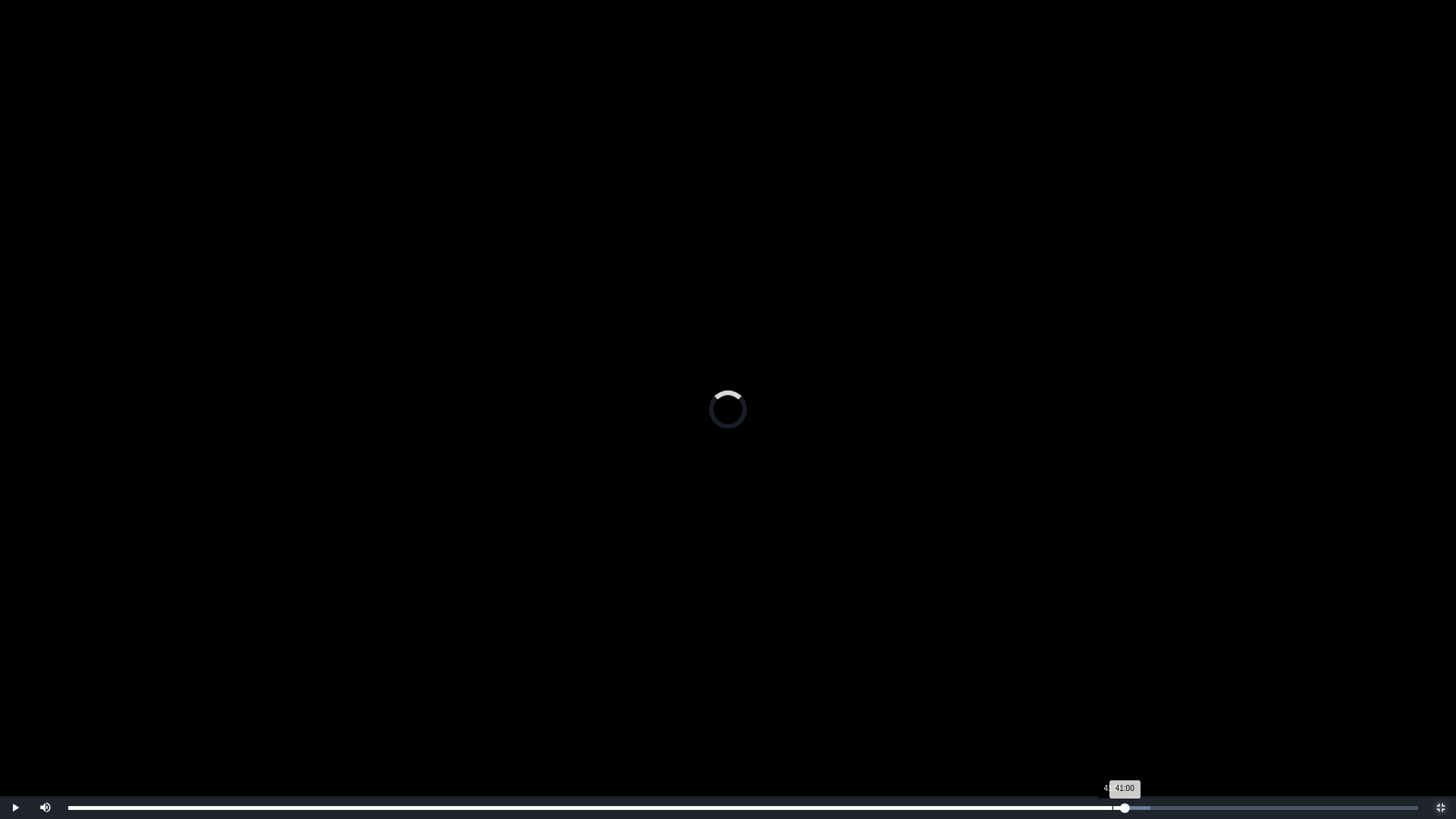 click on "41:00" at bounding box center (1112, 808) 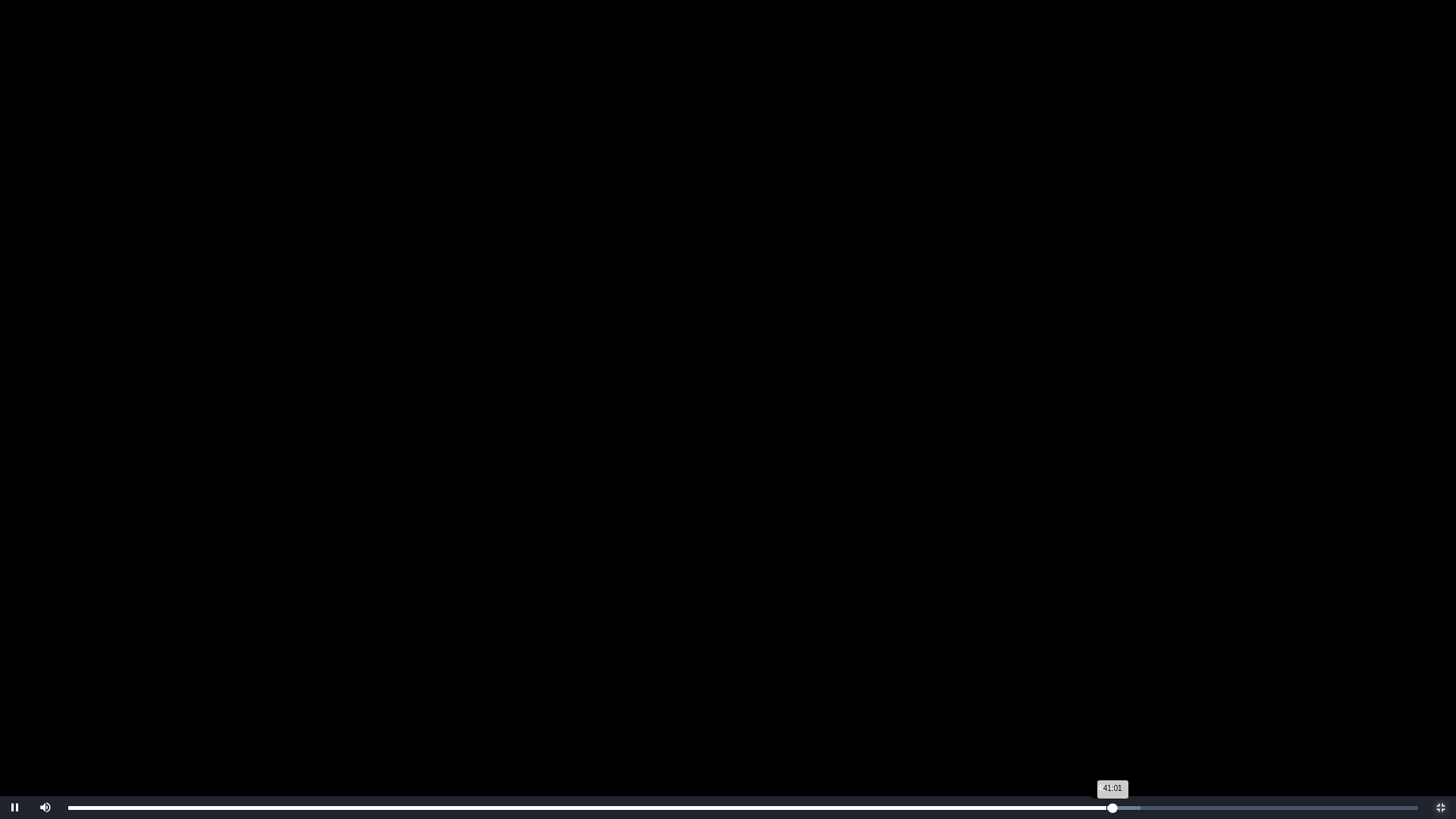 click on "41:01 Progress : 0%" at bounding box center (590, 808) 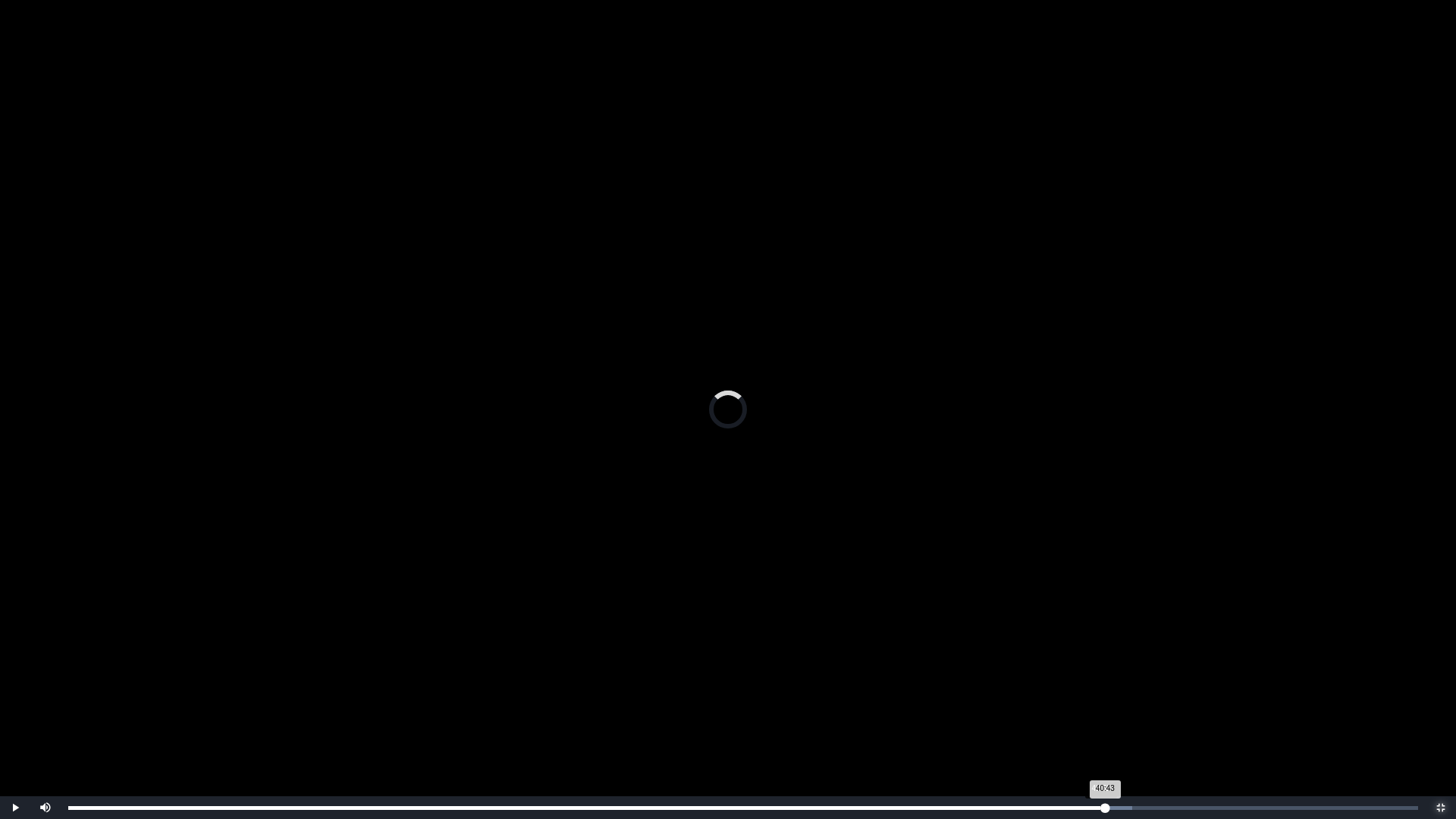 click on "40:43 Progress : 0%" at bounding box center [586, 808] 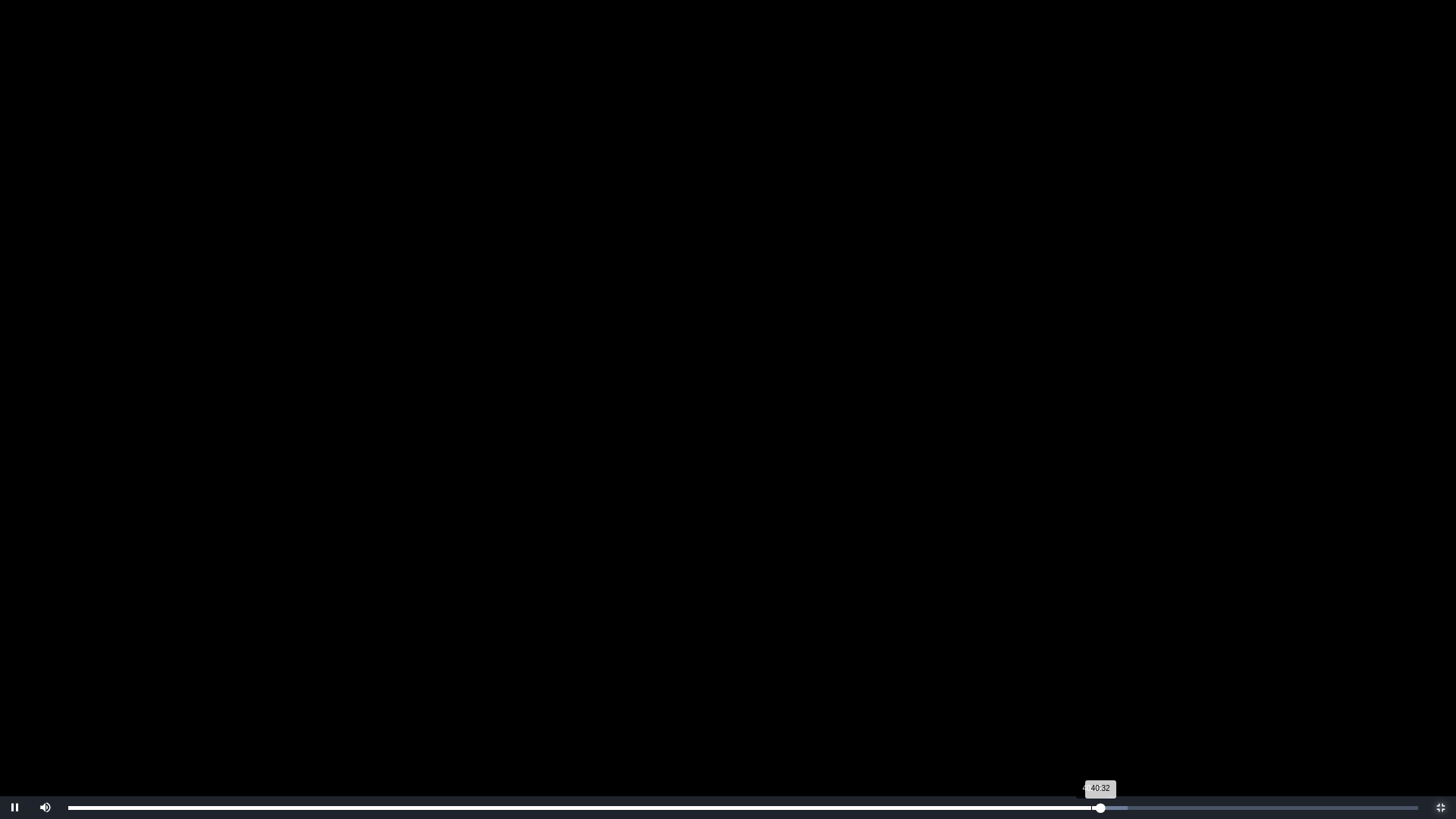 click on "Loaded : 0% 40:10 40:32 Progress : 0%" at bounding box center [743, 808] 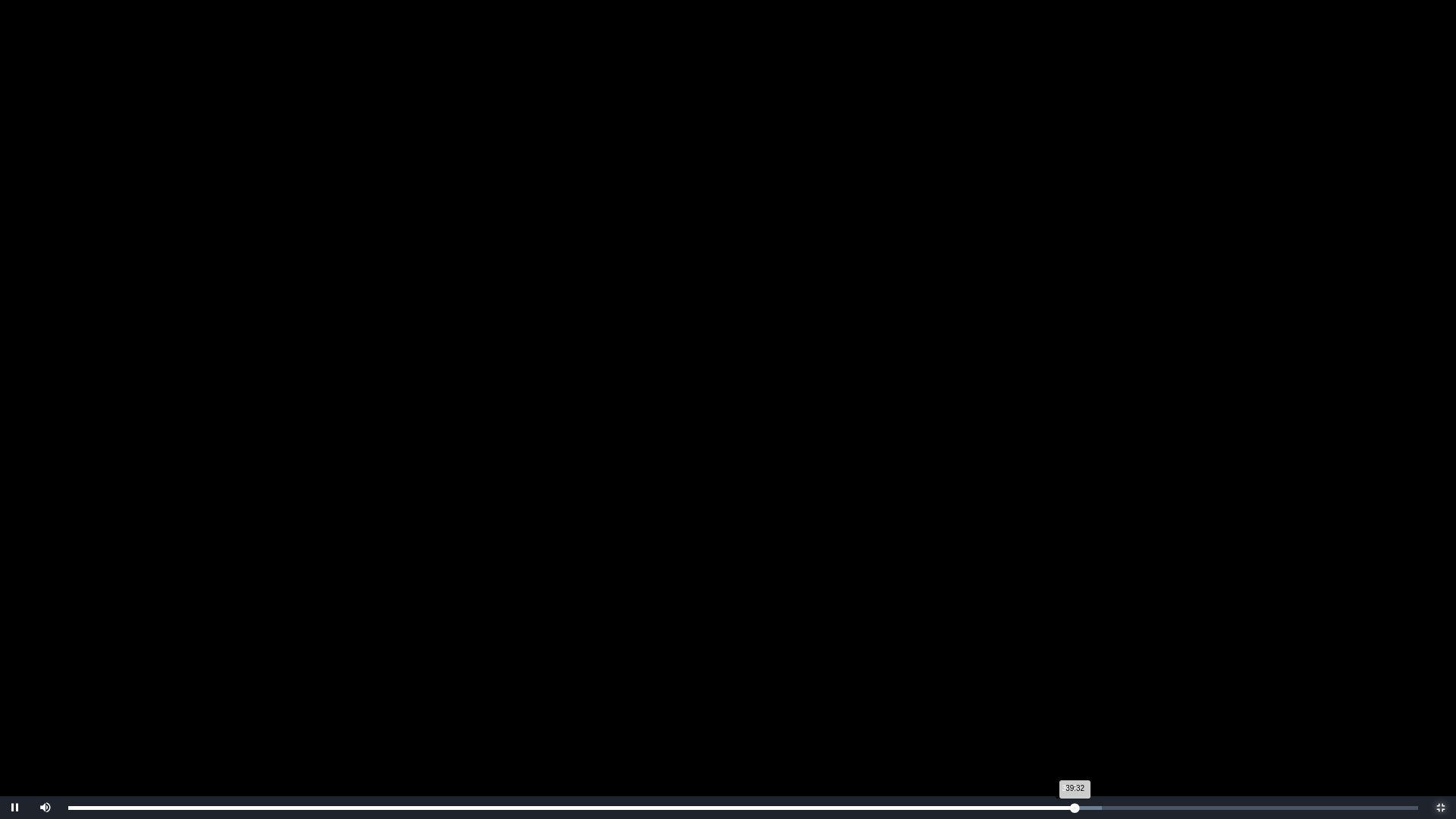 click on "39:32 Progress : 0%" at bounding box center [572, 808] 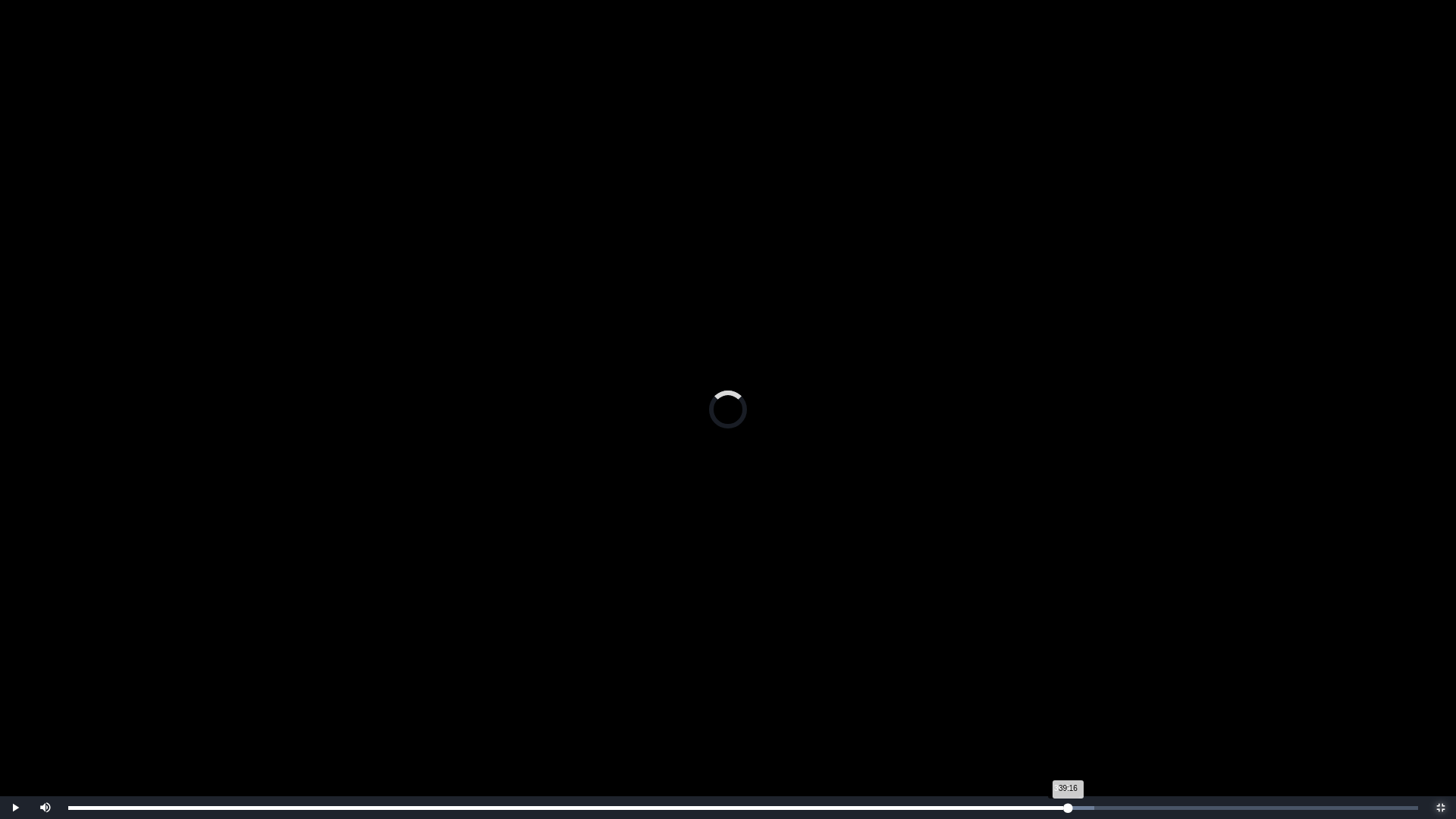drag, startPoint x: 1063, startPoint y: 809, endPoint x: 1044, endPoint y: 809, distance: 19 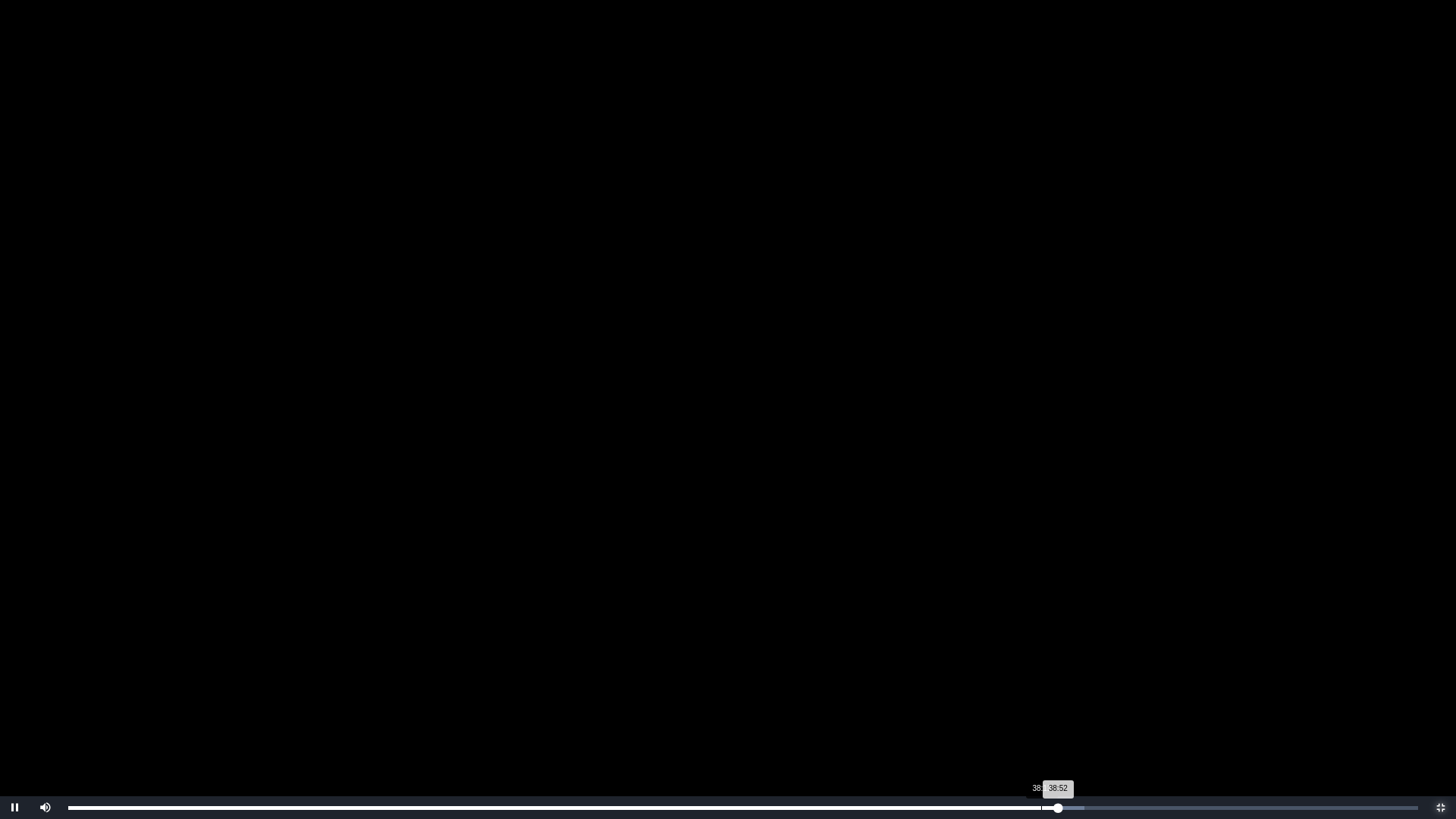 click on "38:52 Progress : 0%" at bounding box center [563, 808] 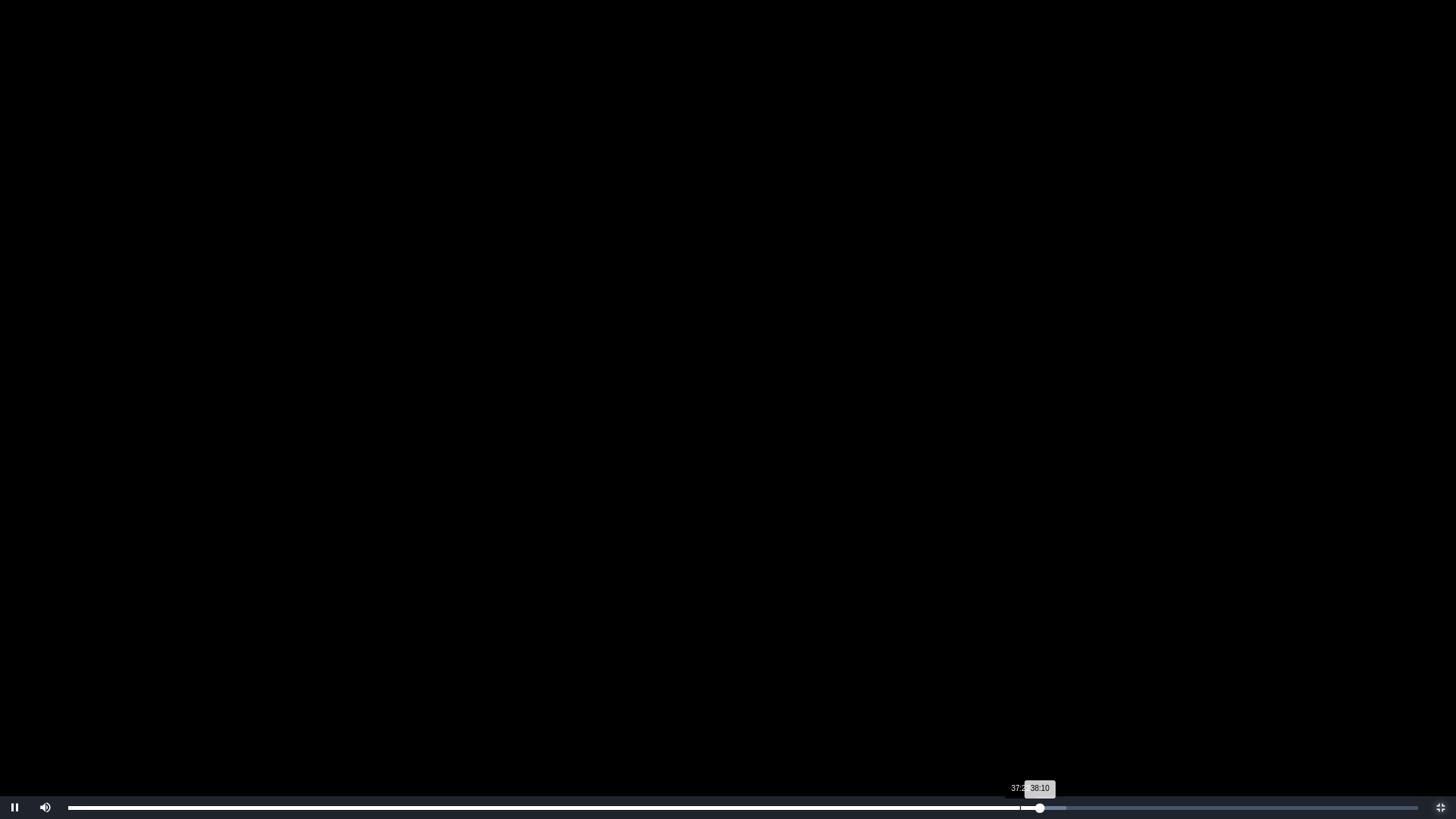 click on "Loaded : 0% 37:22 38:10 Progress : 0%" at bounding box center [743, 808] 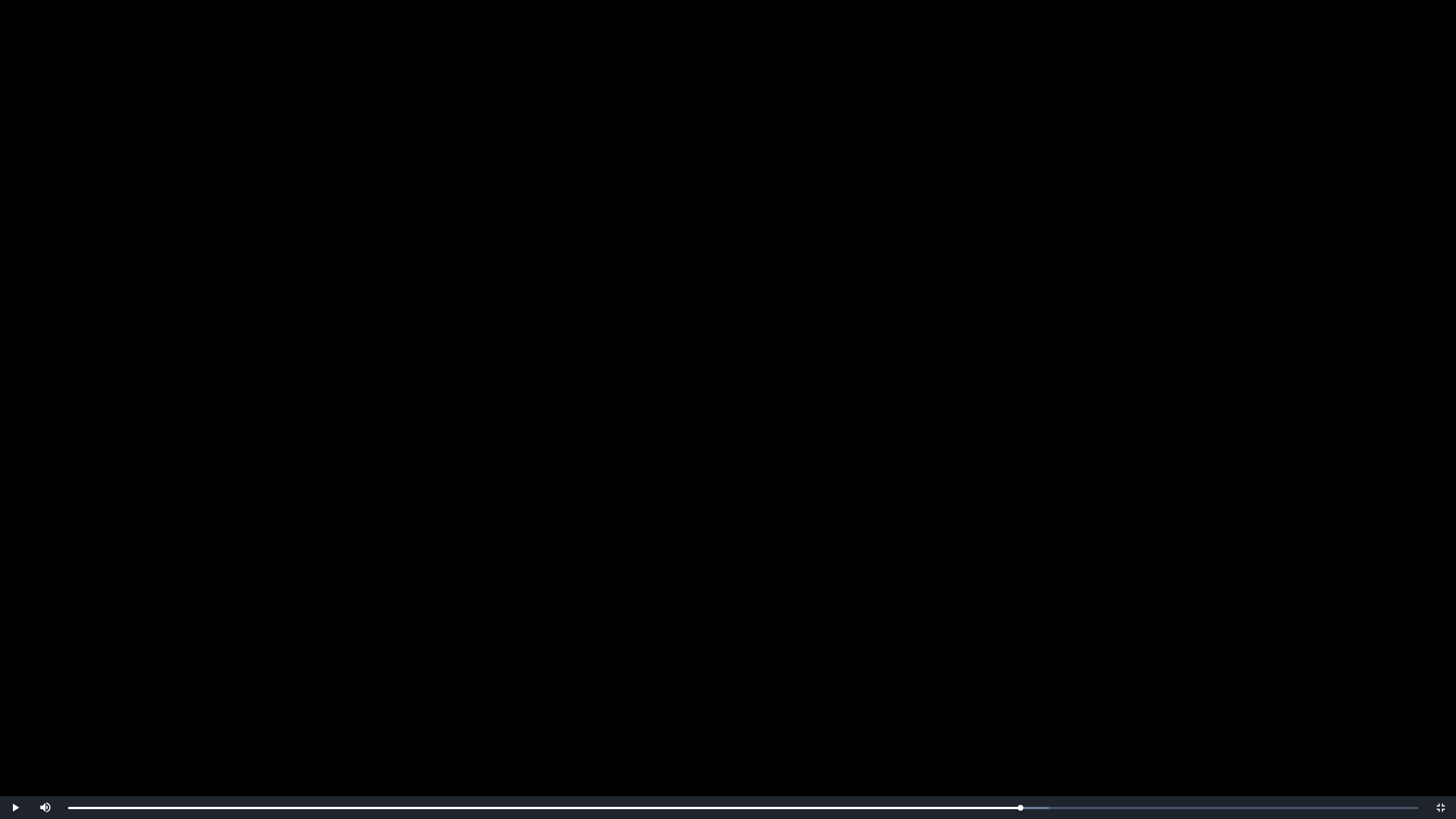 drag, startPoint x: 1102, startPoint y: 635, endPoint x: 1093, endPoint y: 642, distance: 11.4018 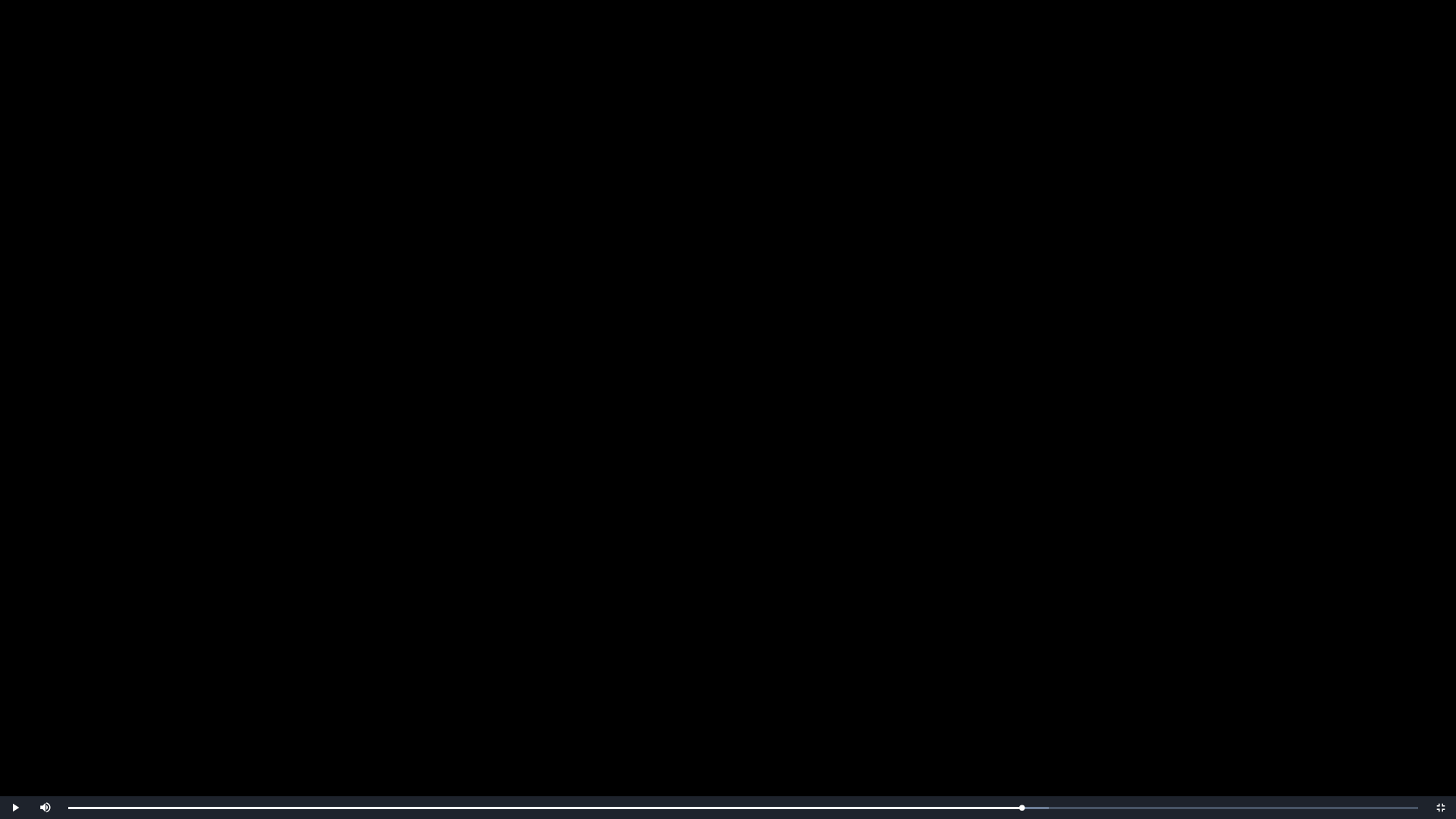 click at bounding box center [728, 410] 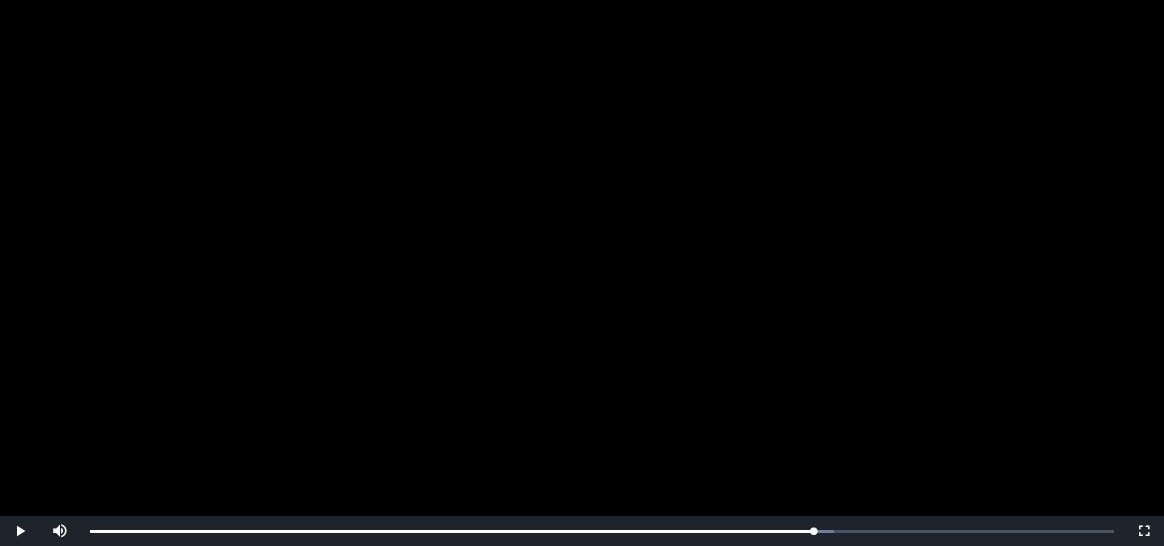 scroll, scrollTop: 349, scrollLeft: 0, axis: vertical 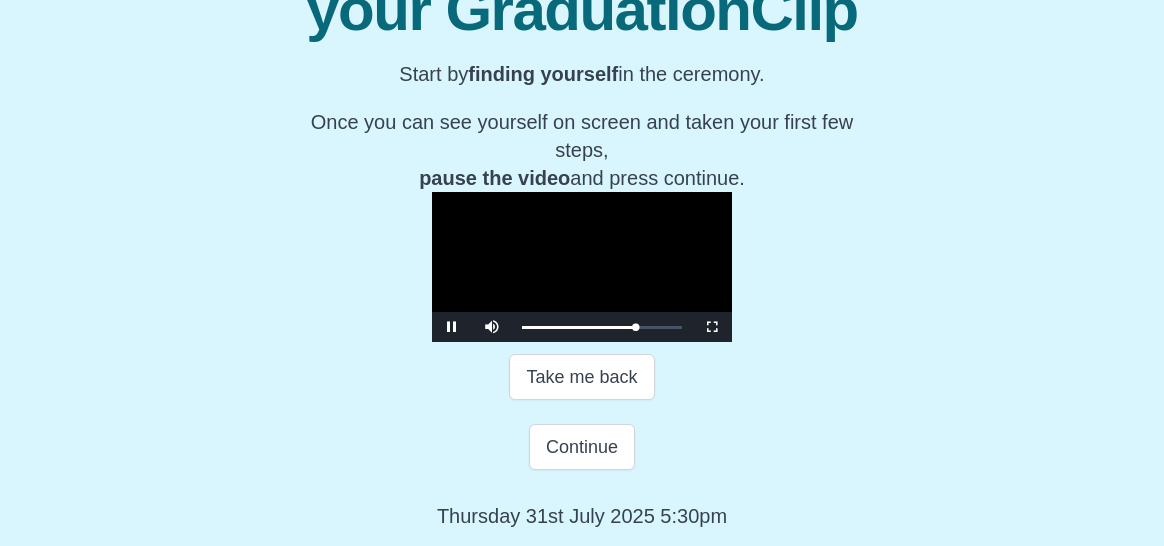 click at bounding box center [582, 267] 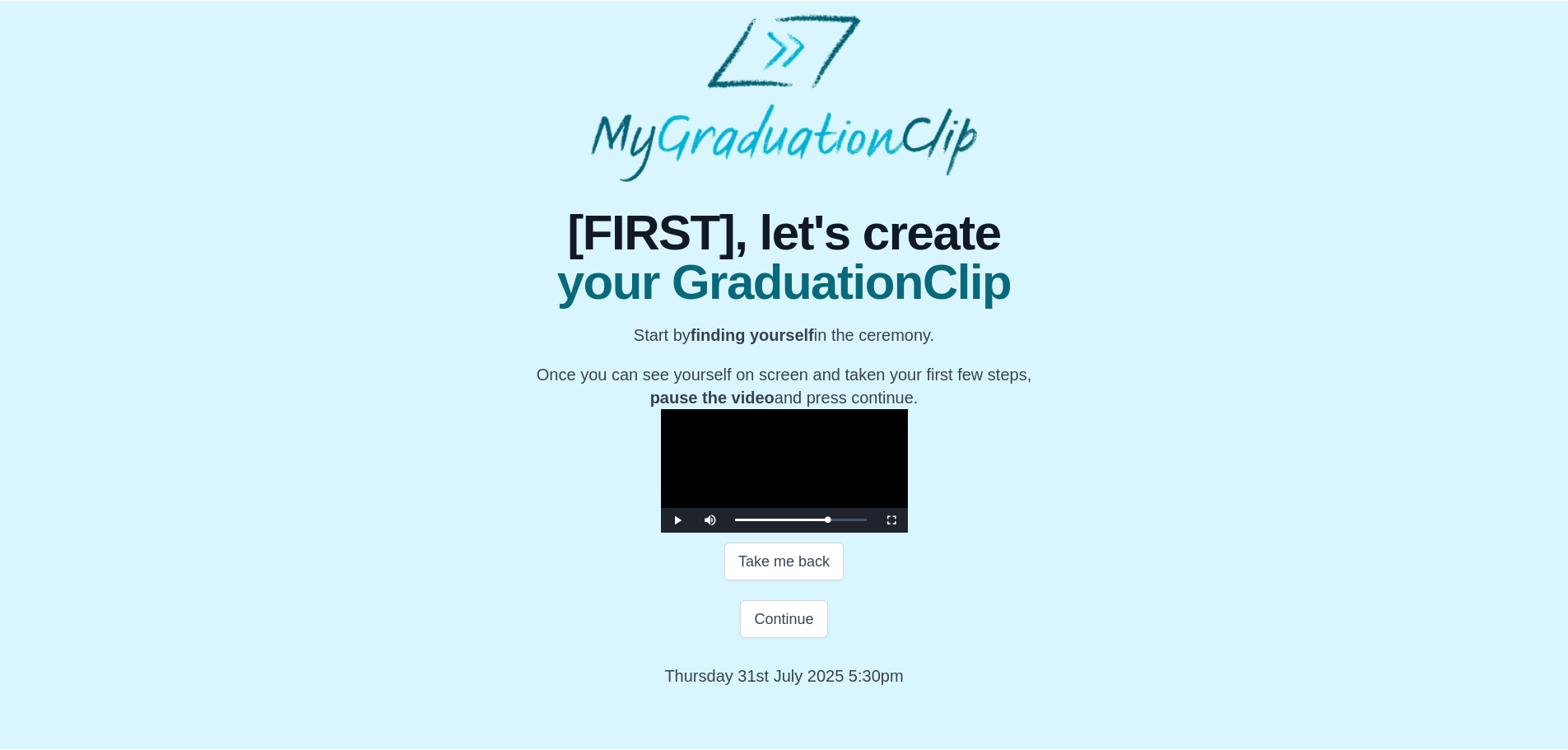 scroll, scrollTop: 221, scrollLeft: 0, axis: vertical 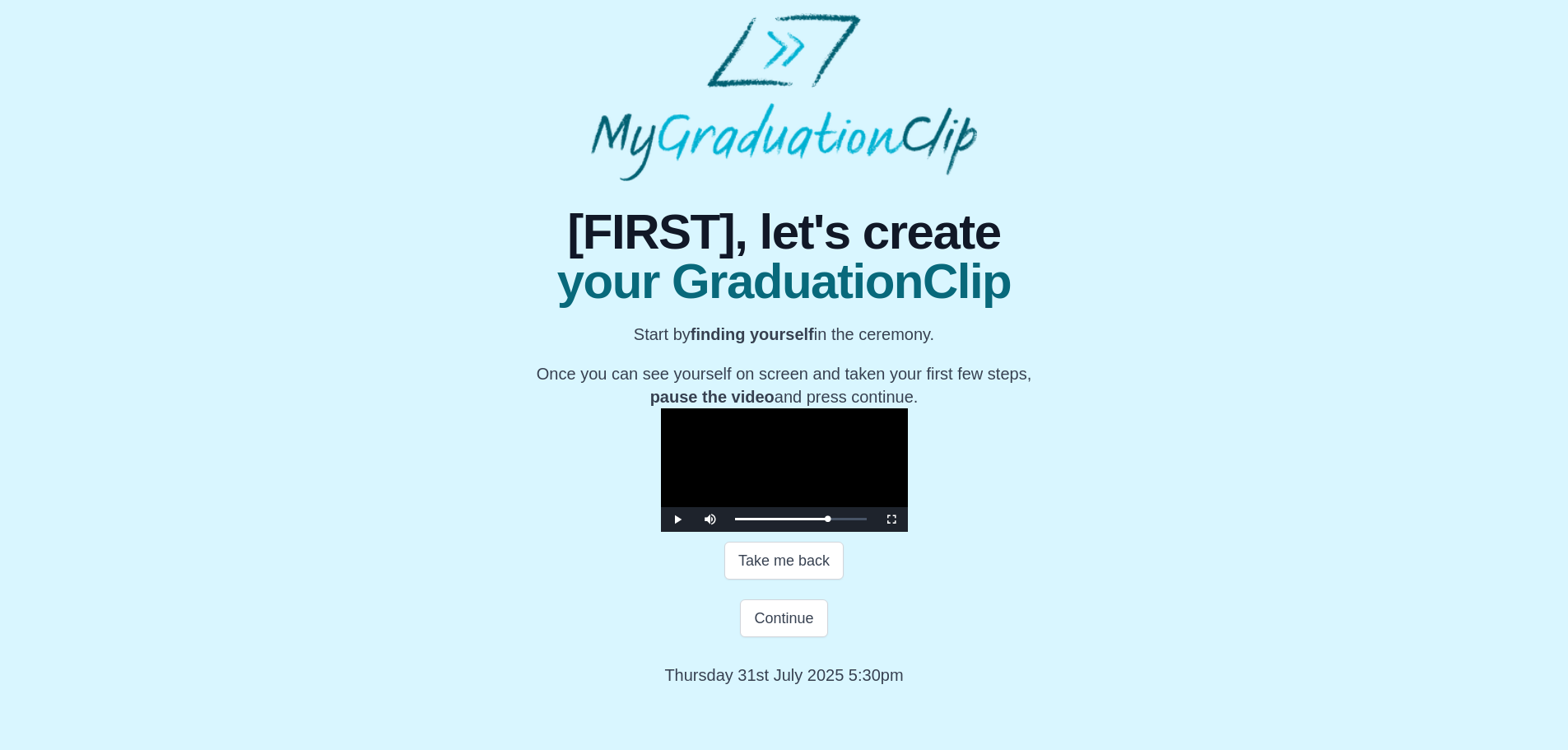 click at bounding box center (784, 470) 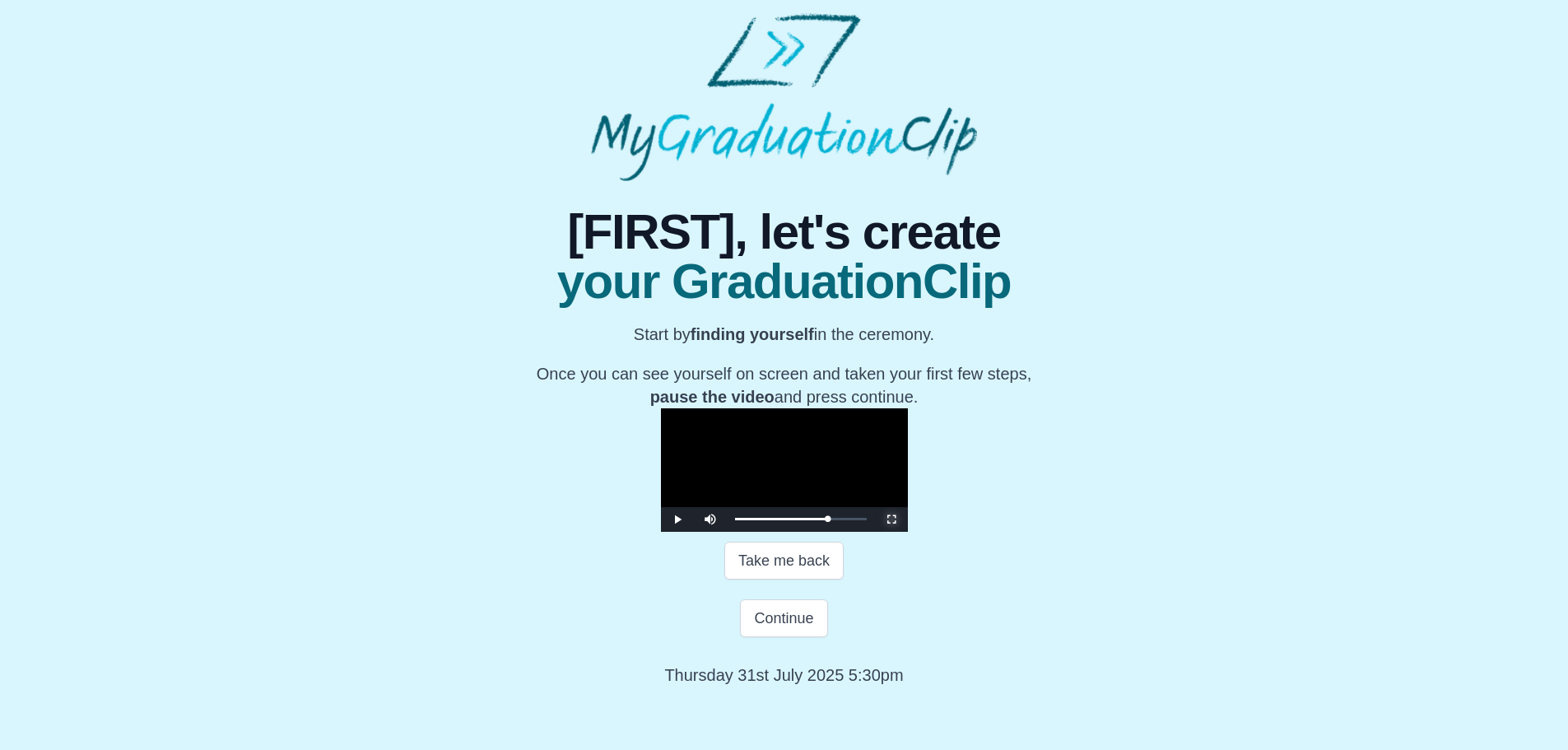 click at bounding box center [891, 519] 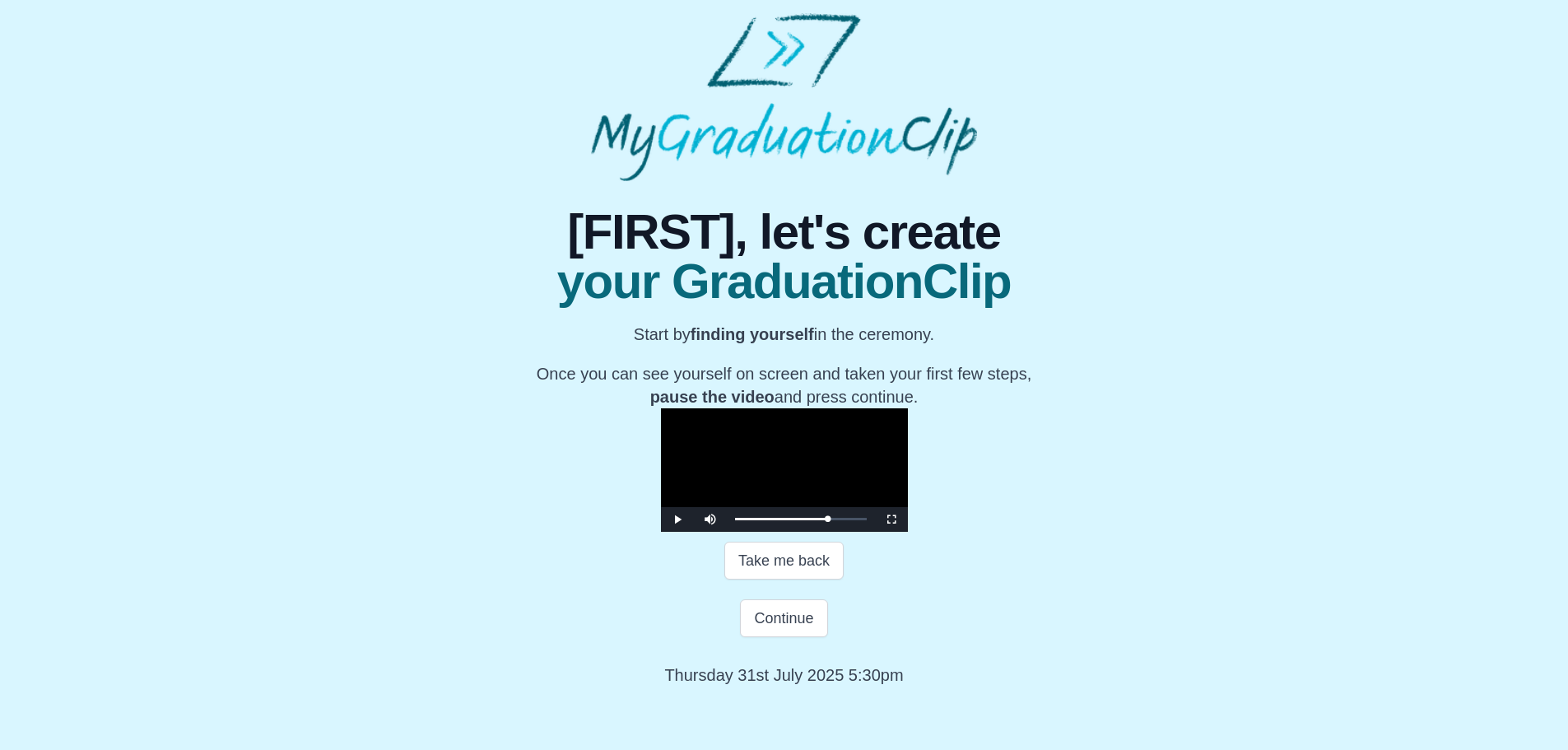 click at bounding box center [784, 470] 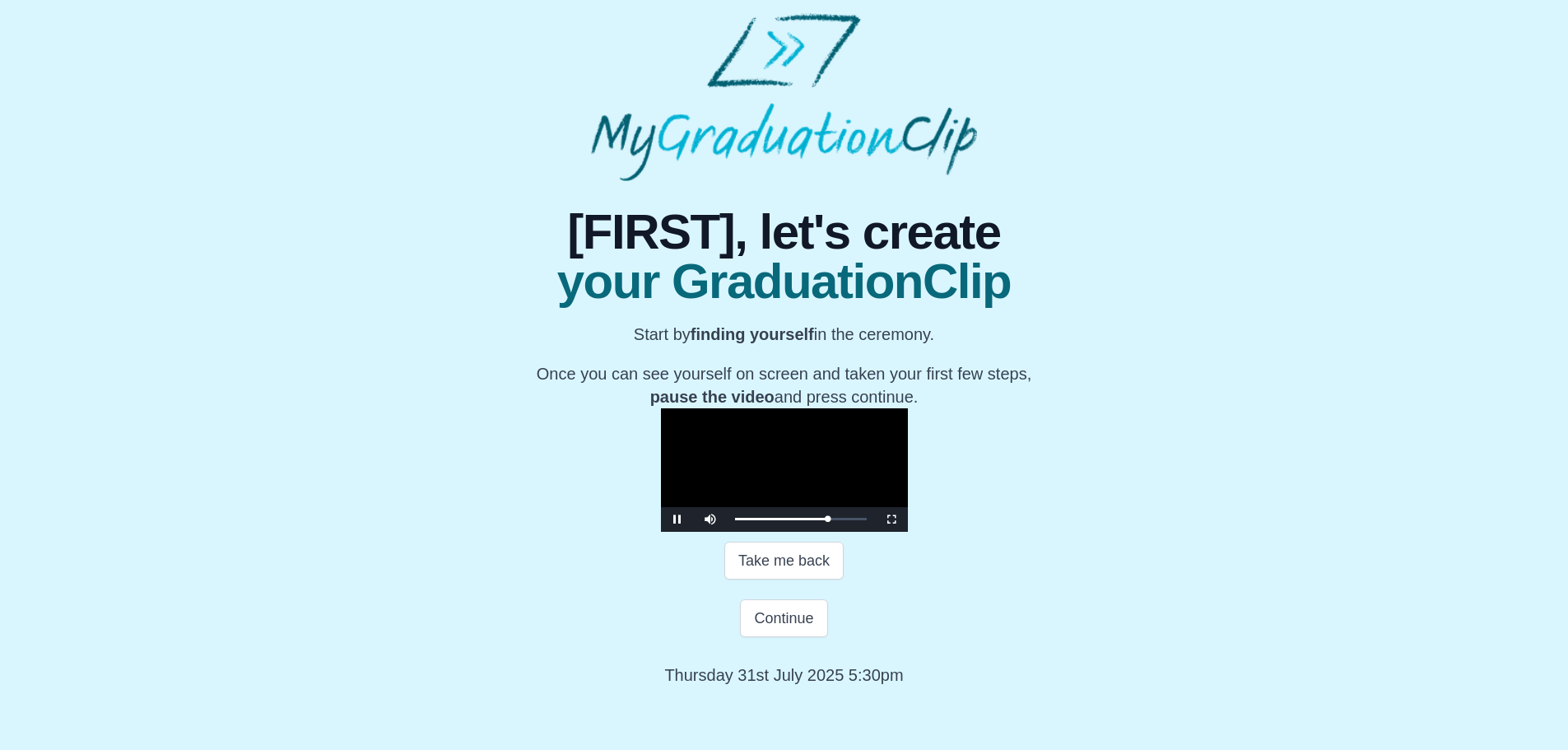 click at bounding box center (784, 470) 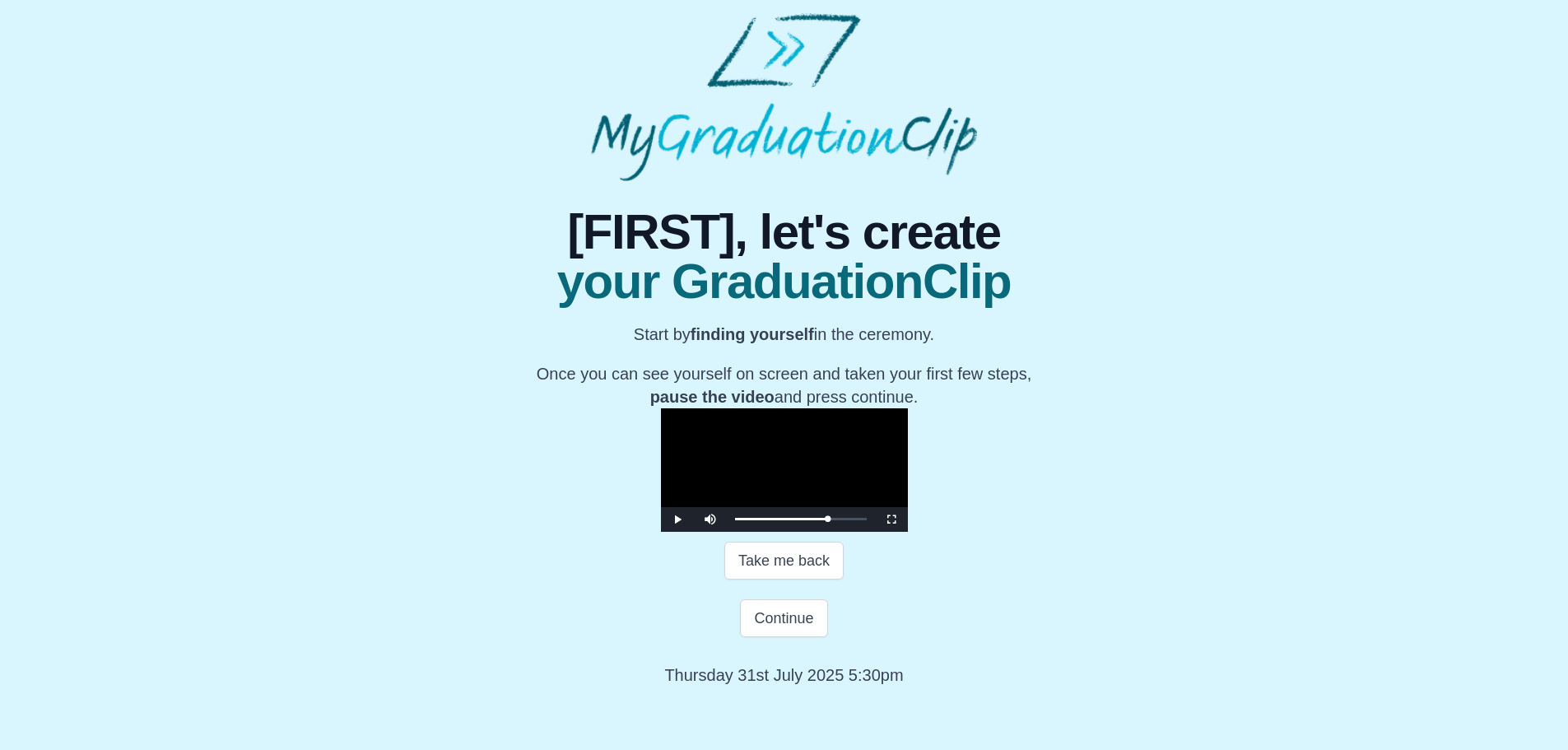 click at bounding box center (784, 470) 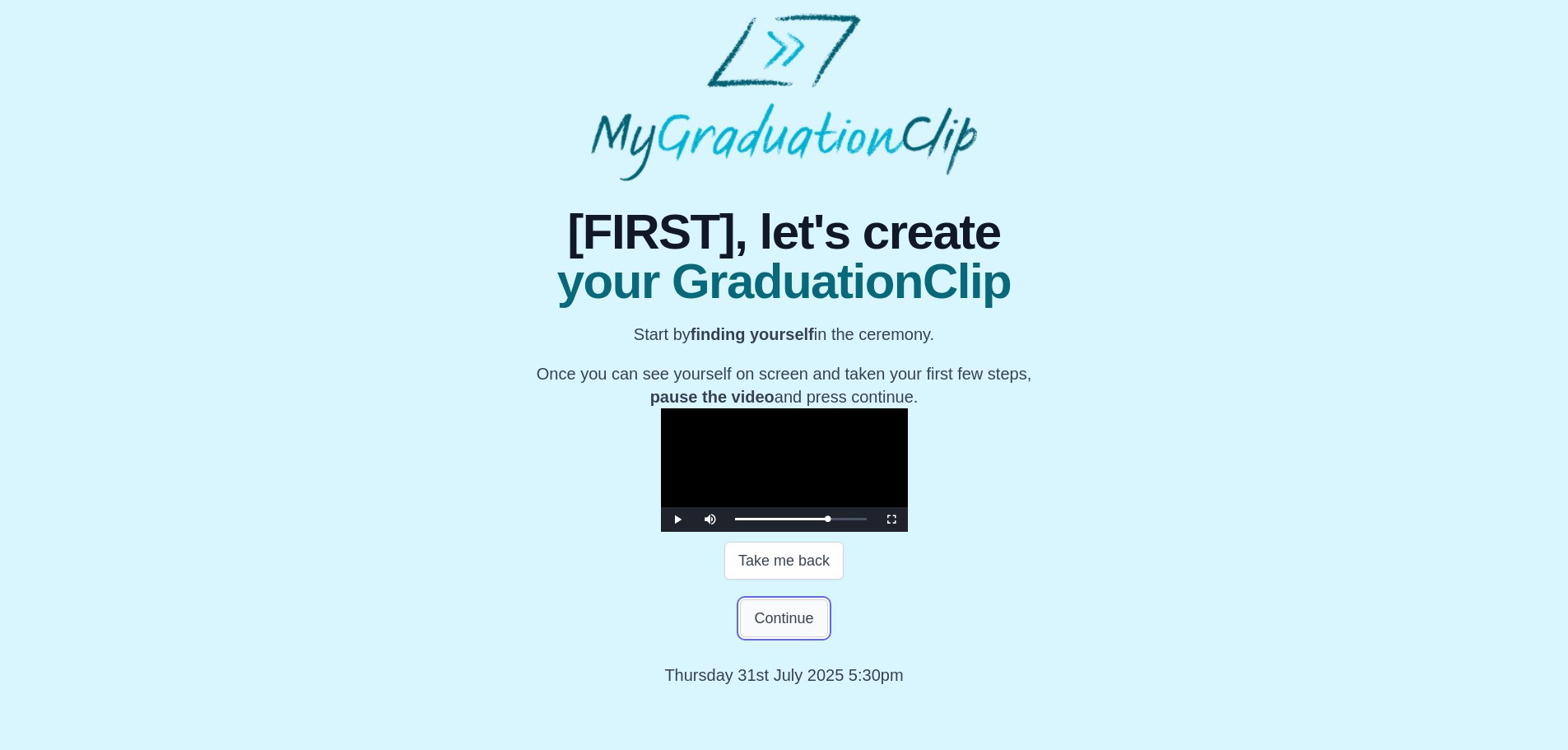 click on "Continue" at bounding box center (784, 618) 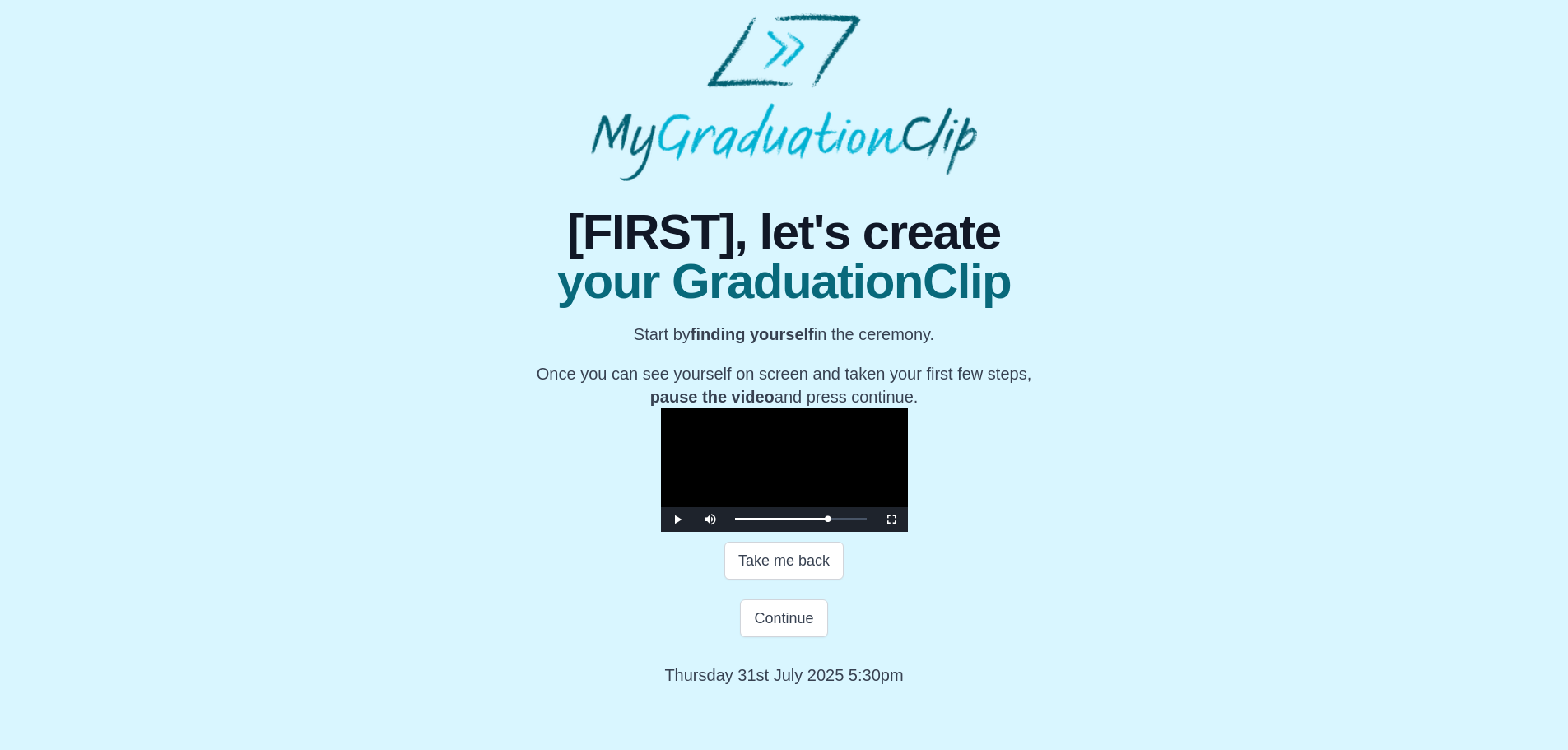 scroll, scrollTop: 0, scrollLeft: 0, axis: both 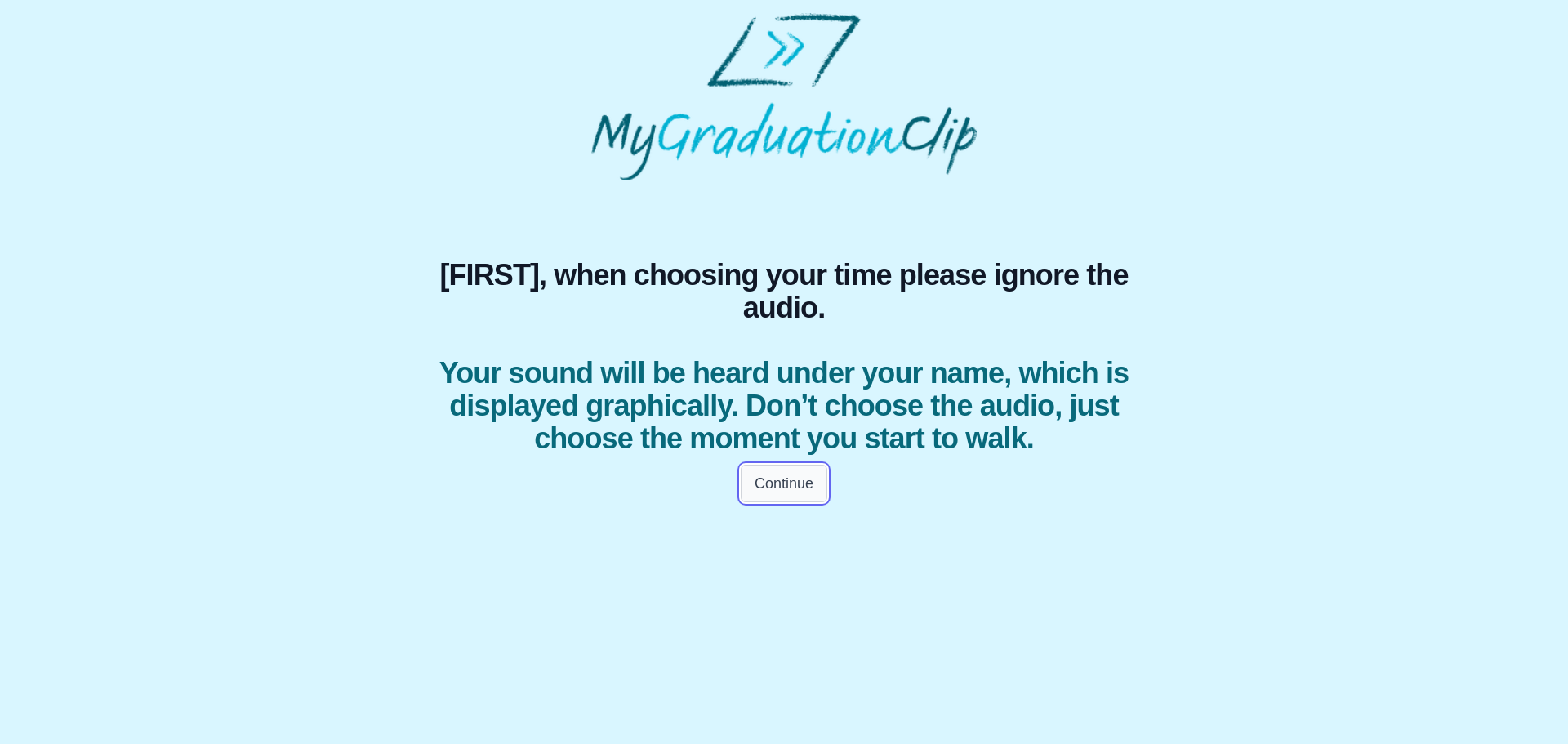 click on "Continue" at bounding box center [784, 483] 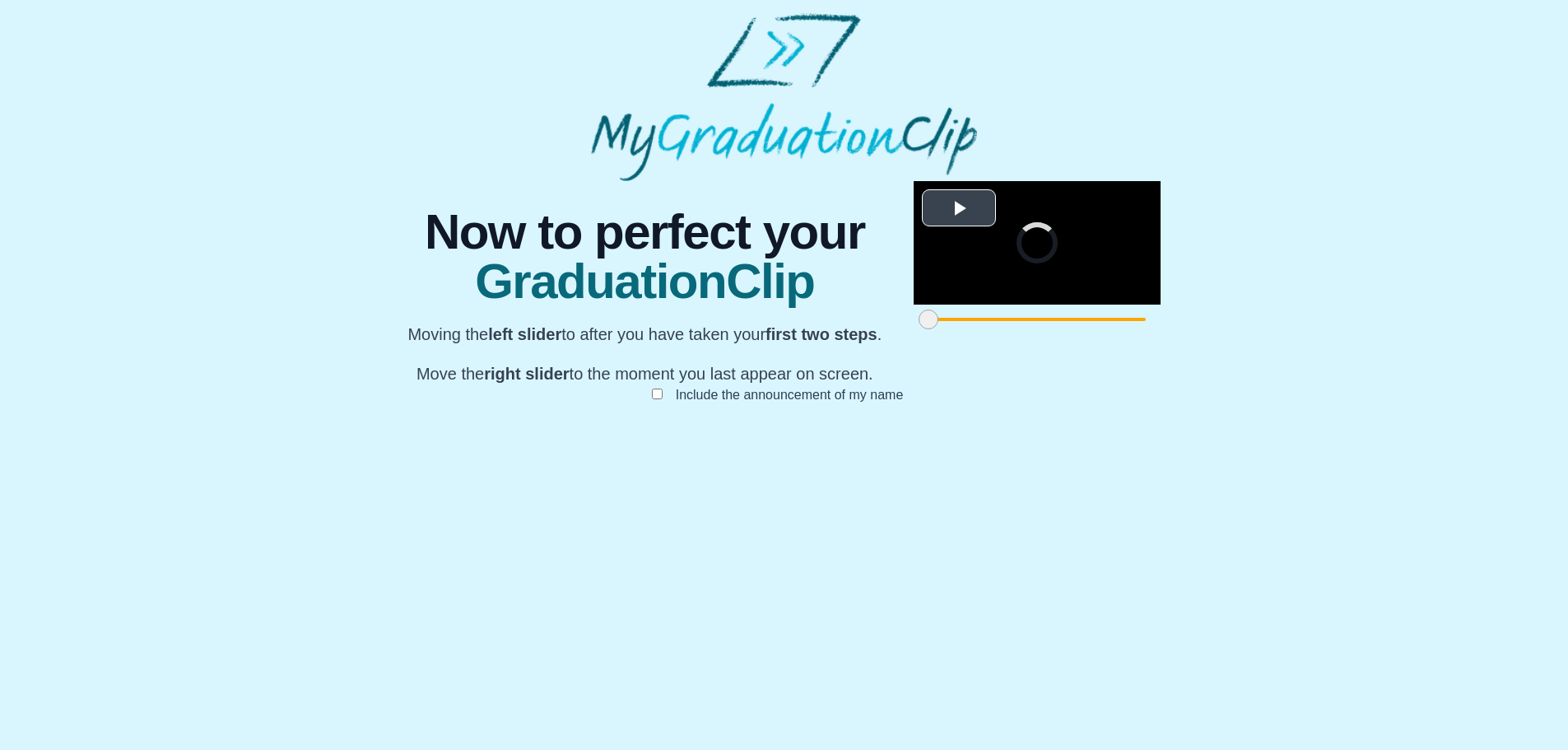 scroll, scrollTop: 124, scrollLeft: 0, axis: vertical 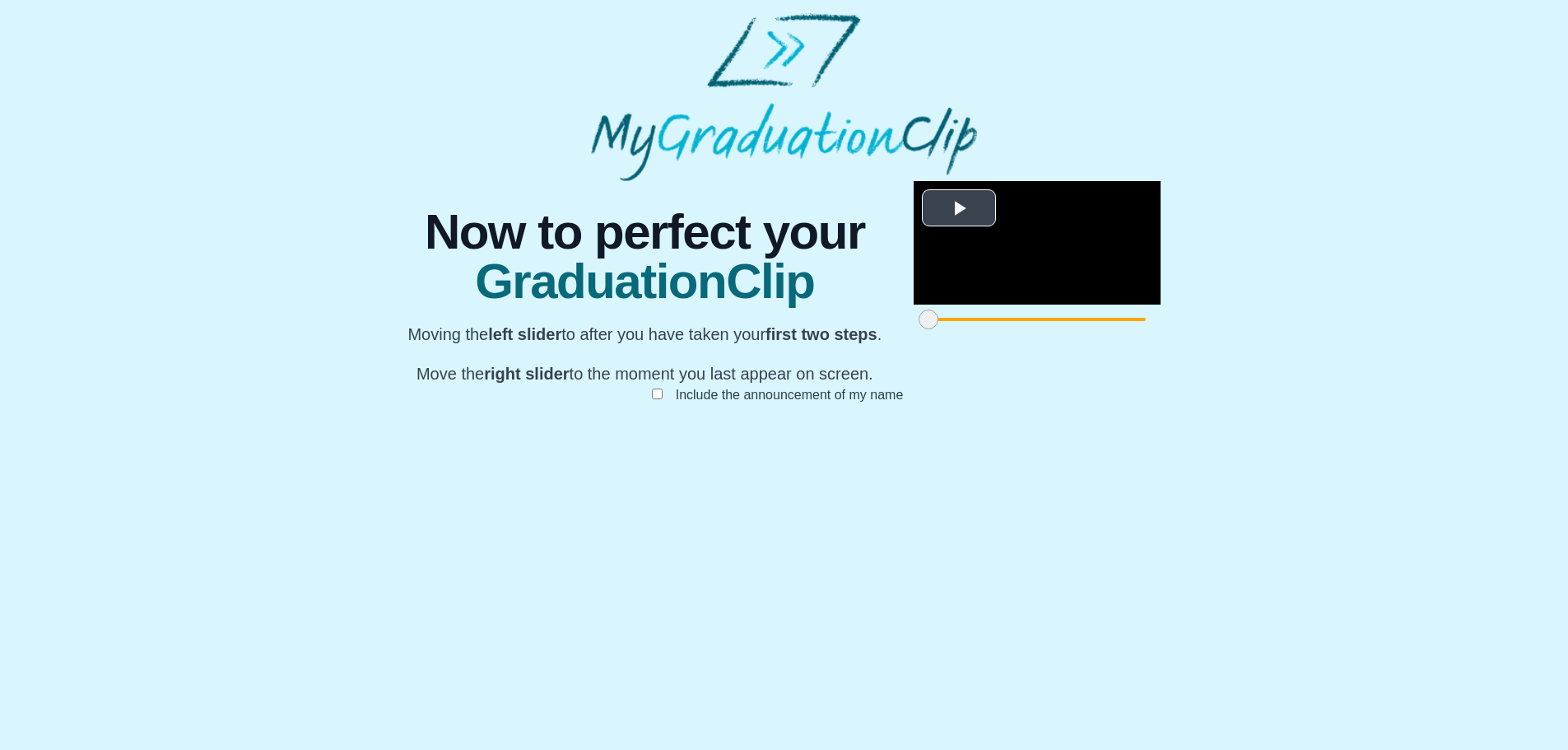 click at bounding box center (1037, 243) 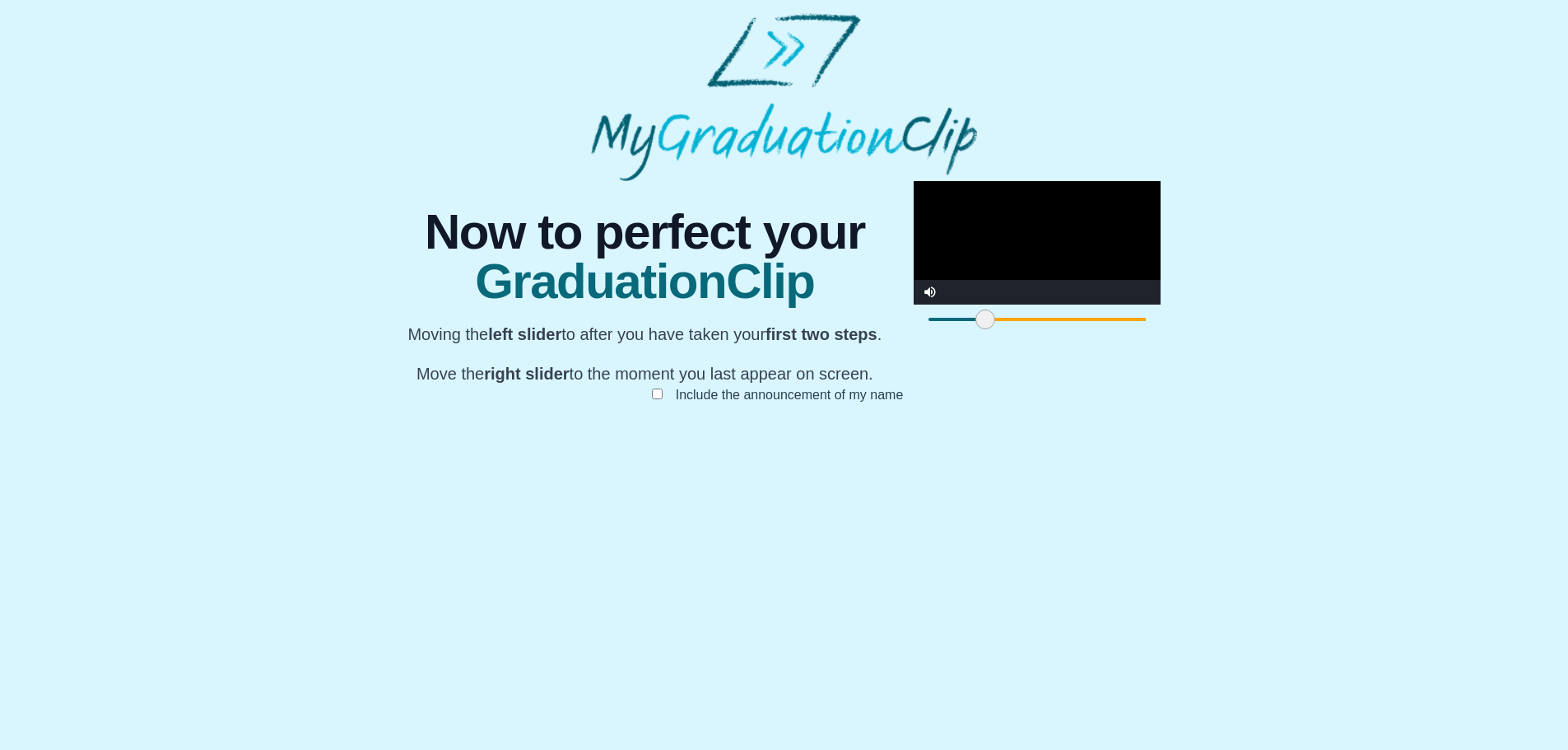 drag, startPoint x: 457, startPoint y: 669, endPoint x: 514, endPoint y: 683, distance: 58.694122 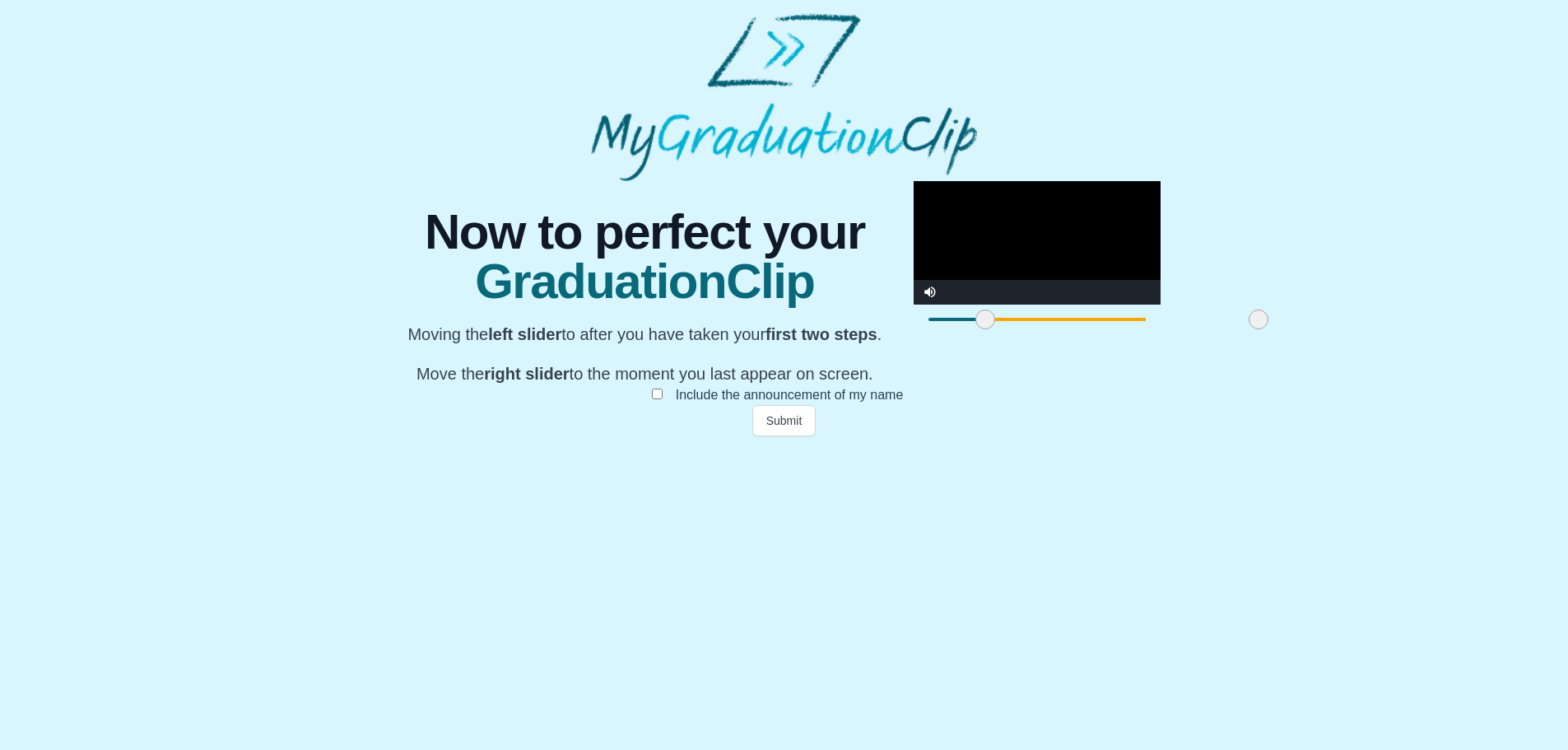 drag, startPoint x: 1128, startPoint y: 669, endPoint x: 787, endPoint y: 676, distance: 341.0718 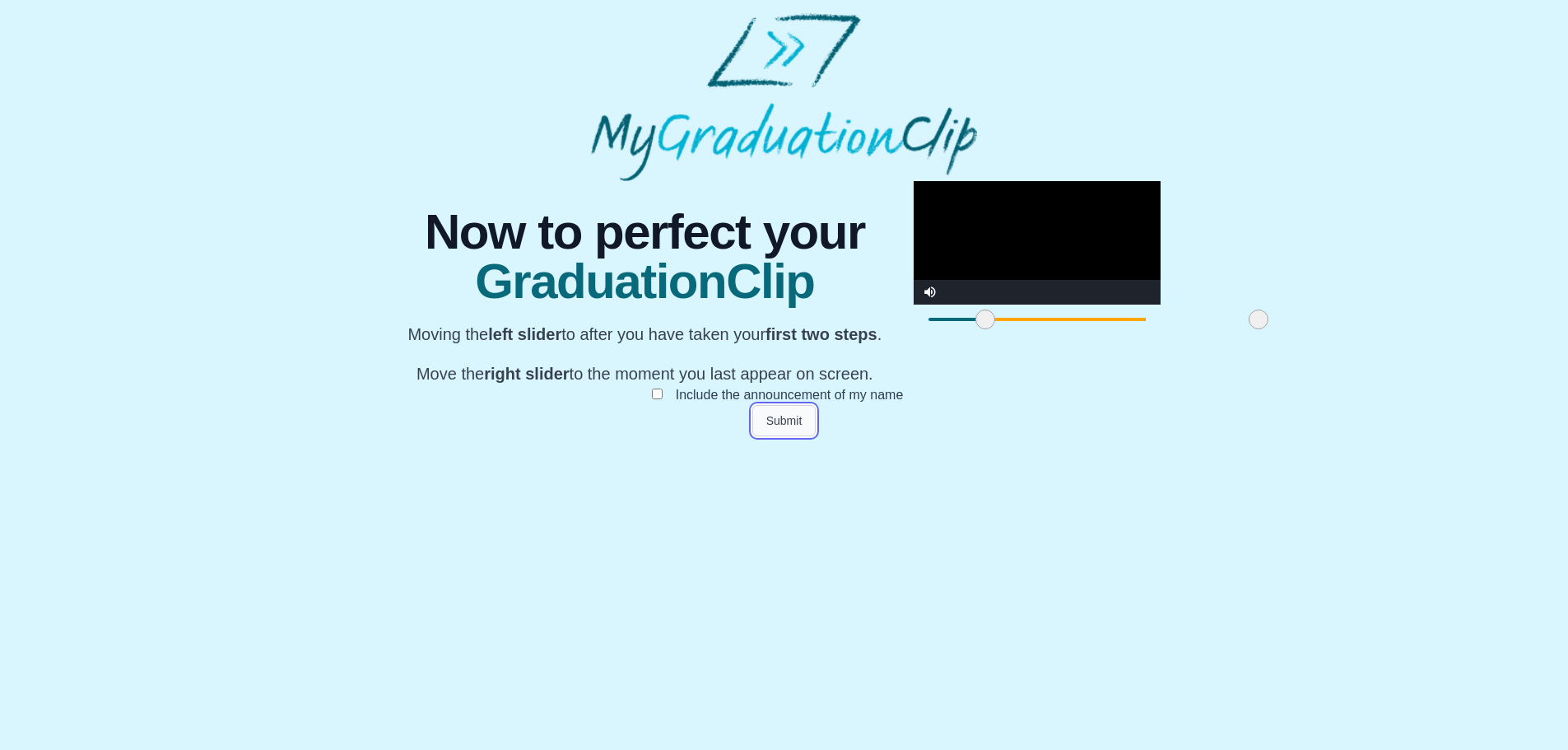 click on "Submit" at bounding box center [784, 421] 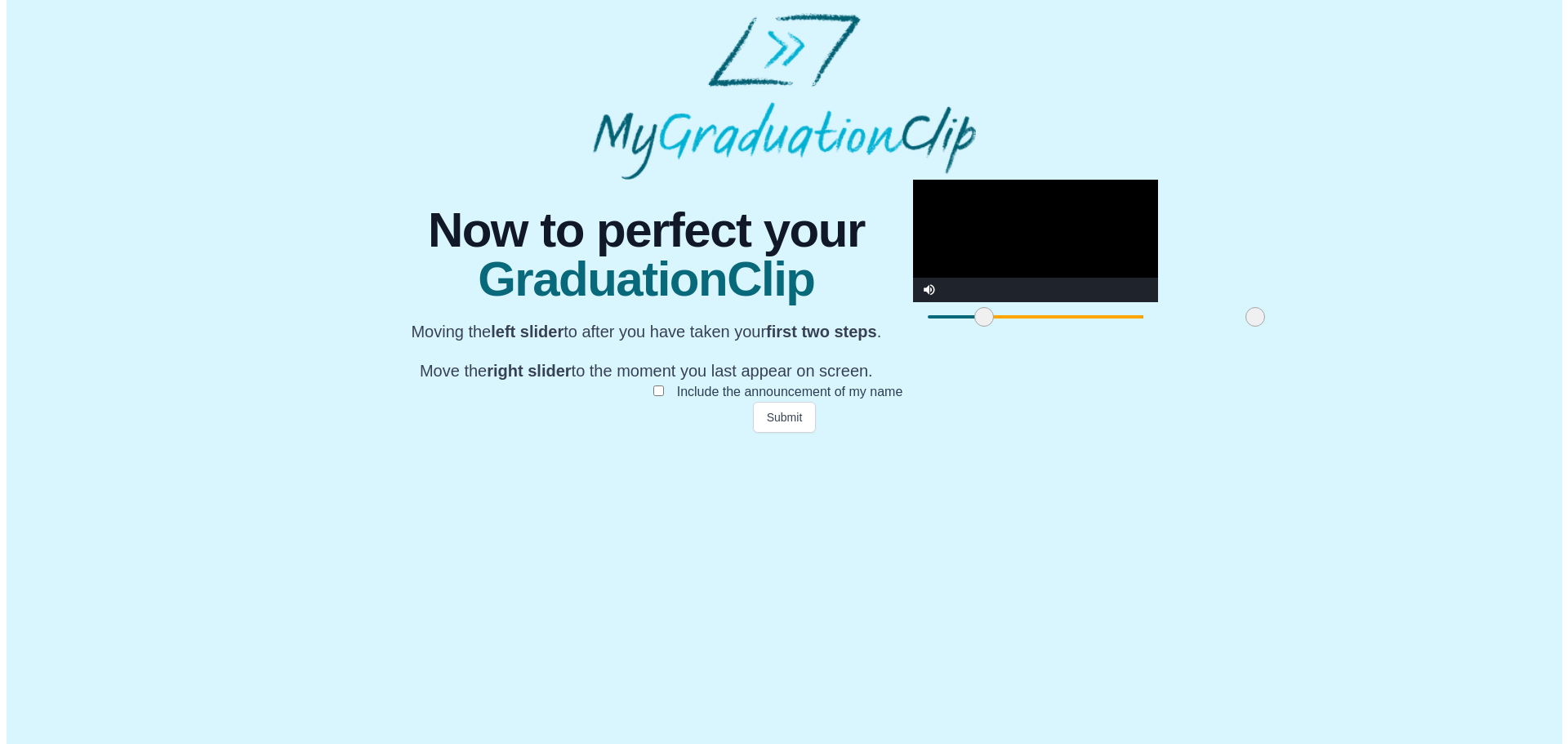 scroll, scrollTop: 0, scrollLeft: 0, axis: both 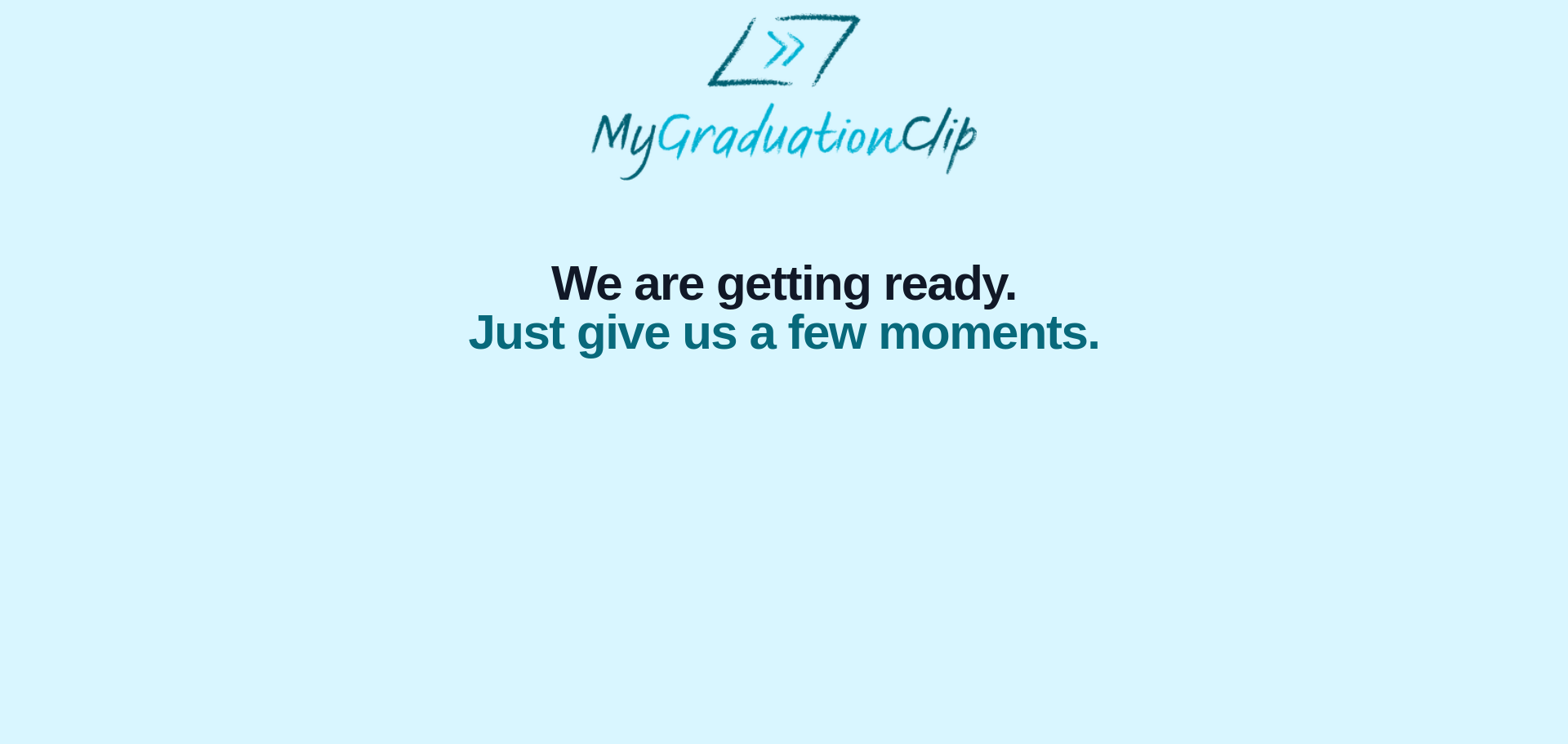 click on "We are getting ready. Just give us a few moments." at bounding box center (784, 269) 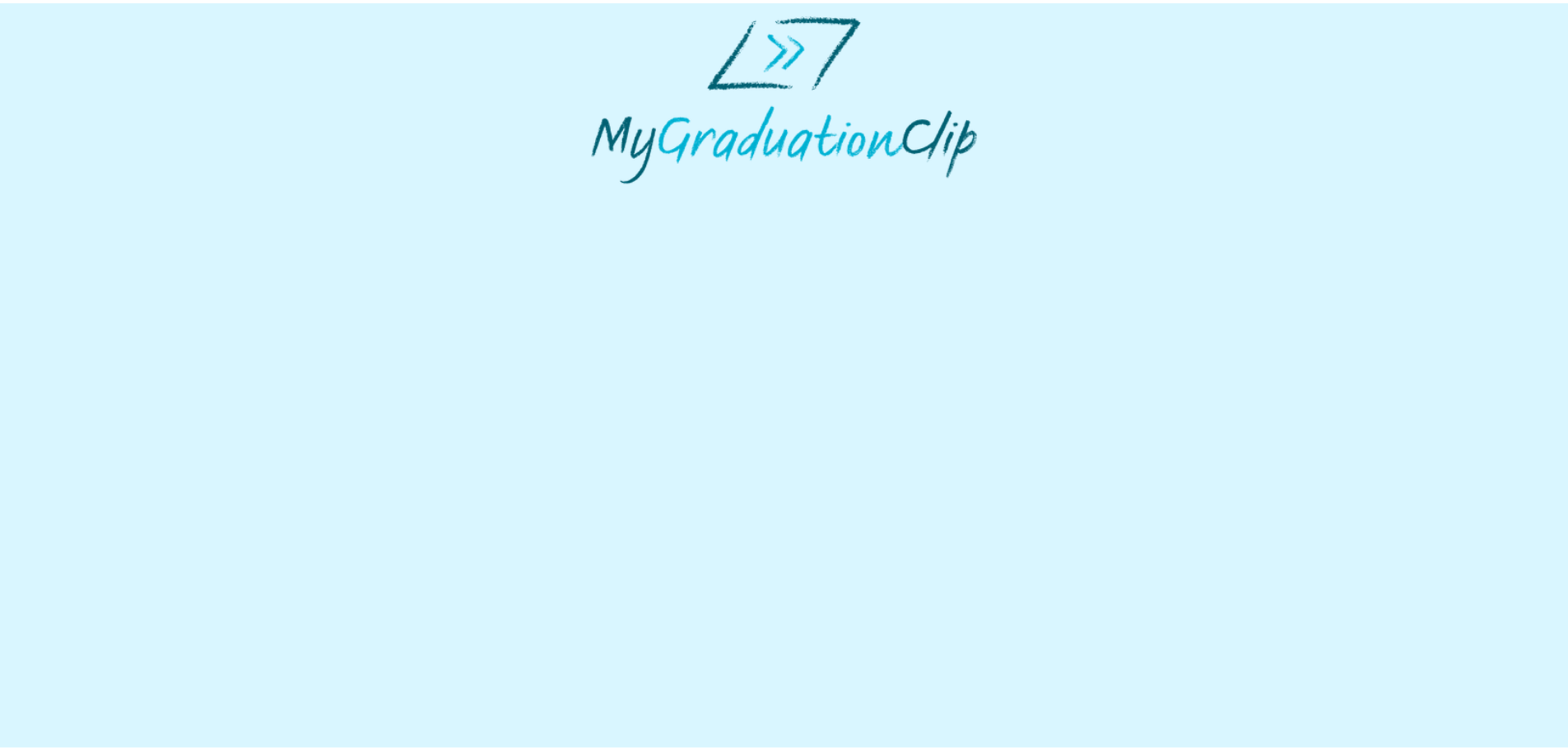scroll, scrollTop: 0, scrollLeft: 0, axis: both 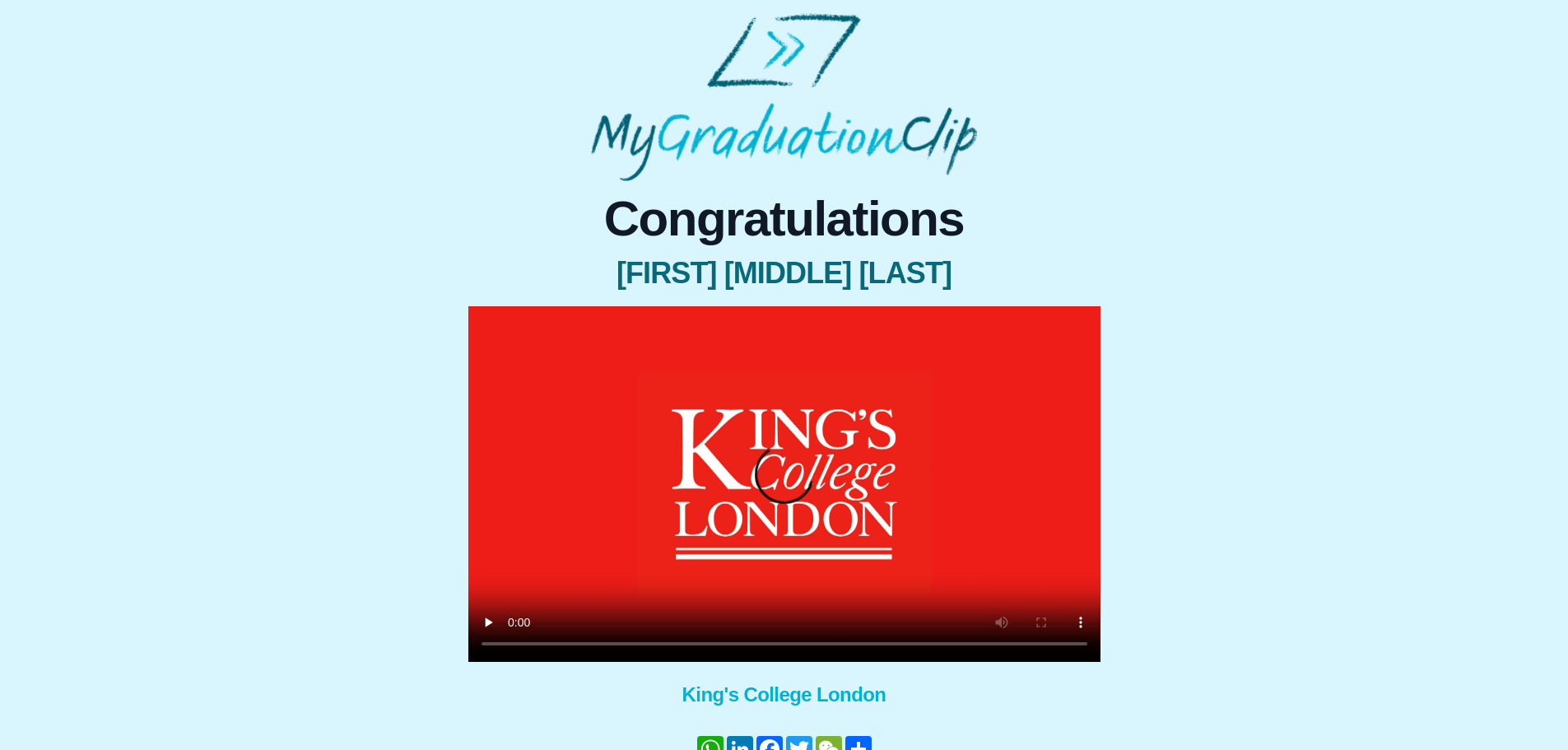 type 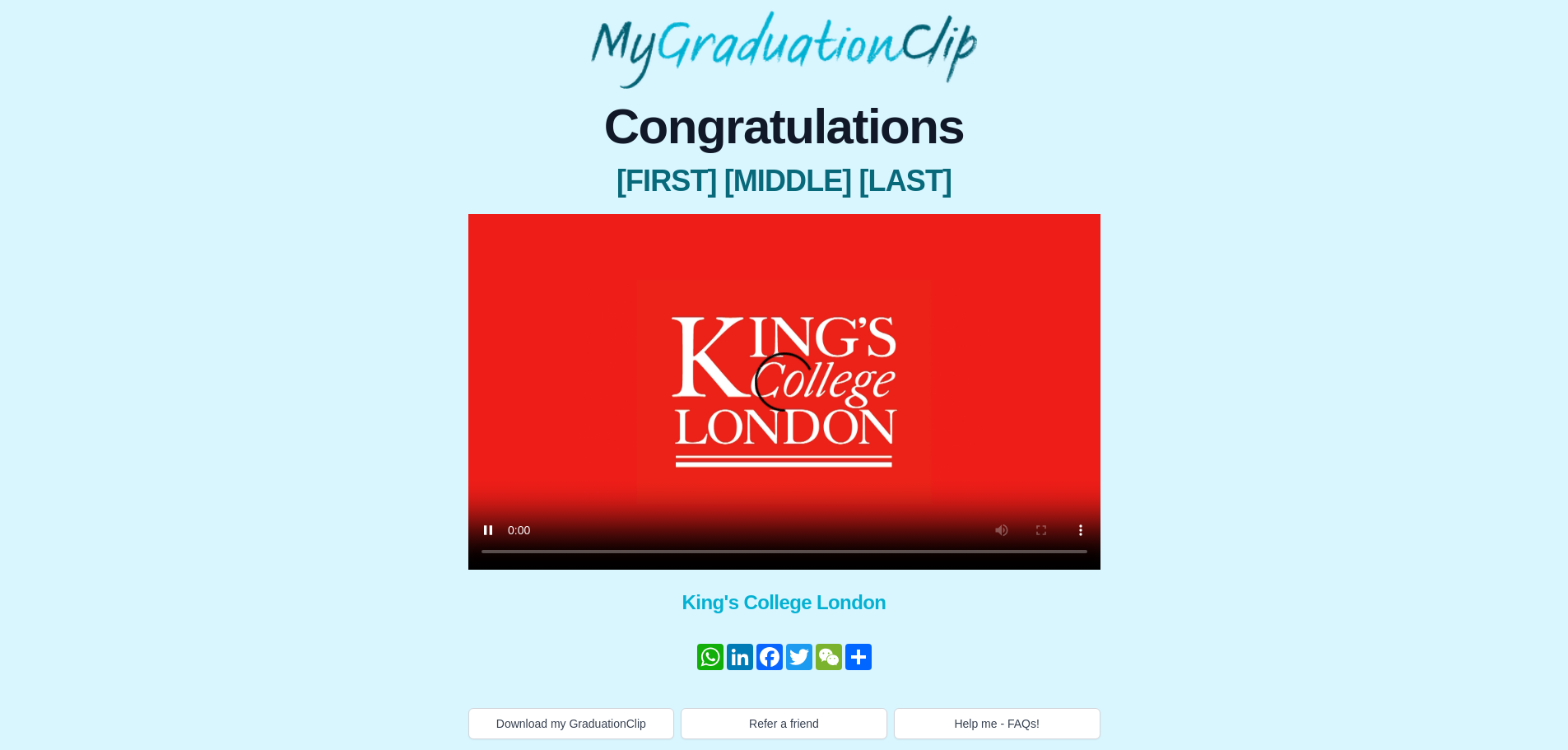 scroll, scrollTop: 95, scrollLeft: 0, axis: vertical 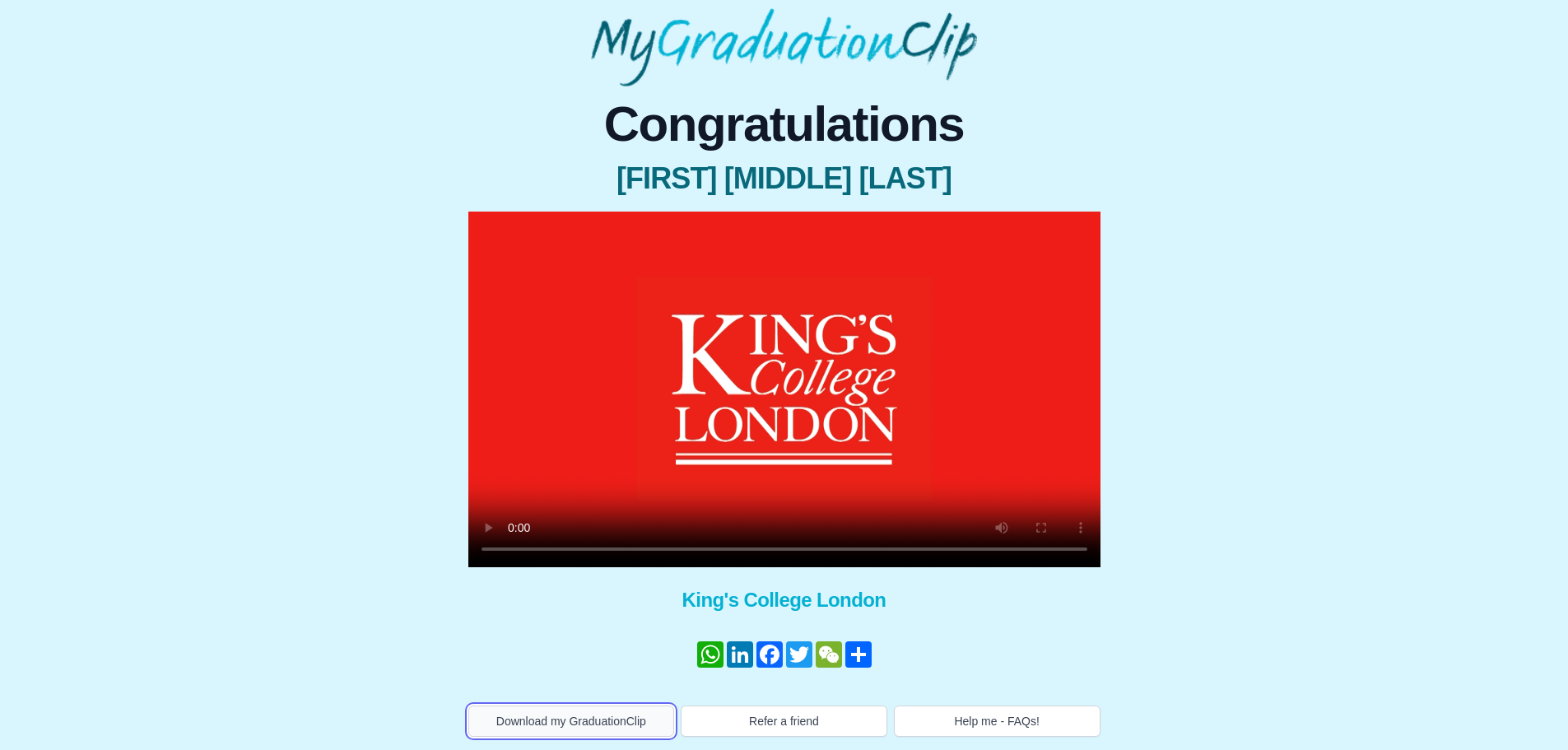 click on "Download my GraduationClip" at bounding box center (571, 721) 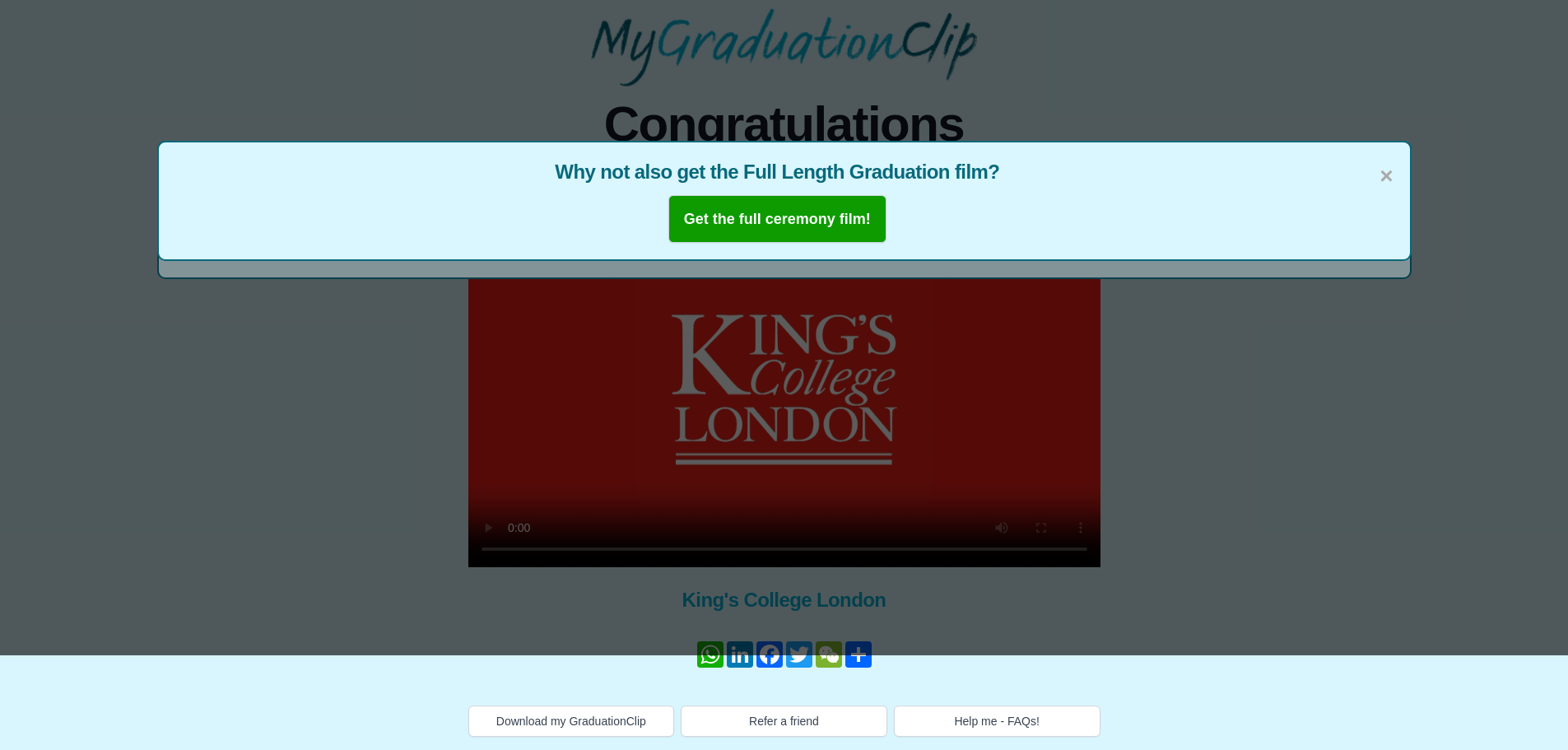 click on "WhatsApp LinkedIn Facebook Twitter WeChat Share" at bounding box center [784, 655] 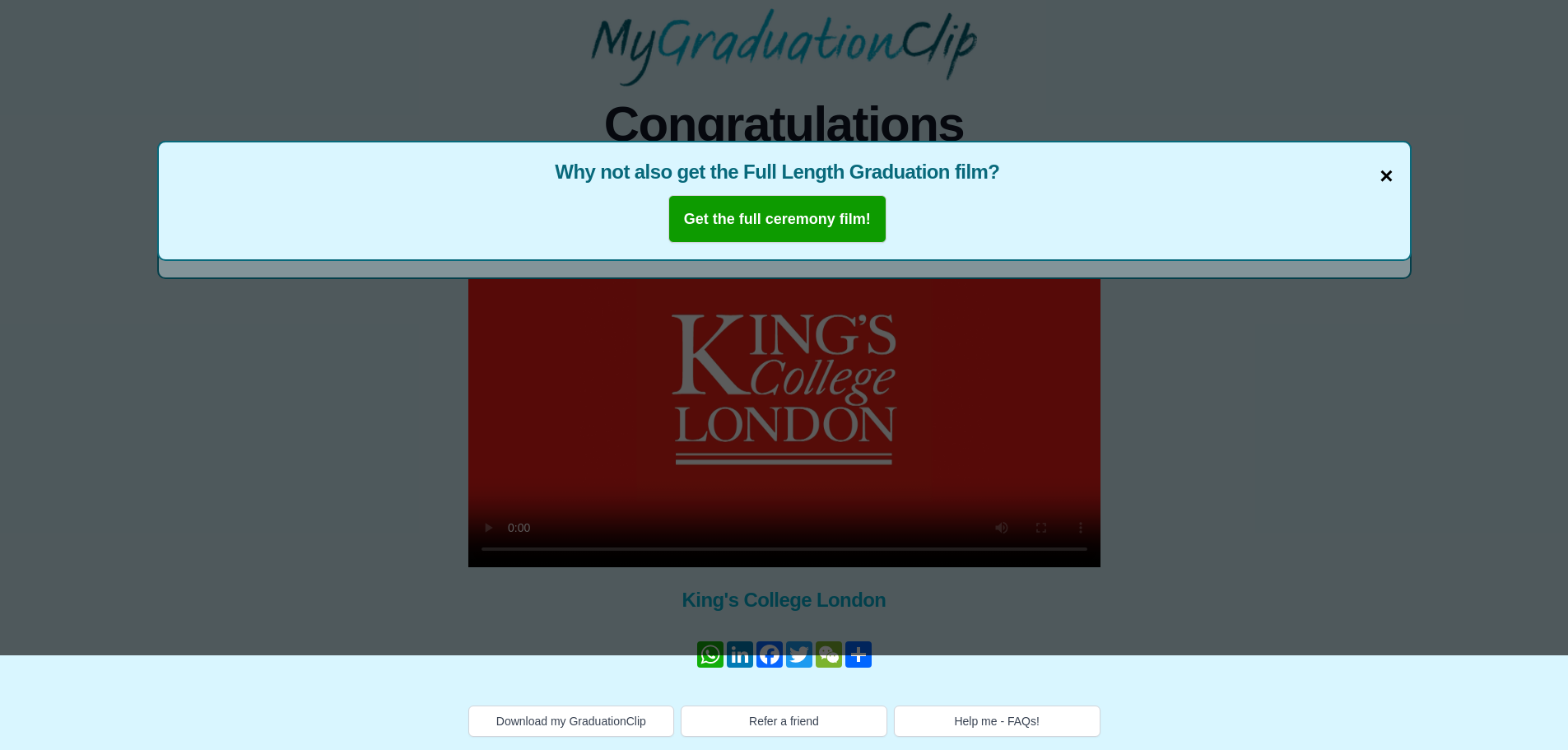 click on "×" at bounding box center [1386, 176] 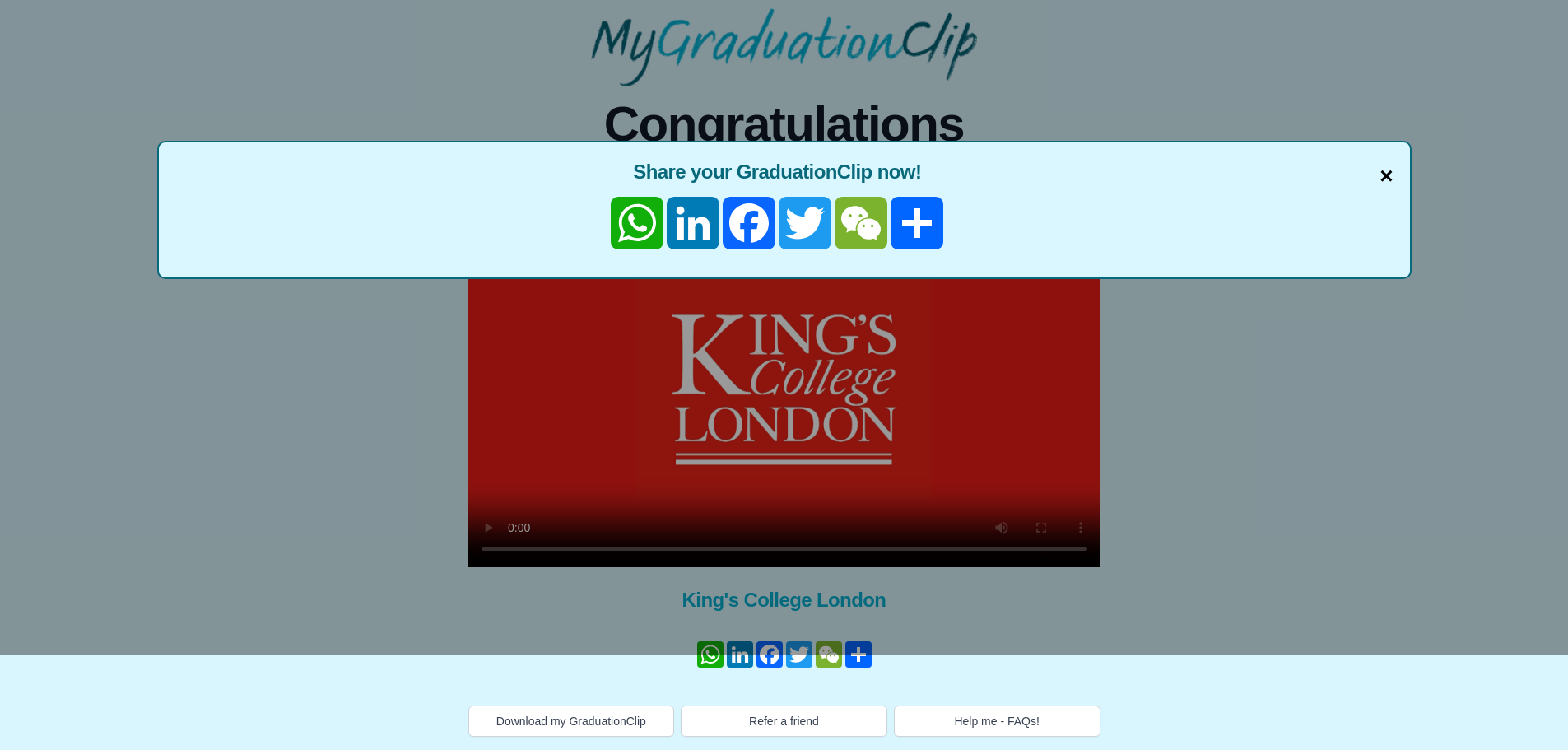 click on "×" at bounding box center [1386, 176] 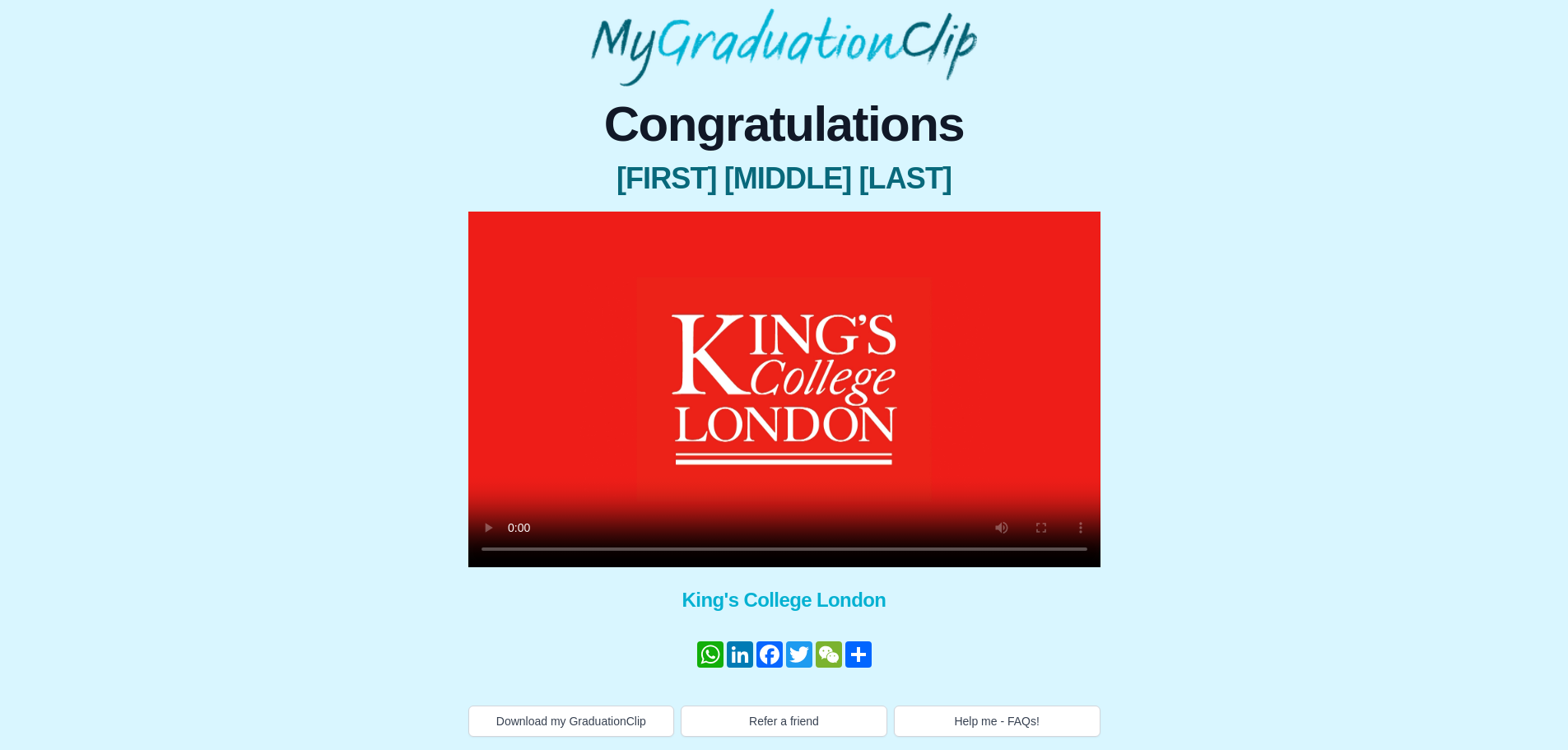 click on "Congratulations [FIRST] [MIDDLE] [LAST] × Share your GraduationClip now! WhatsApp LinkedIn Facebook Twitter WeChat Share × Why not also get the Full Length Graduation film? Get the full ceremony film! King's College London WhatsApp LinkedIn Facebook Twitter WeChat Share Download my GraduationClip Refer a friend Help me - FAQs!" at bounding box center (784, 412) 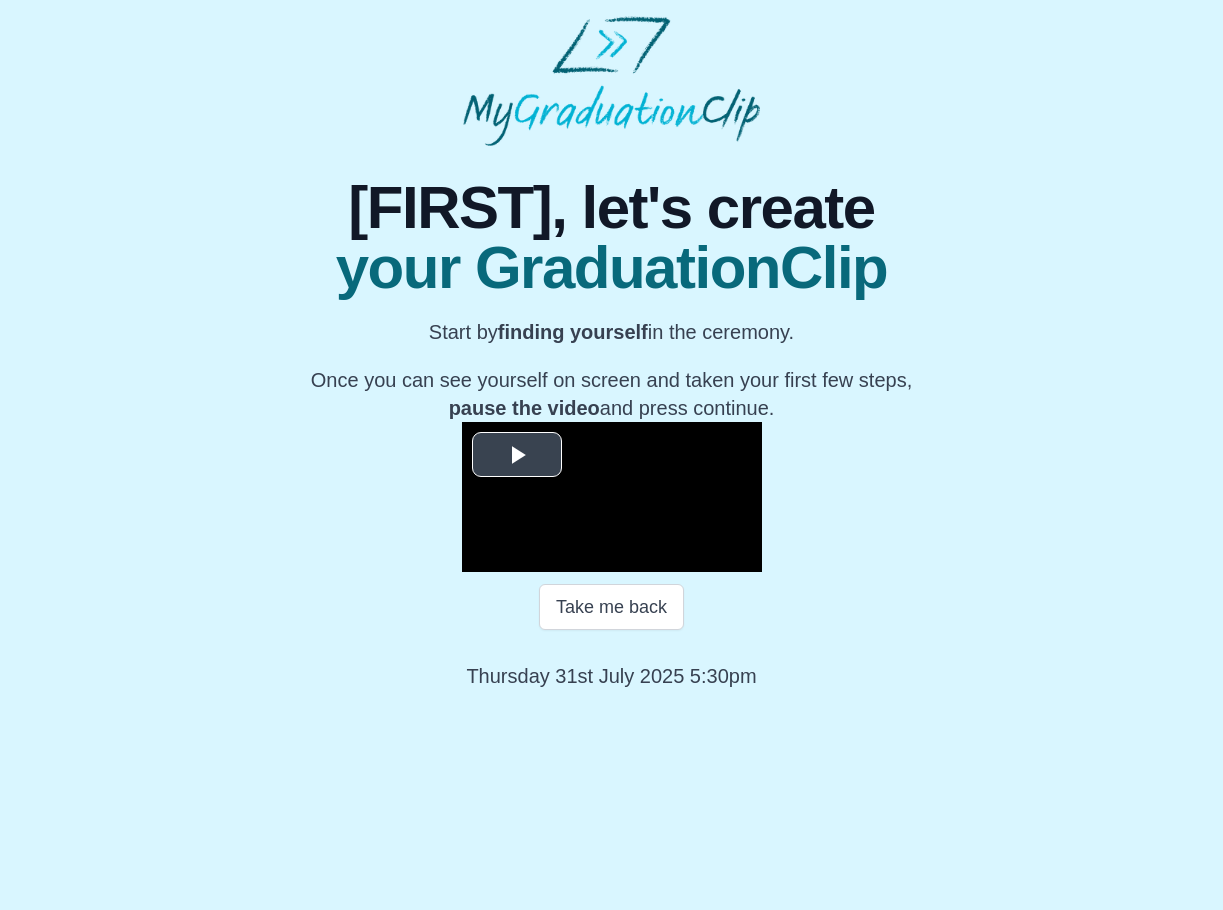 scroll, scrollTop: 110, scrollLeft: 0, axis: vertical 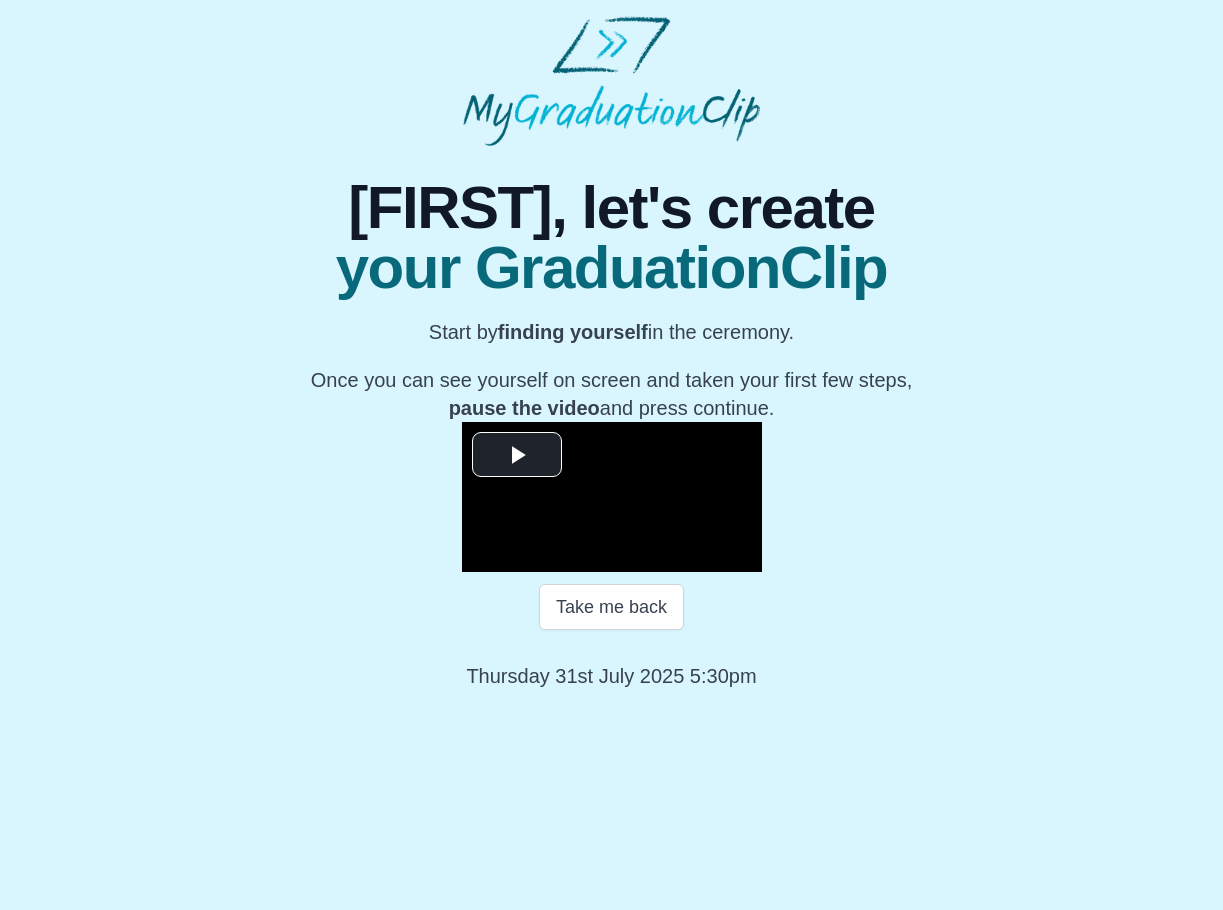drag, startPoint x: 1128, startPoint y: 218, endPoint x: 1112, endPoint y: 234, distance: 22.627417 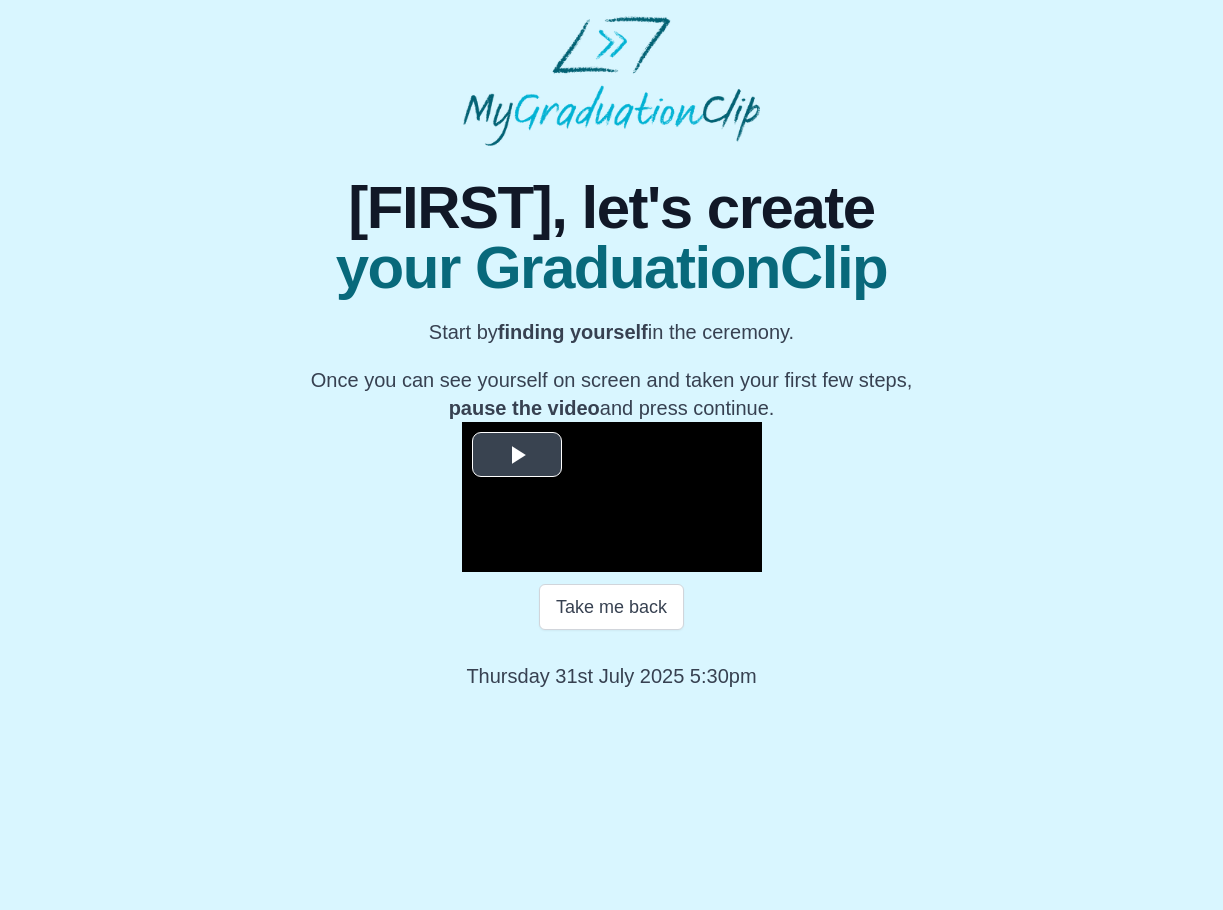 click at bounding box center (612, 497) 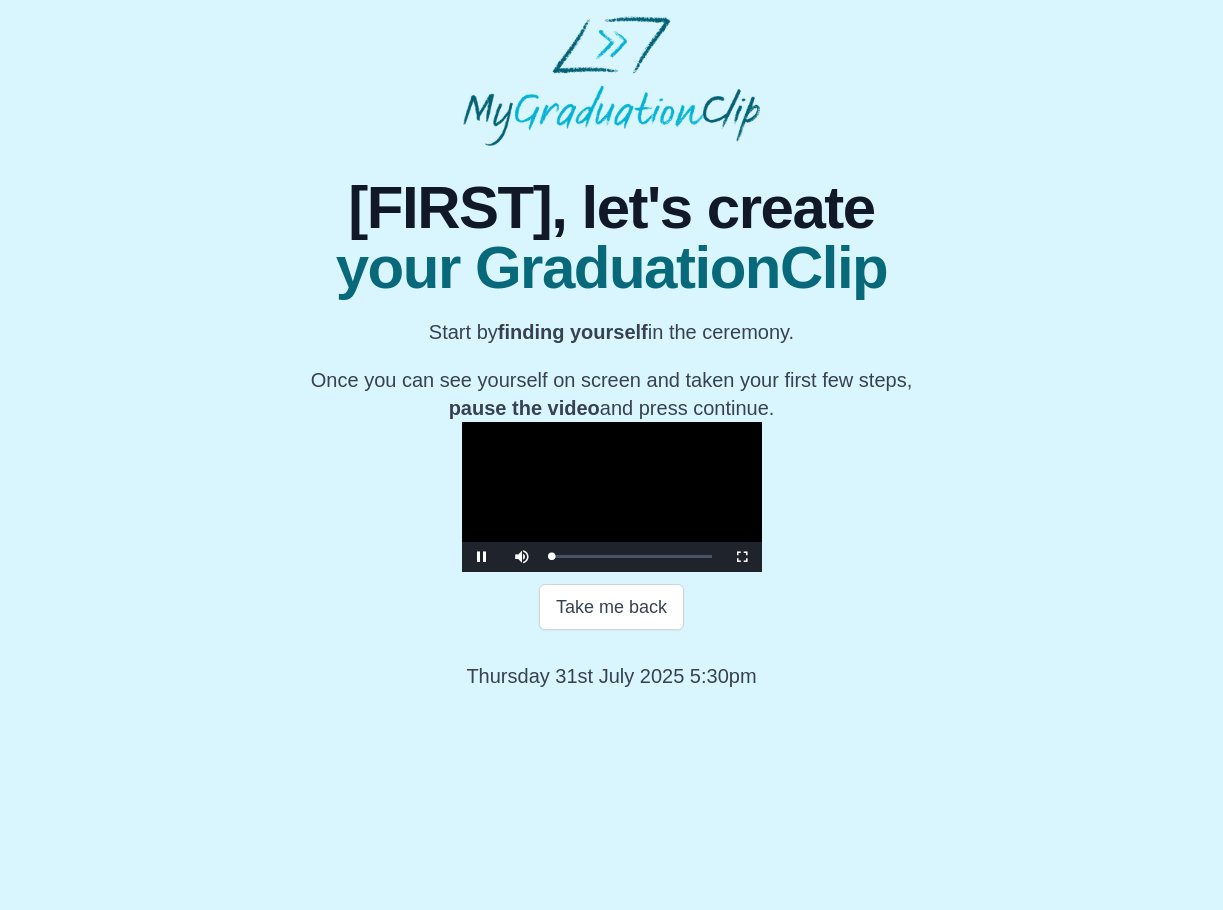 scroll, scrollTop: 110, scrollLeft: 0, axis: vertical 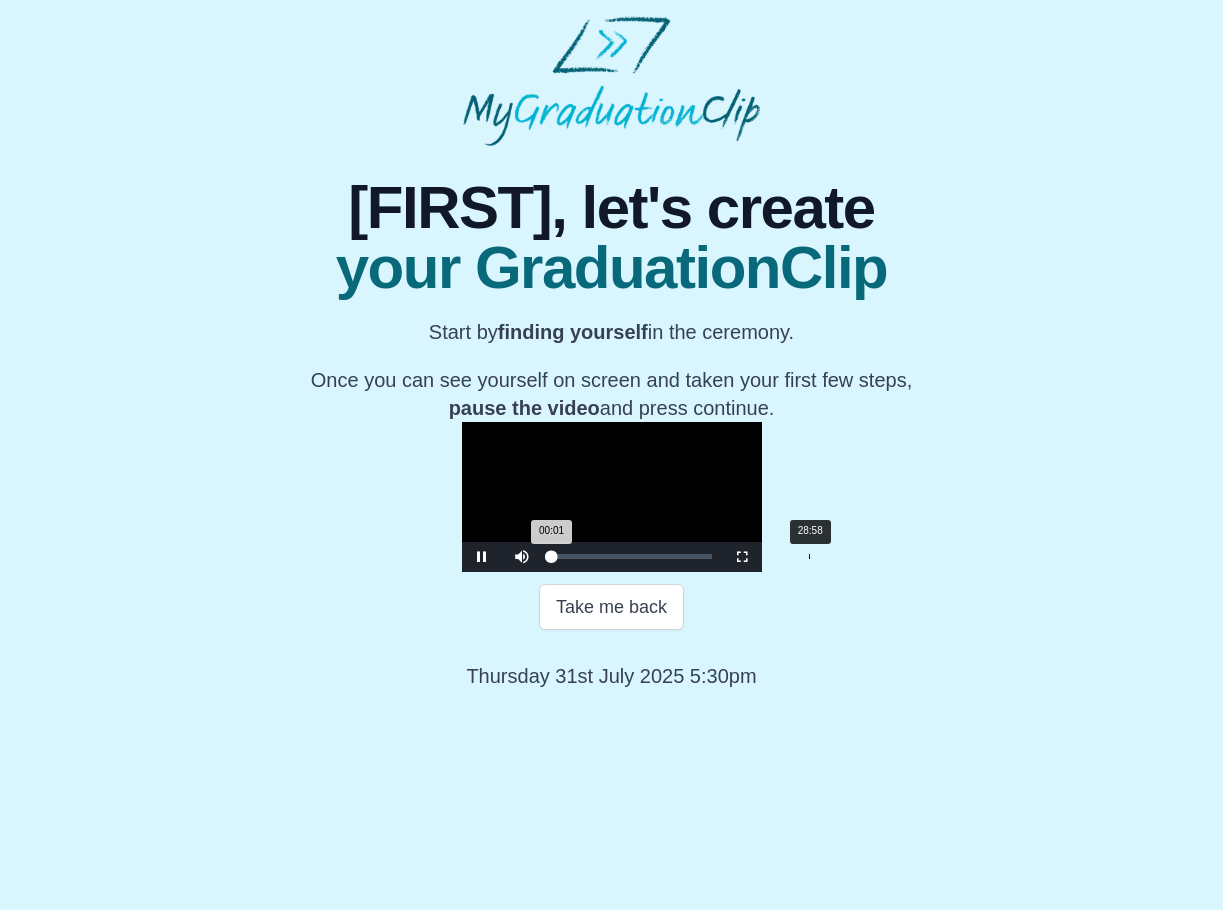 click on "28:58" at bounding box center (809, 556) 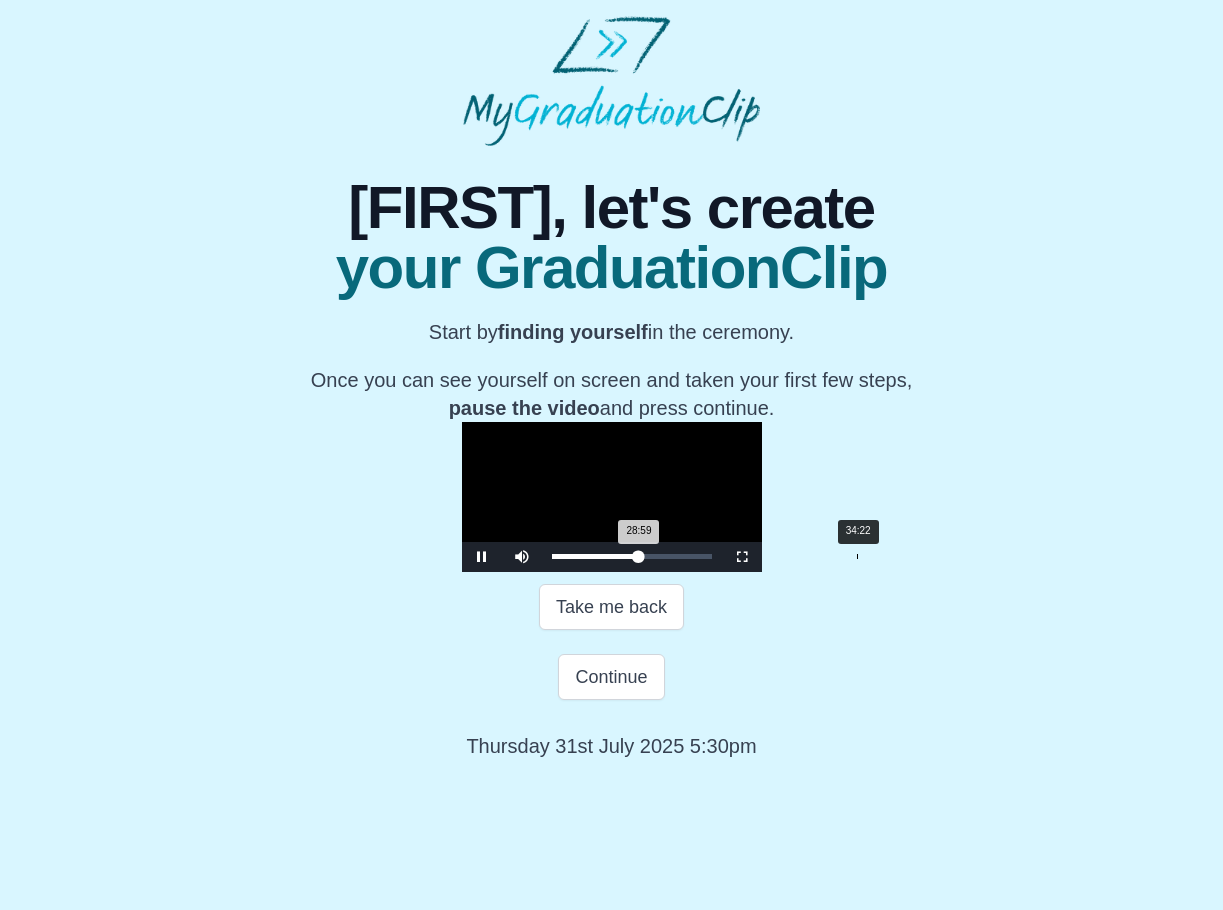click on "Loaded : 0% 34:22 28:59 Progress : 0%" at bounding box center (632, 557) 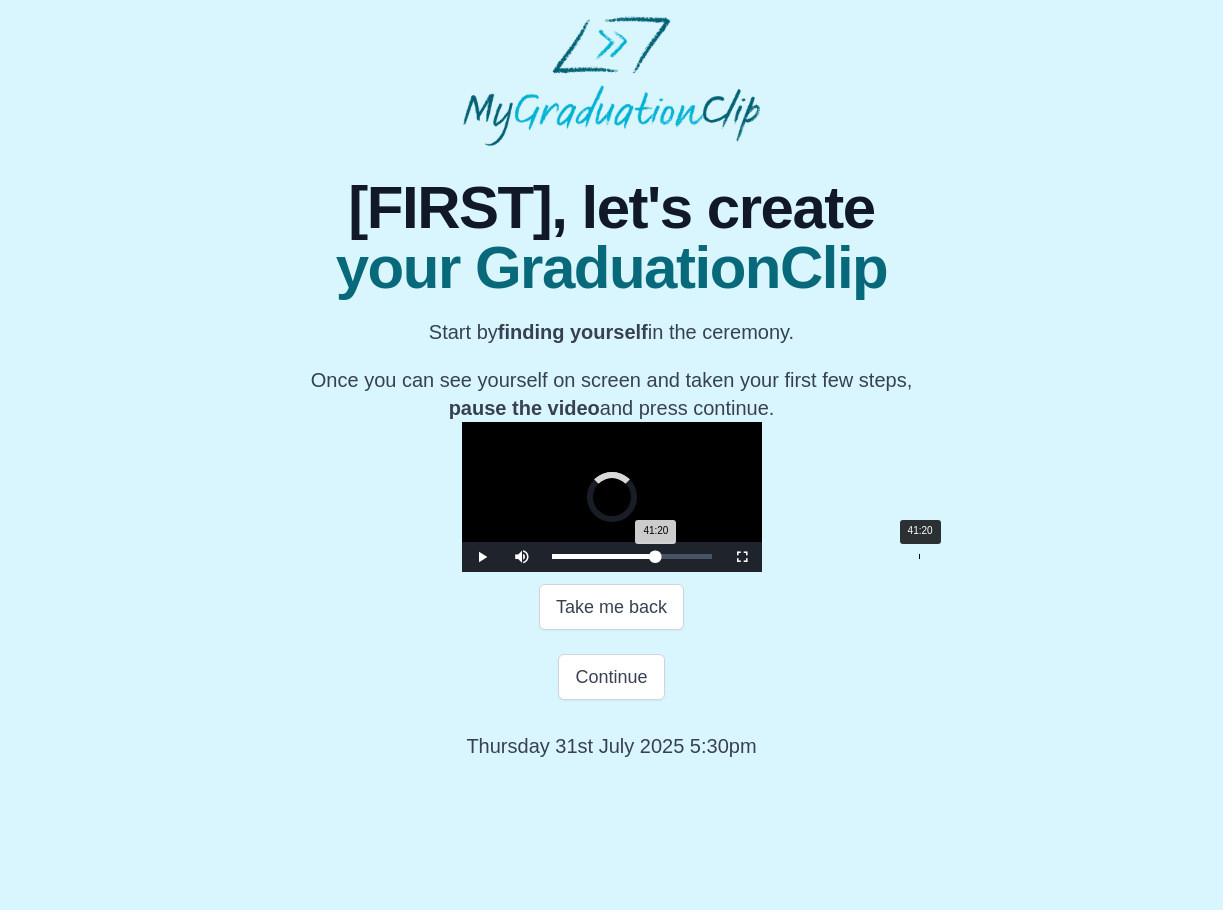 click on "Loaded : 0% 41:20 41:20 Progress : 0%" at bounding box center (632, 557) 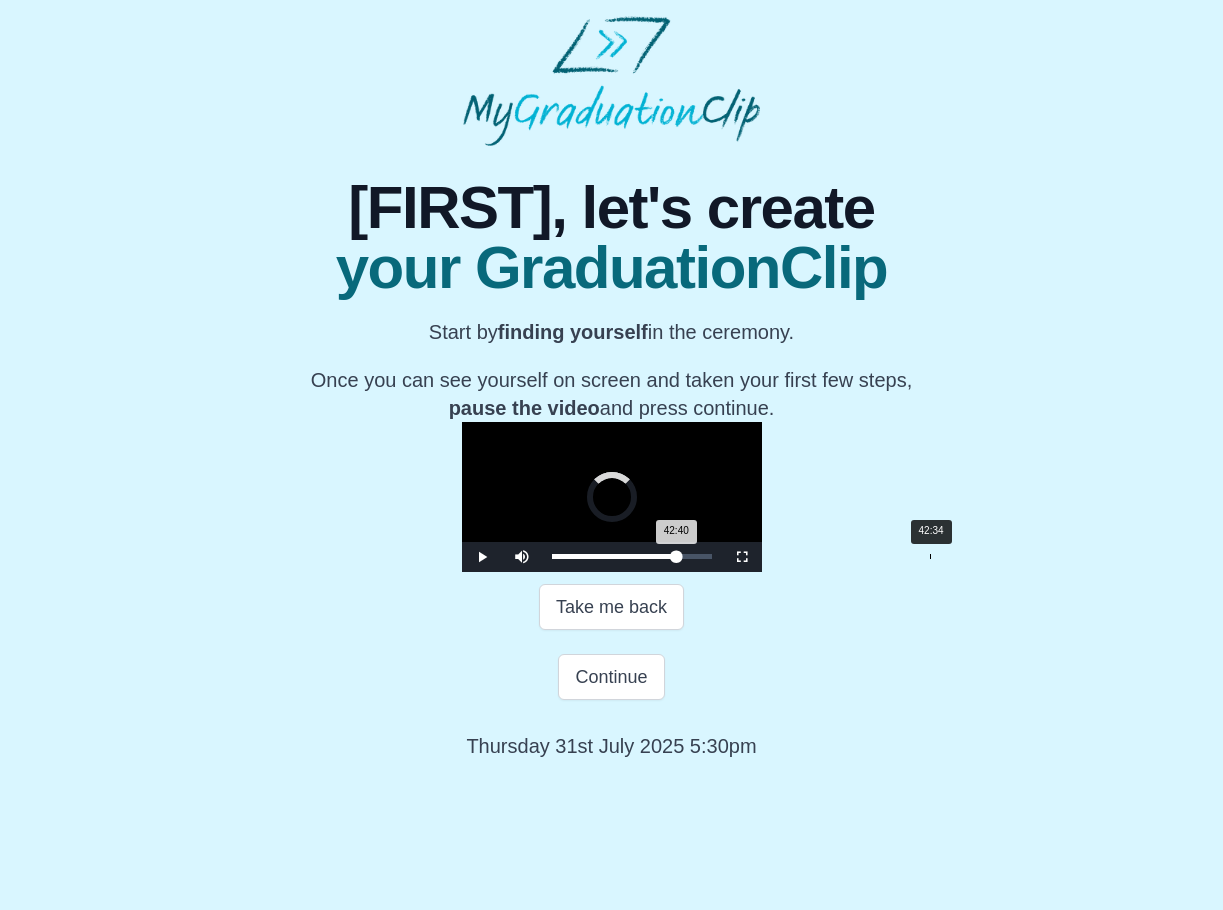drag, startPoint x: 776, startPoint y: 747, endPoint x: 871, endPoint y: 748, distance: 95.005264 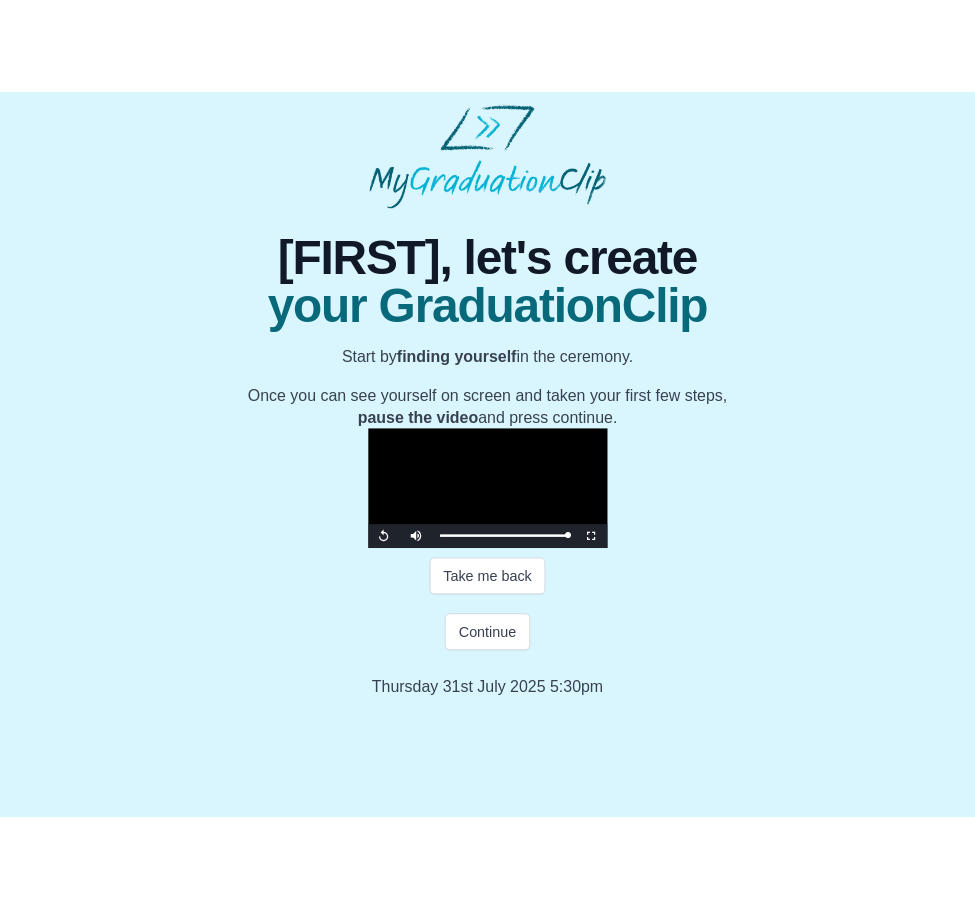 scroll, scrollTop: 111, scrollLeft: 0, axis: vertical 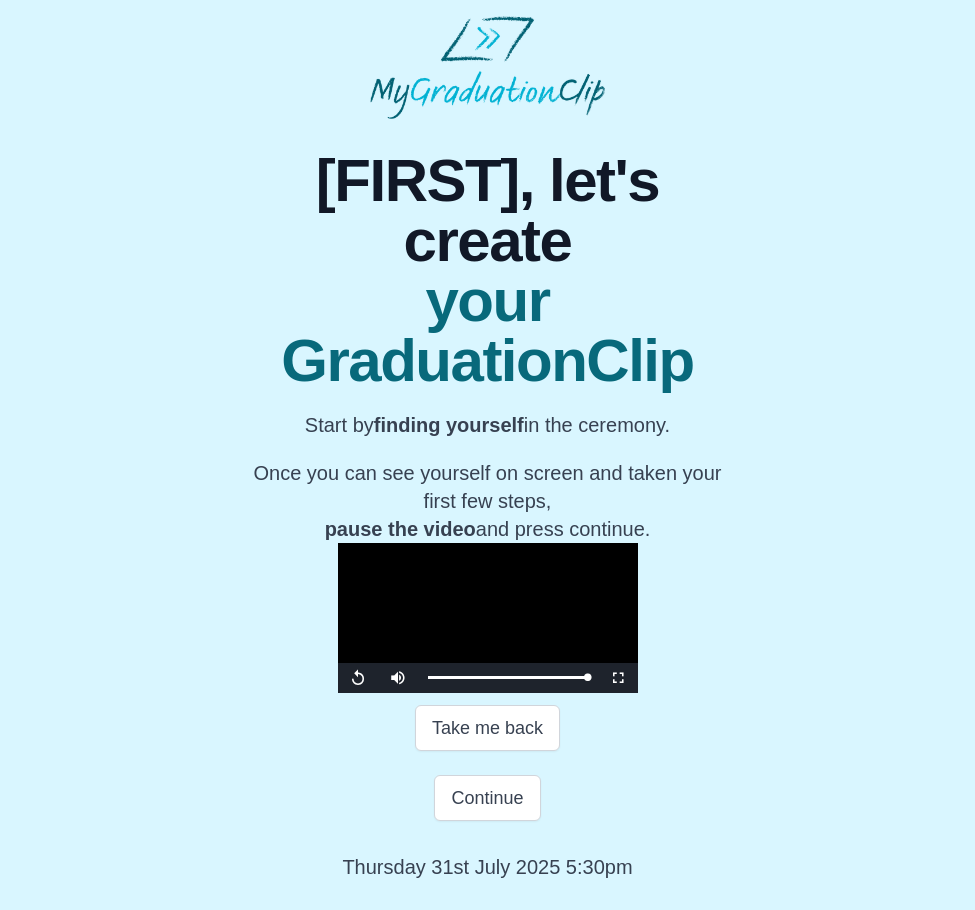 click at bounding box center [488, 618] 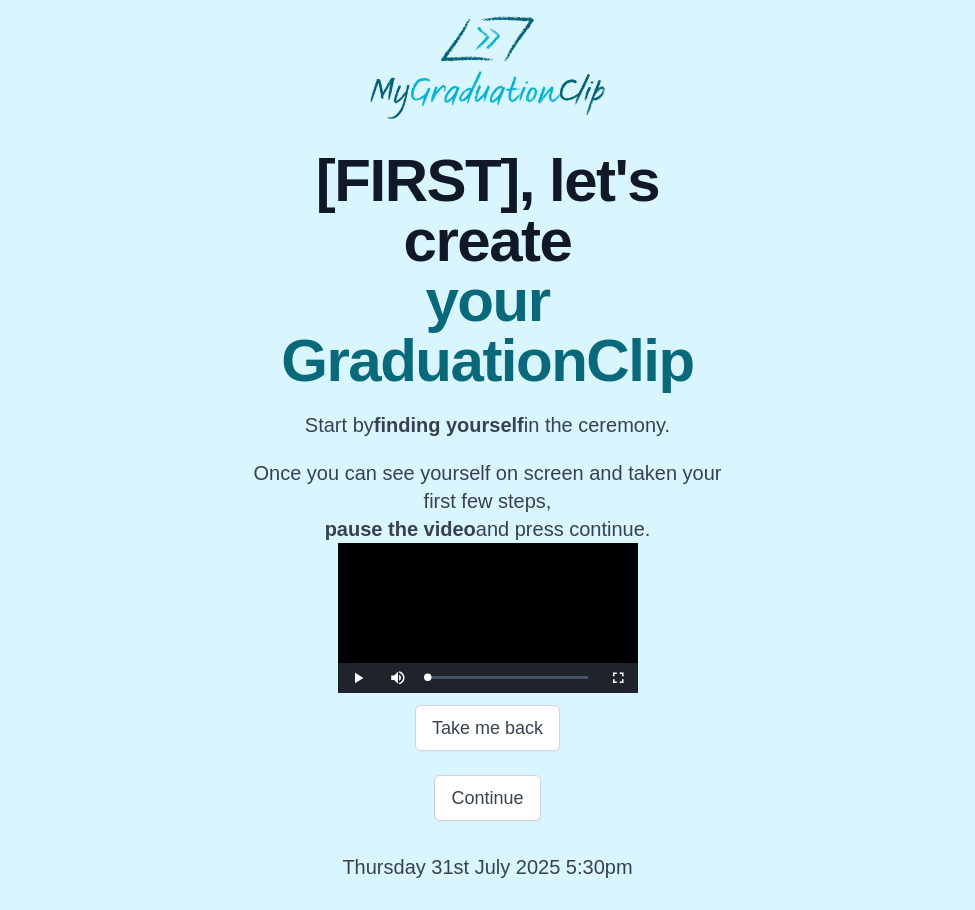 click at bounding box center (488, 618) 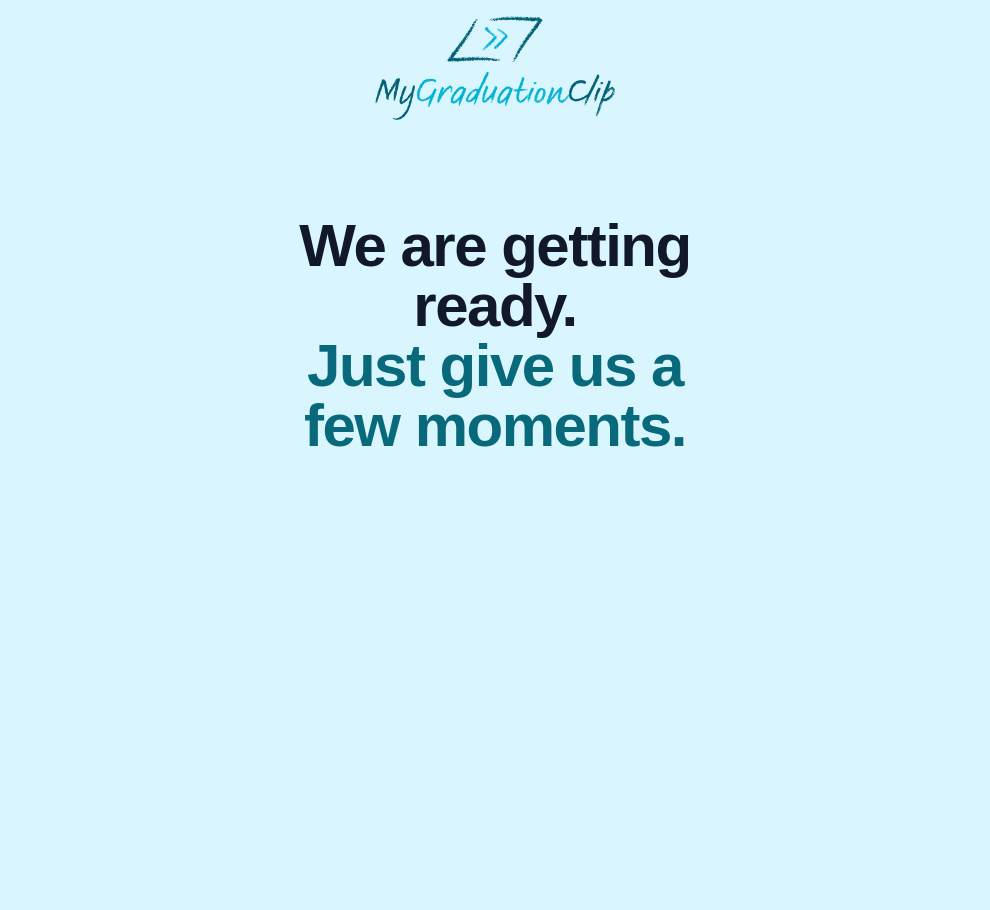 scroll, scrollTop: 0, scrollLeft: 0, axis: both 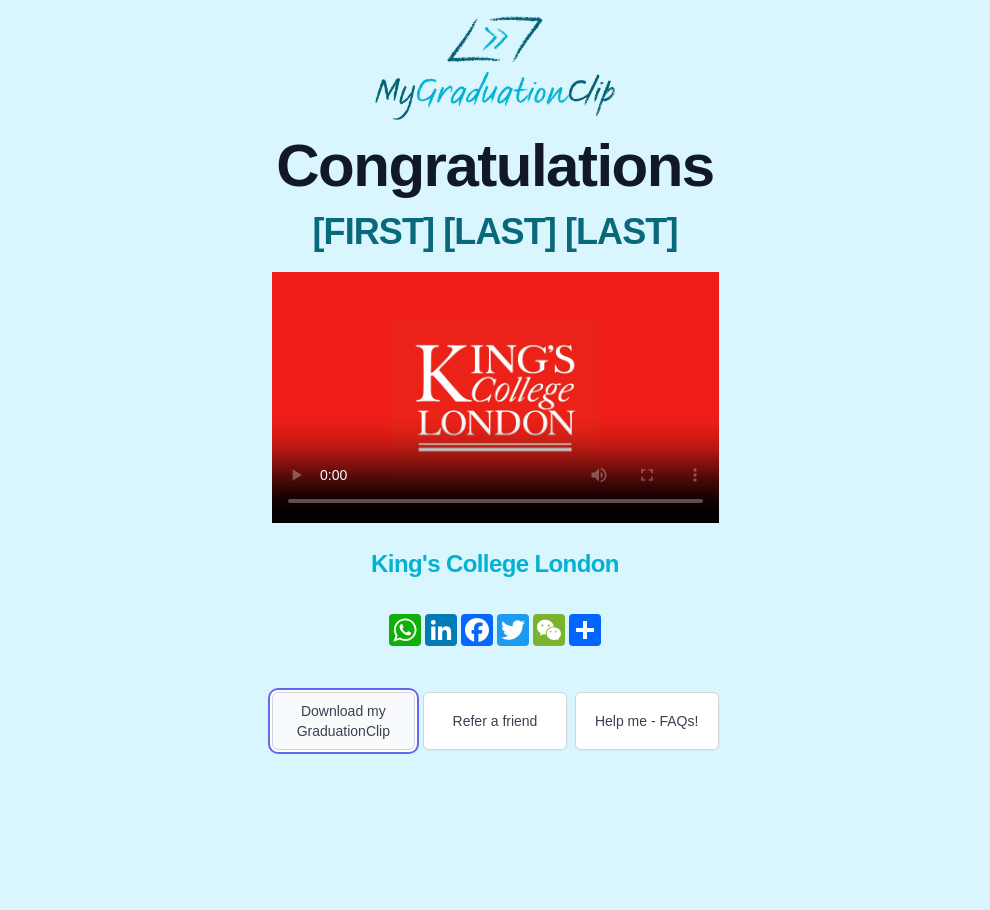 click on "Download my GraduationClip" at bounding box center (344, 721) 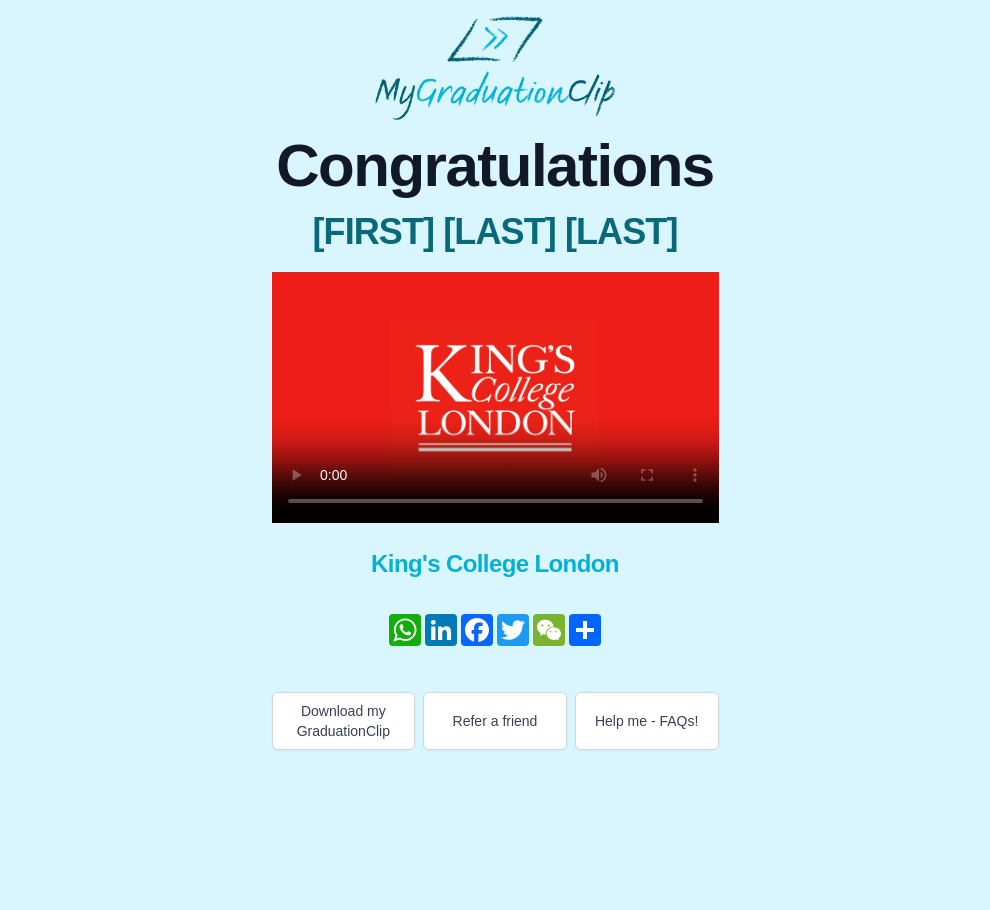 drag, startPoint x: 595, startPoint y: 431, endPoint x: 629, endPoint y: 499, distance: 76.02631 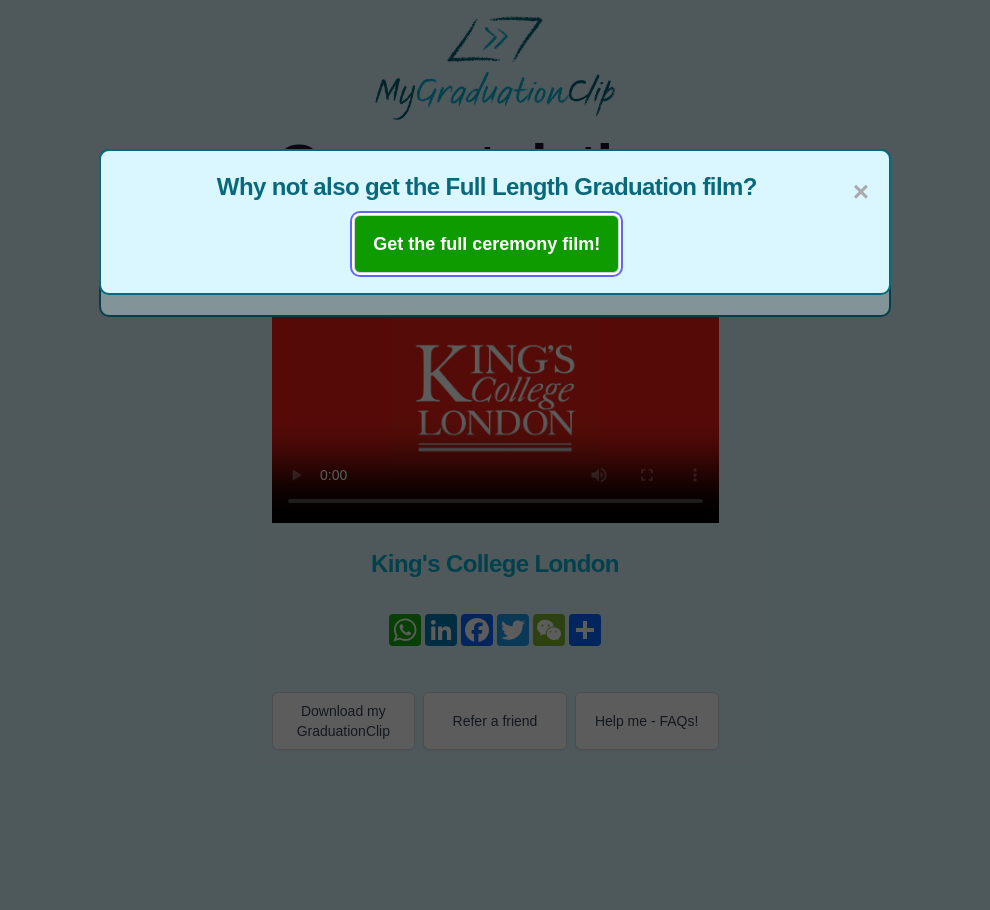 click on "Get the full ceremony film!" at bounding box center (486, 244) 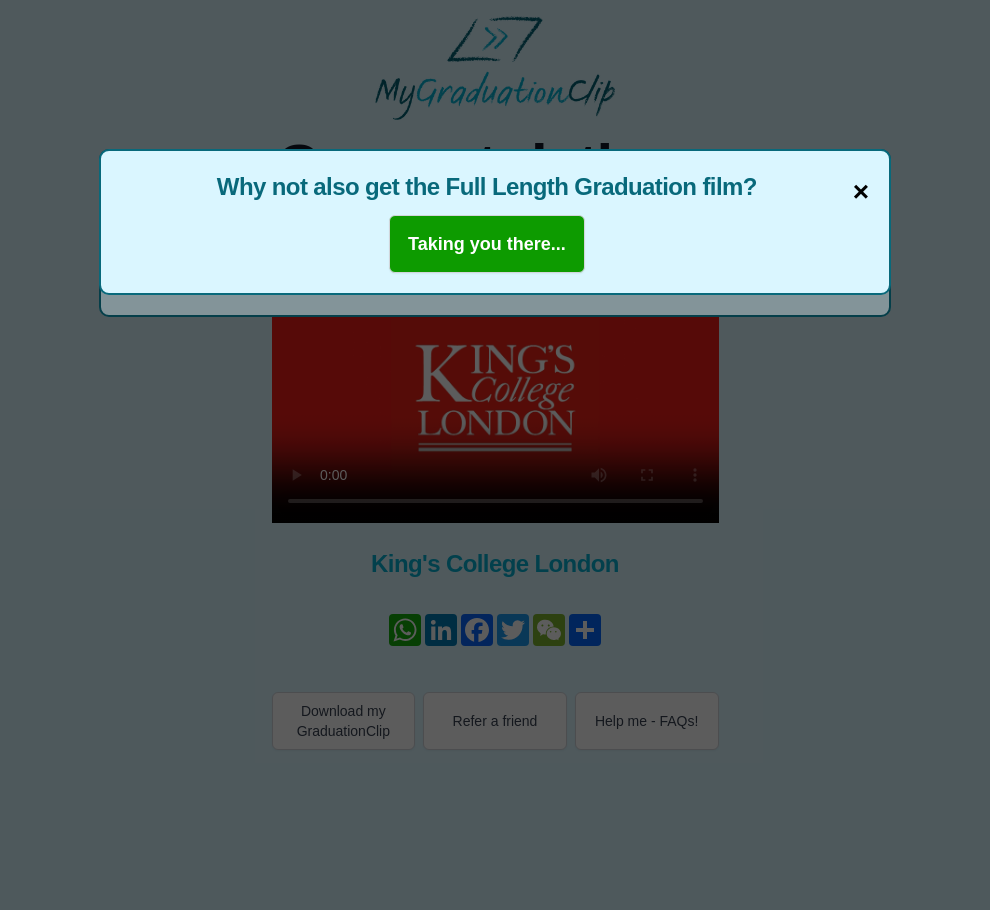 click on "×" at bounding box center (861, 192) 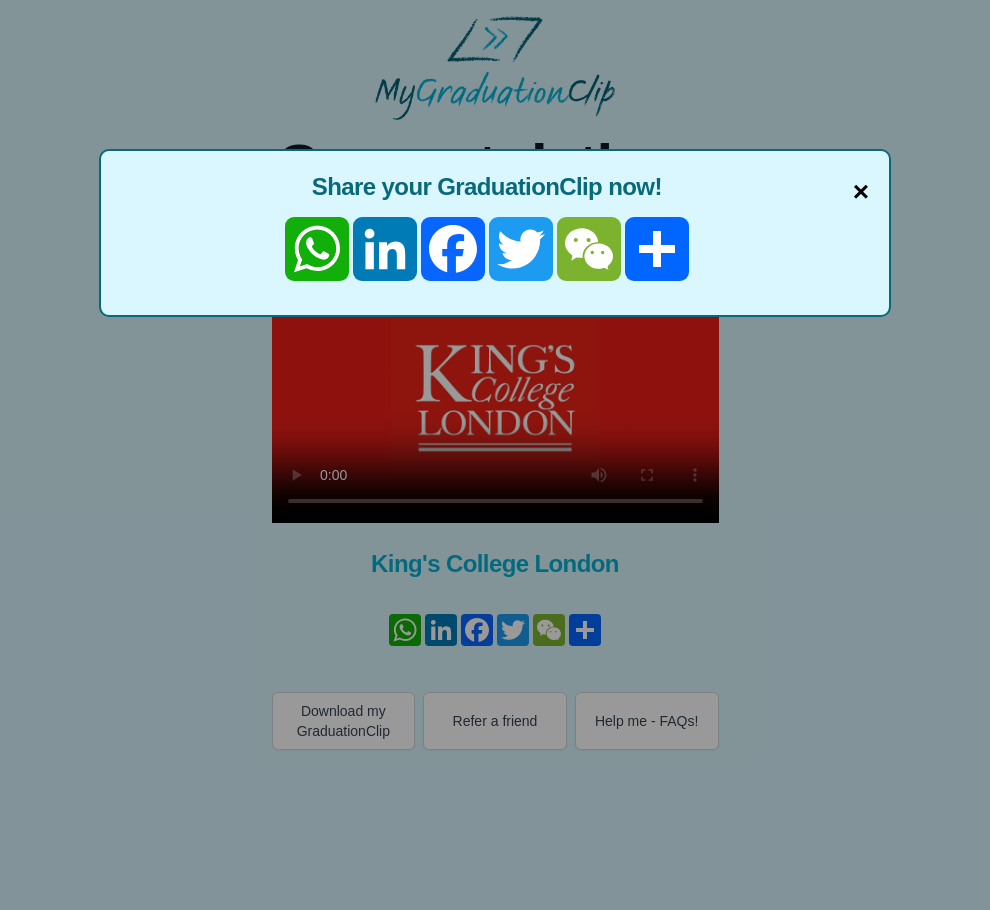 click on "×" at bounding box center (861, 192) 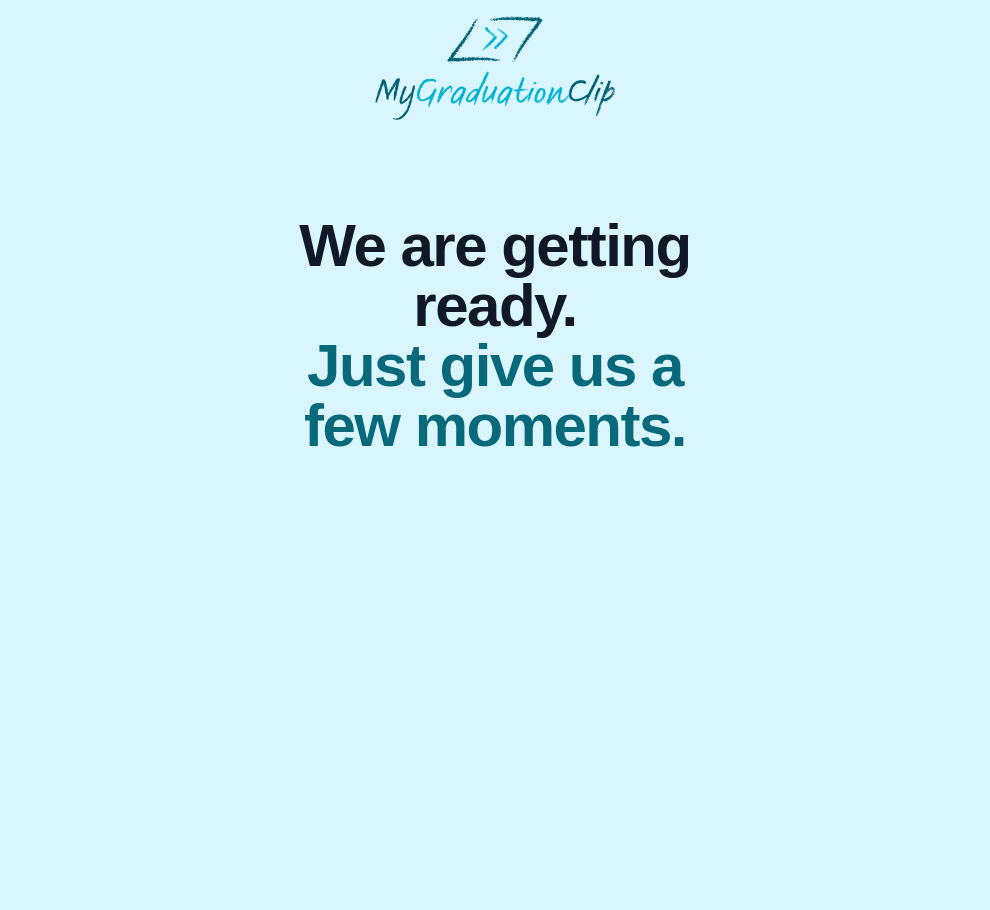 scroll, scrollTop: 0, scrollLeft: 0, axis: both 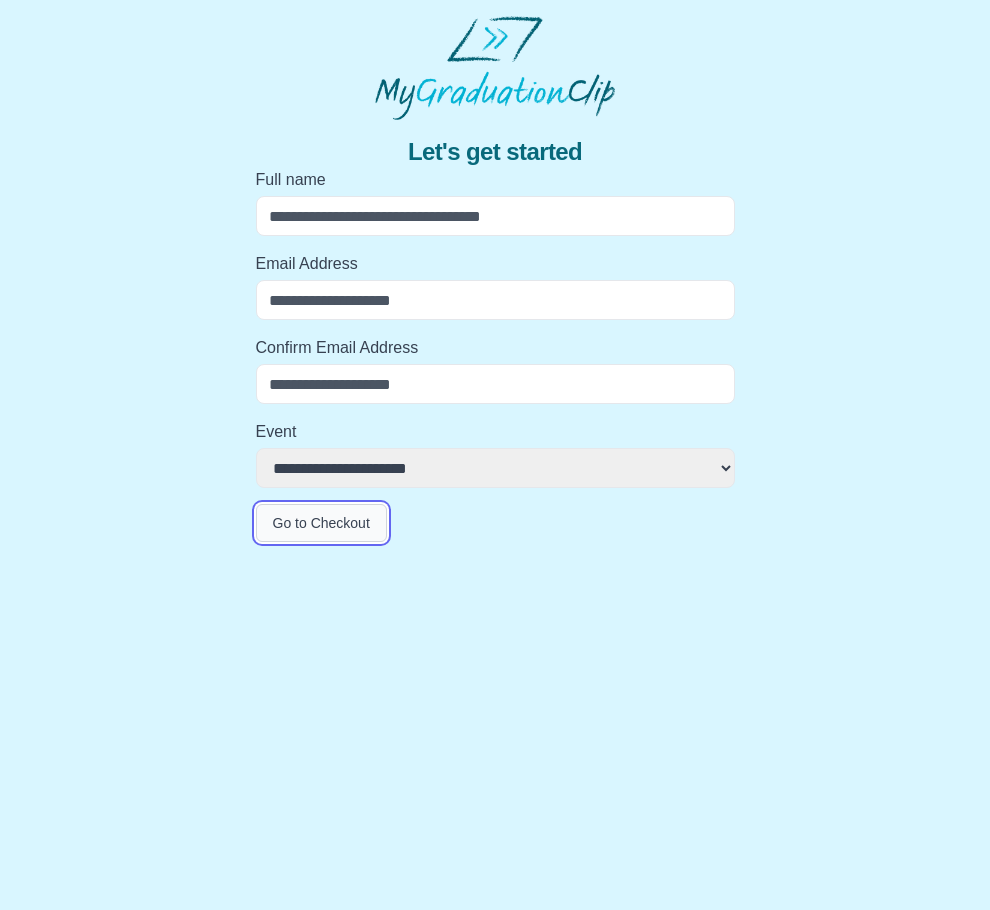 click on "Go to Checkout" at bounding box center (321, 523) 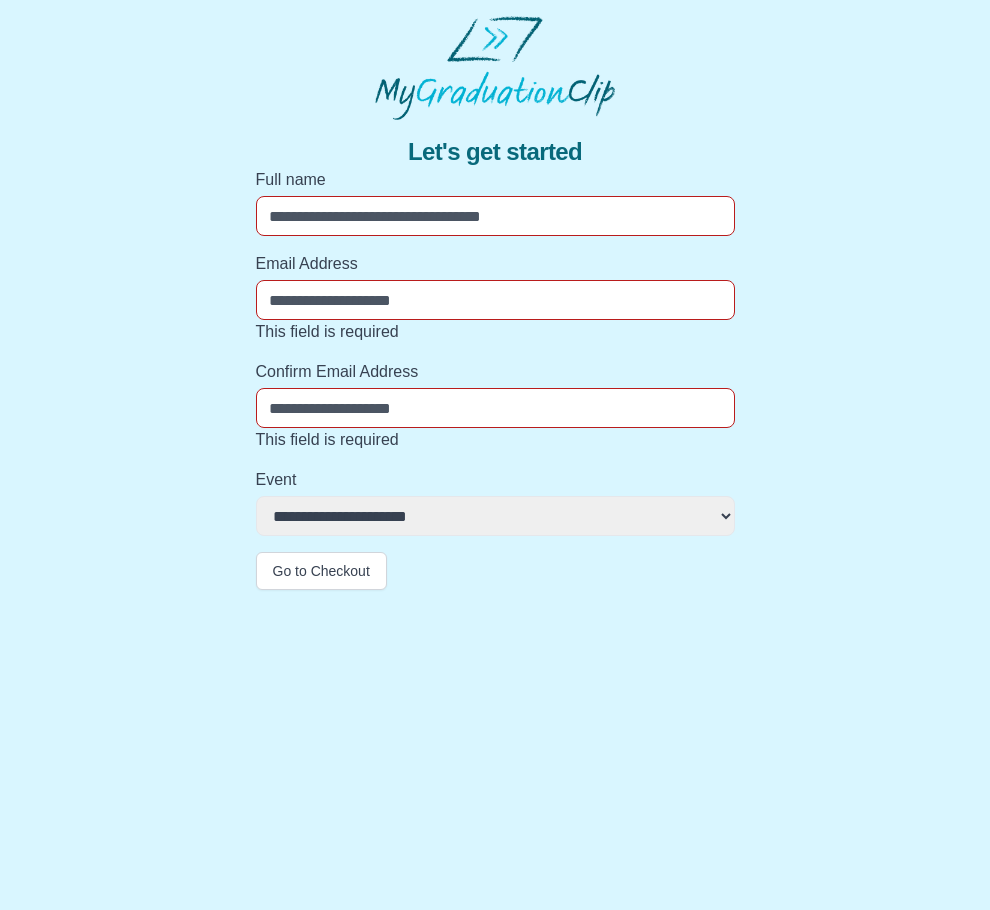 click on "**********" at bounding box center (495, 516) 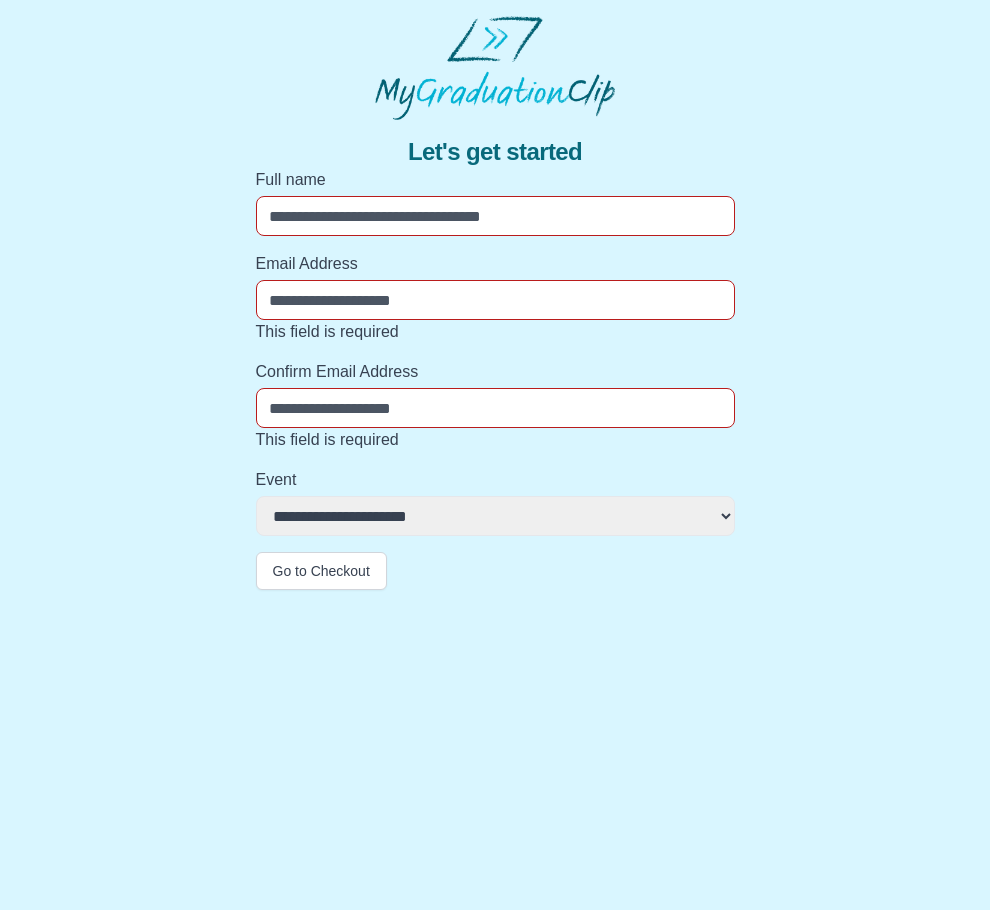 drag, startPoint x: 924, startPoint y: 509, endPoint x: 763, endPoint y: 252, distance: 303.26556 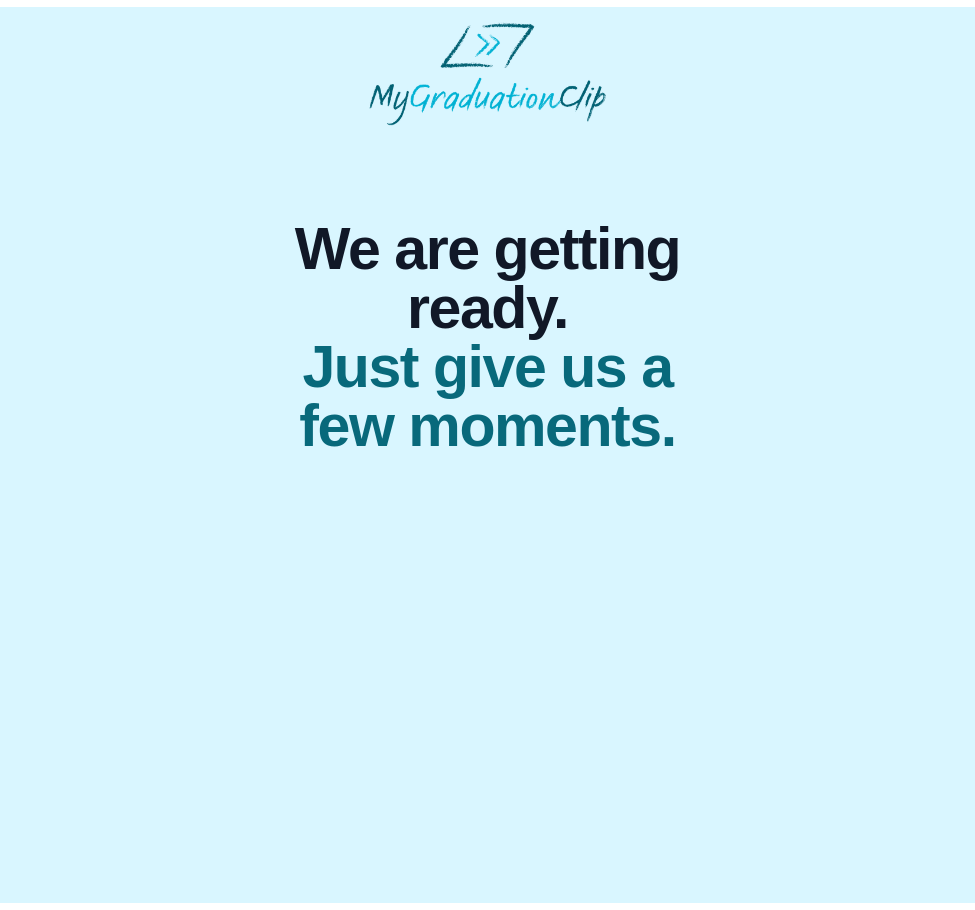 scroll, scrollTop: 0, scrollLeft: 0, axis: both 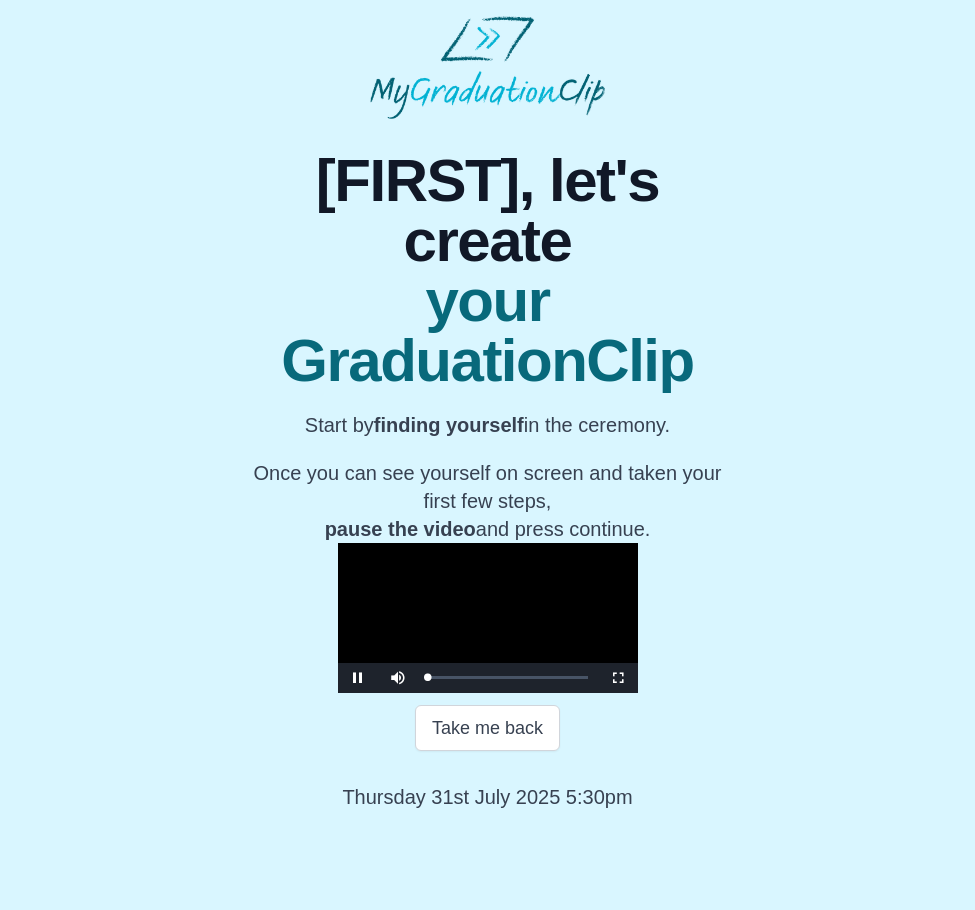click at bounding box center [488, 618] 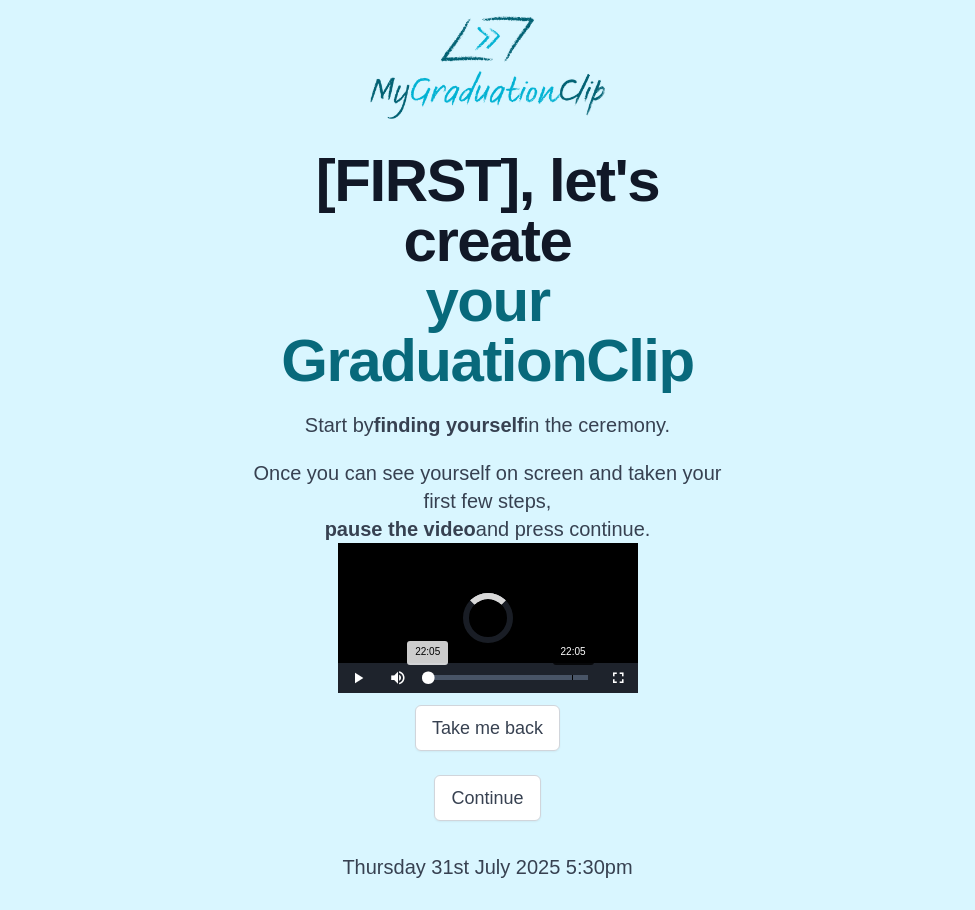 click on "Loaded : 0% 22:05 22:05 Progress : 0%" at bounding box center (508, 678) 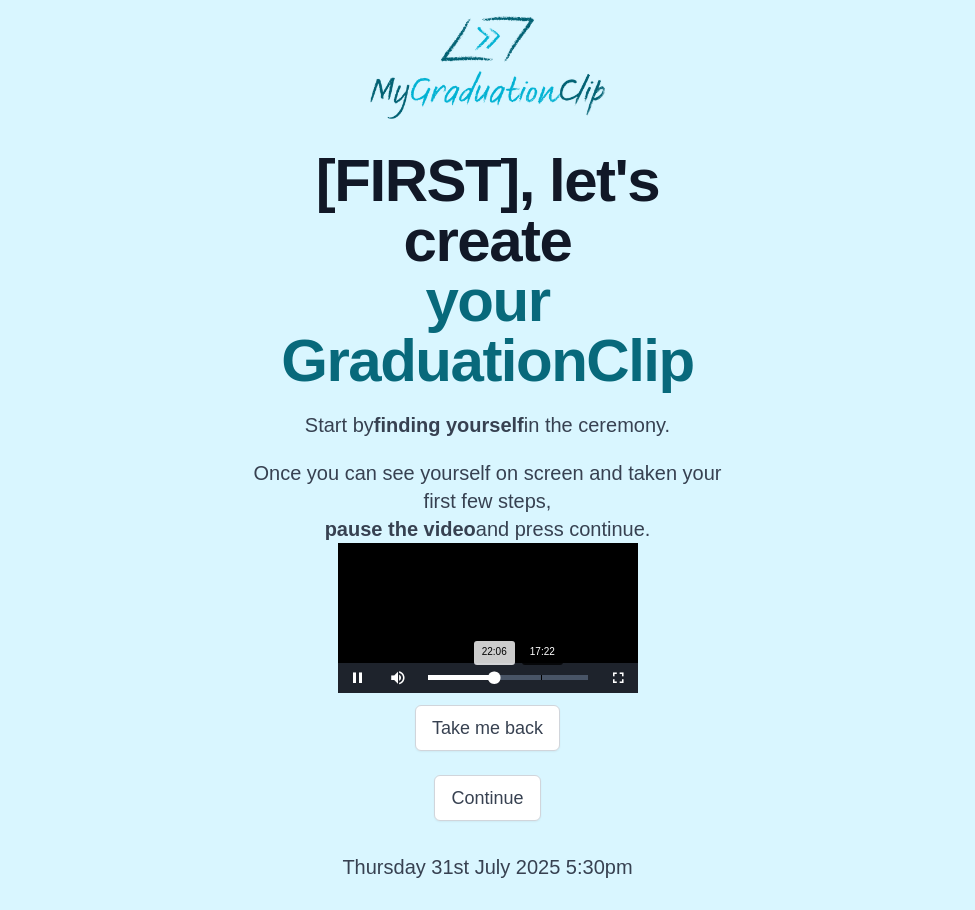 drag, startPoint x: 448, startPoint y: 806, endPoint x: 437, endPoint y: 798, distance: 13.601471 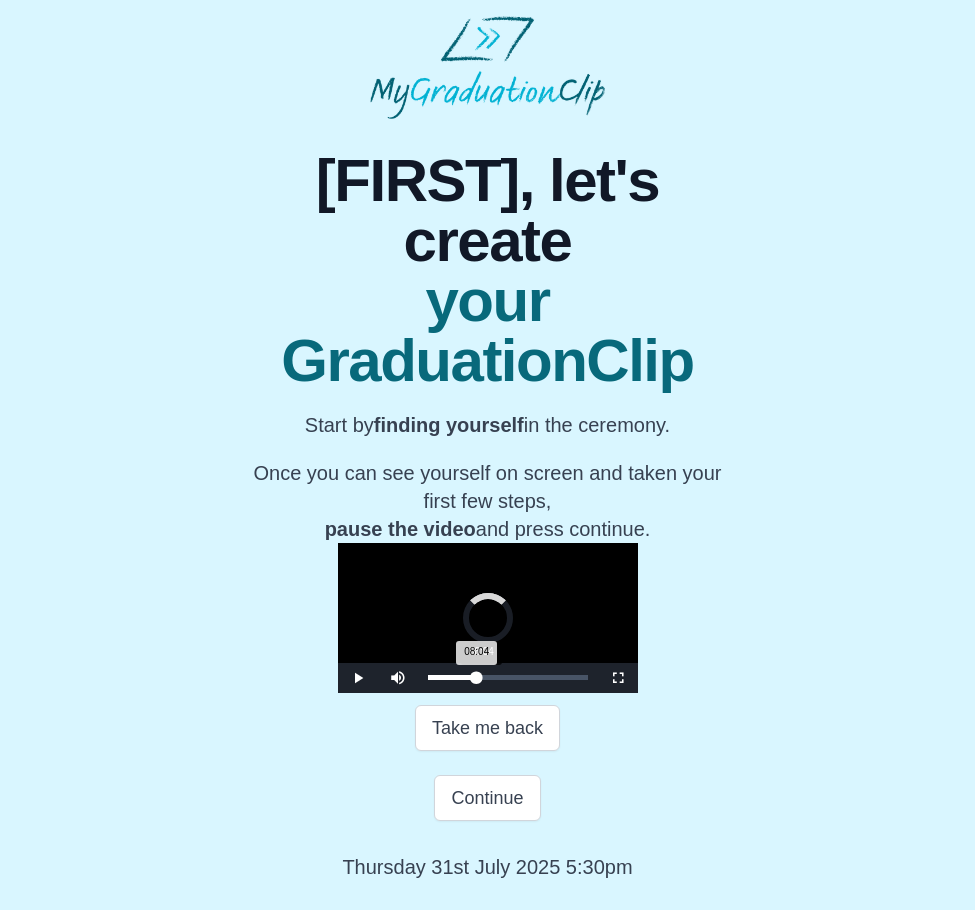 click on "Loaded : 0% 08:04 08:04 Progress : 0%" at bounding box center [508, 678] 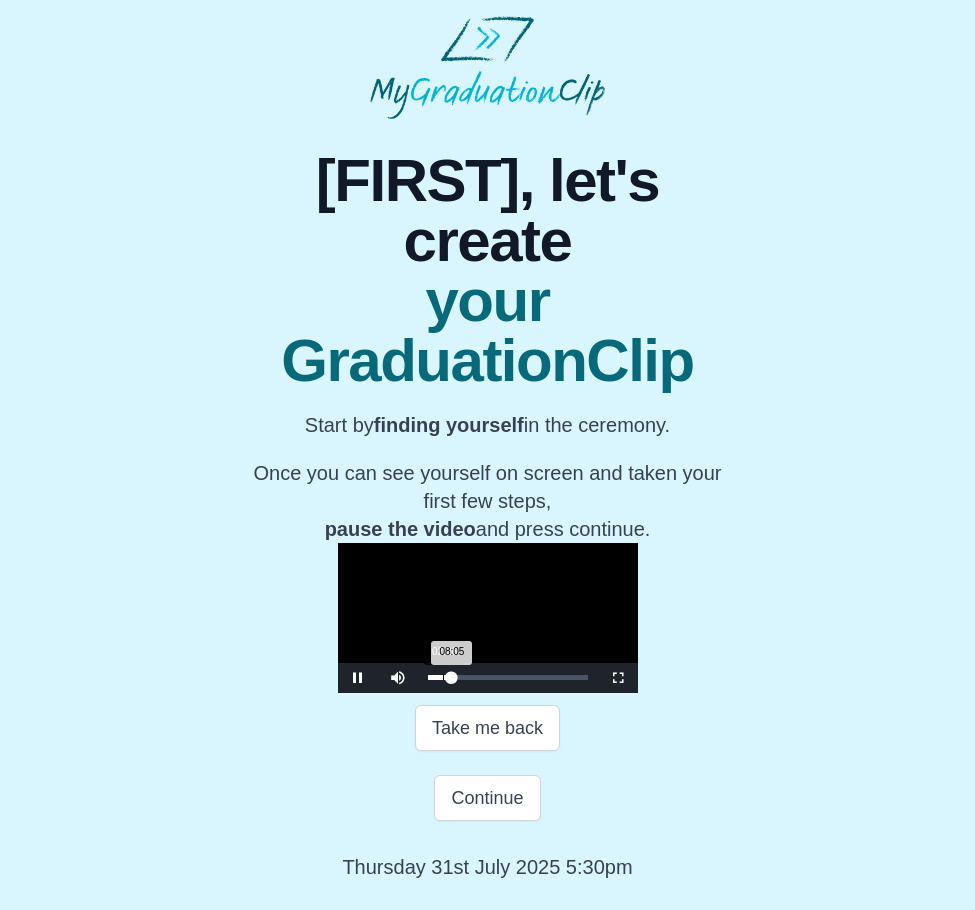 click on "Loaded : 0% 02:26 08:05 Progress : 0%" at bounding box center [508, 678] 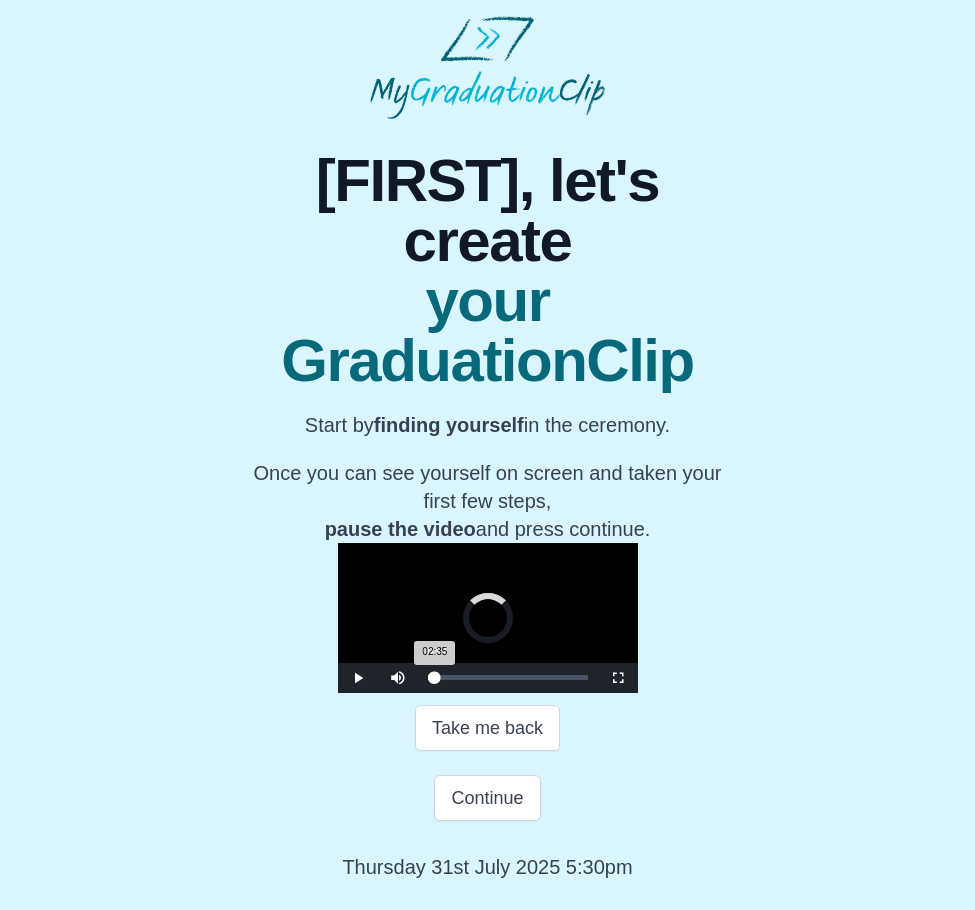 drag, startPoint x: 351, startPoint y: 796, endPoint x: 332, endPoint y: 799, distance: 19.235384 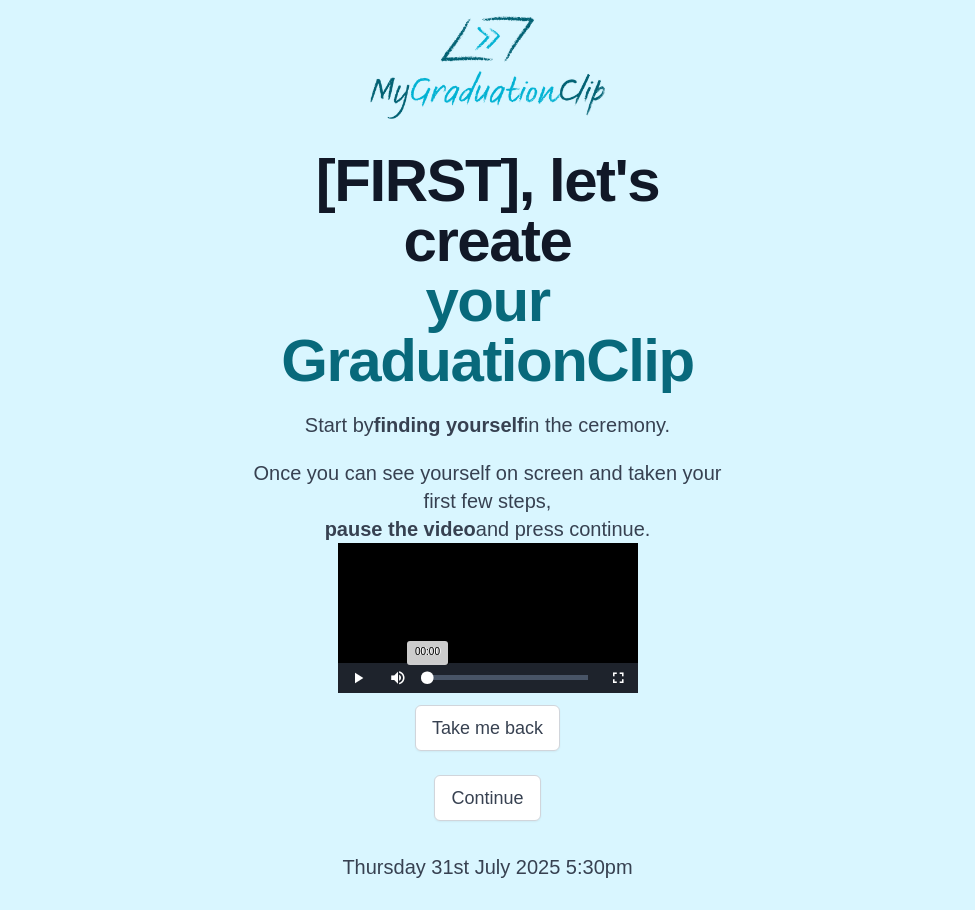 click on "Loaded : 0% 00:00 00:00 Progress : 0%" at bounding box center (508, 678) 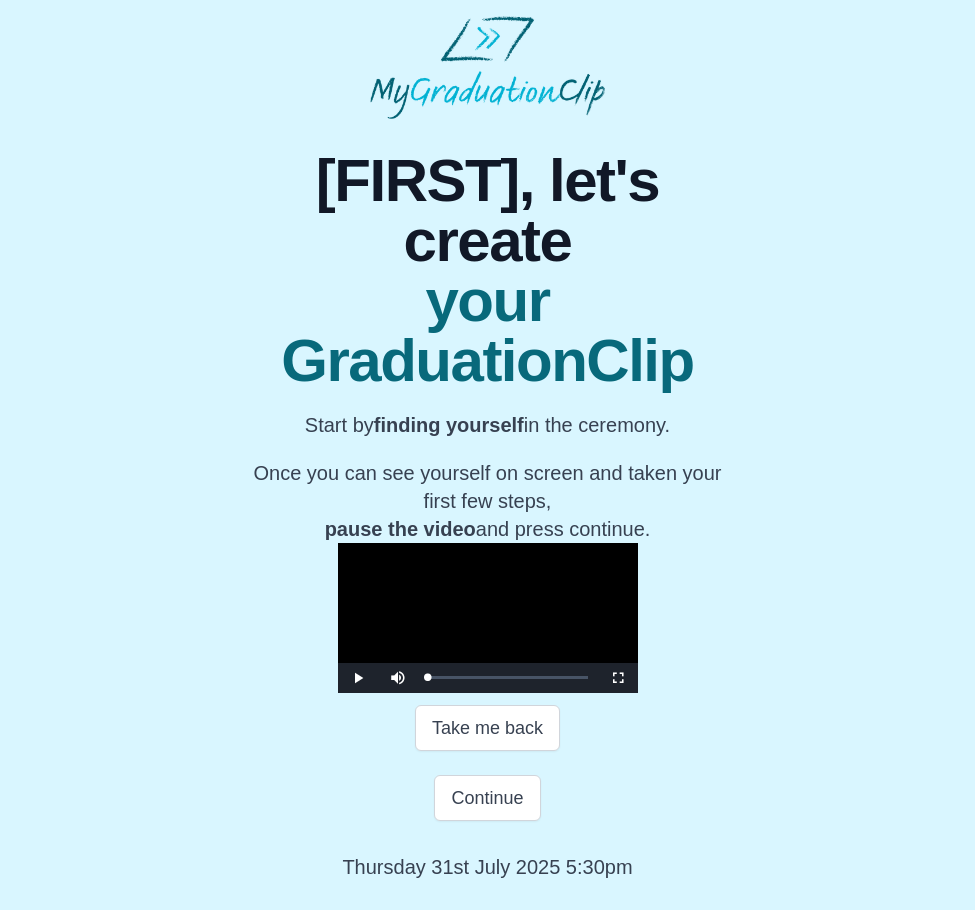 click at bounding box center (488, 618) 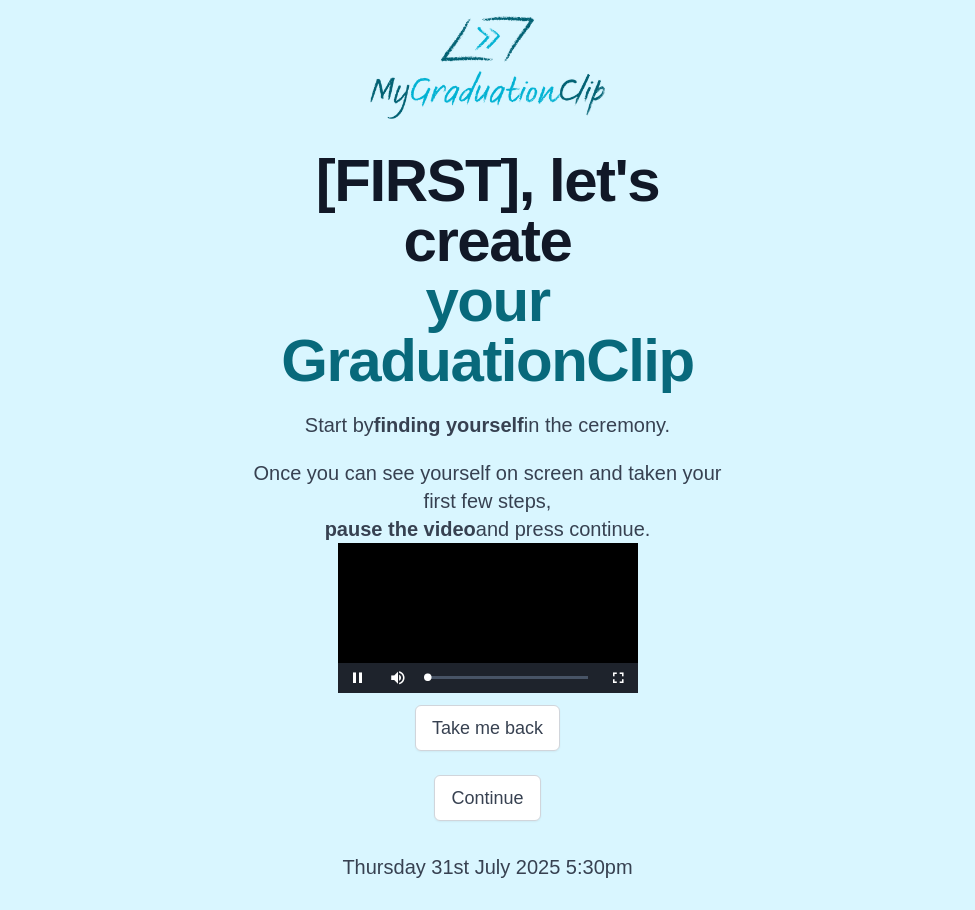 click at bounding box center (488, 618) 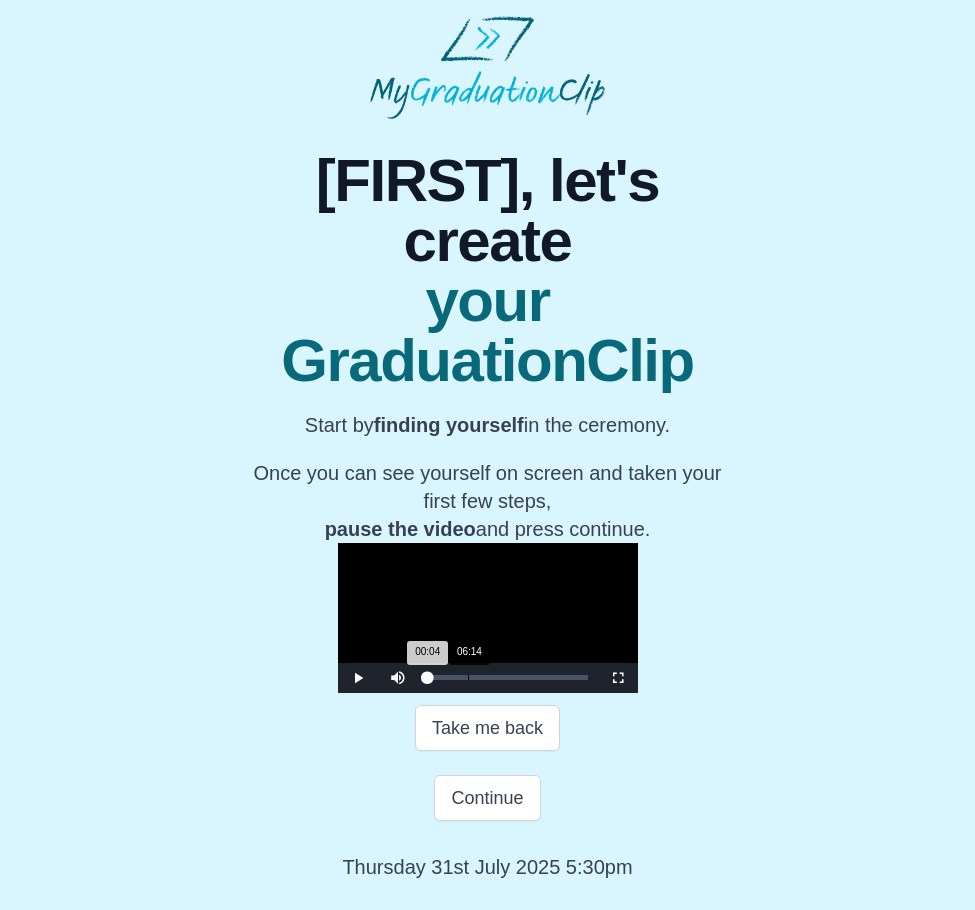 click on "Loaded : 0% 06:14 00:04 Progress : 0%" at bounding box center (508, 678) 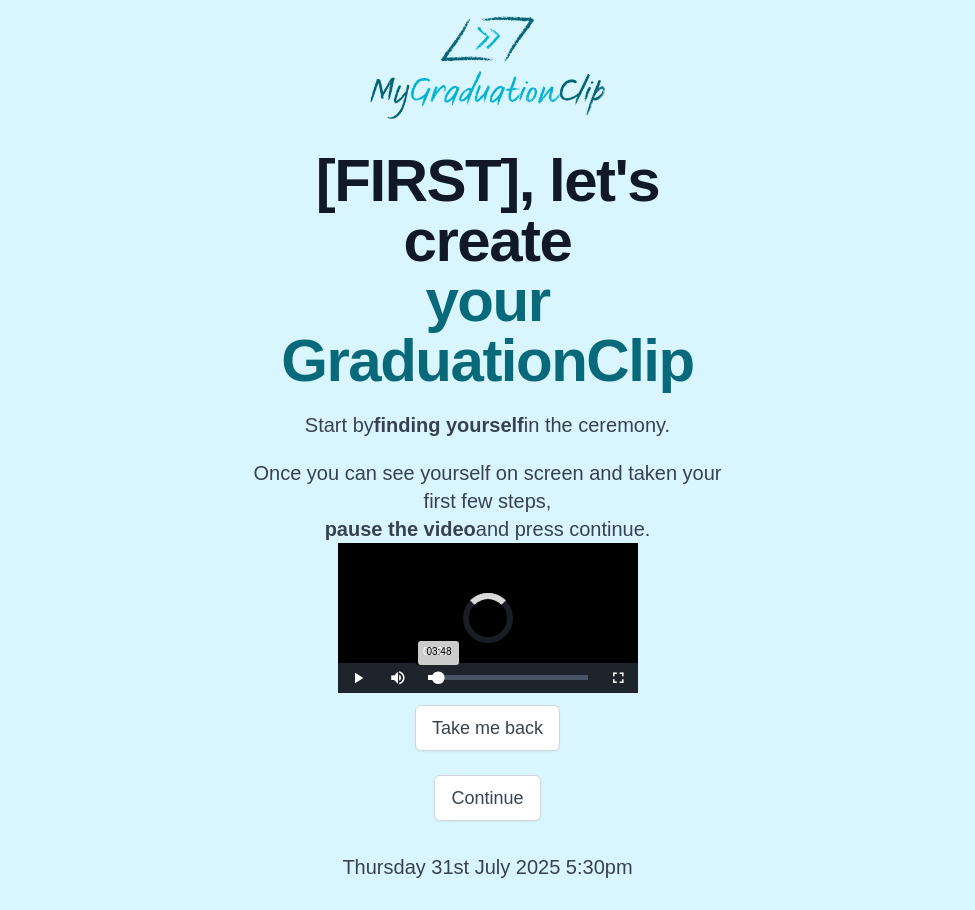 click on "Loaded : 0% 01:03 03:48 Progress : 0%" at bounding box center [508, 678] 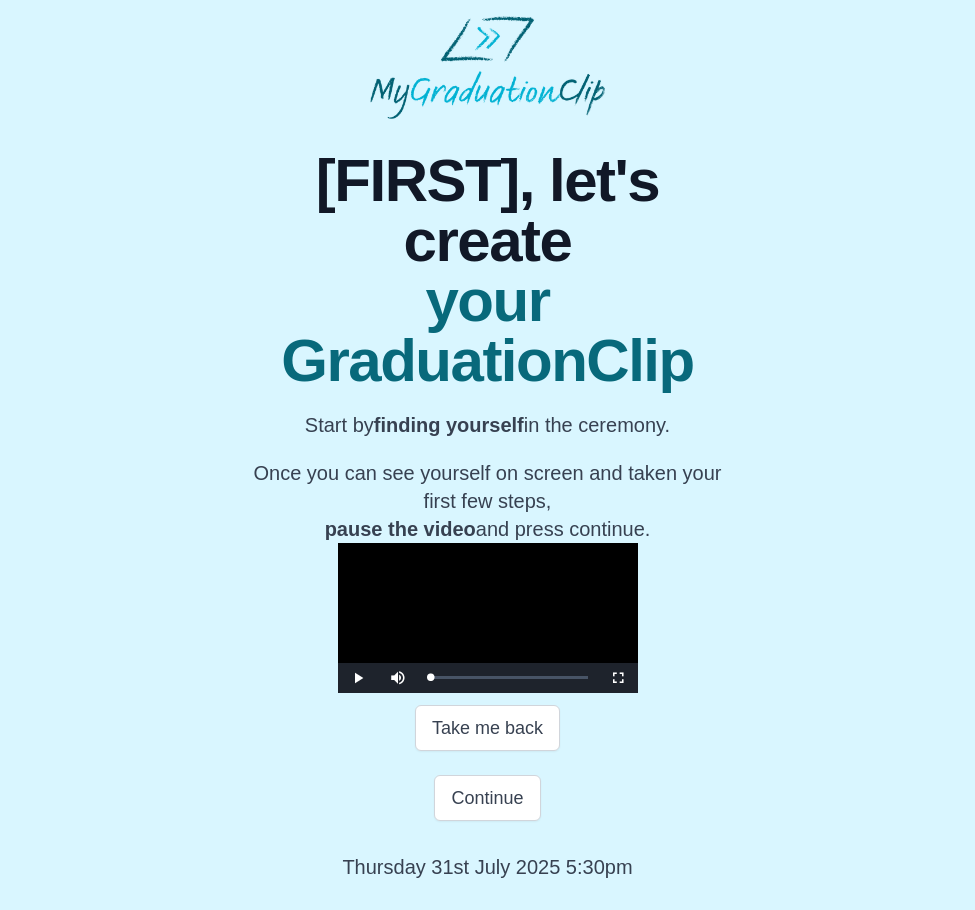click at bounding box center (488, 618) 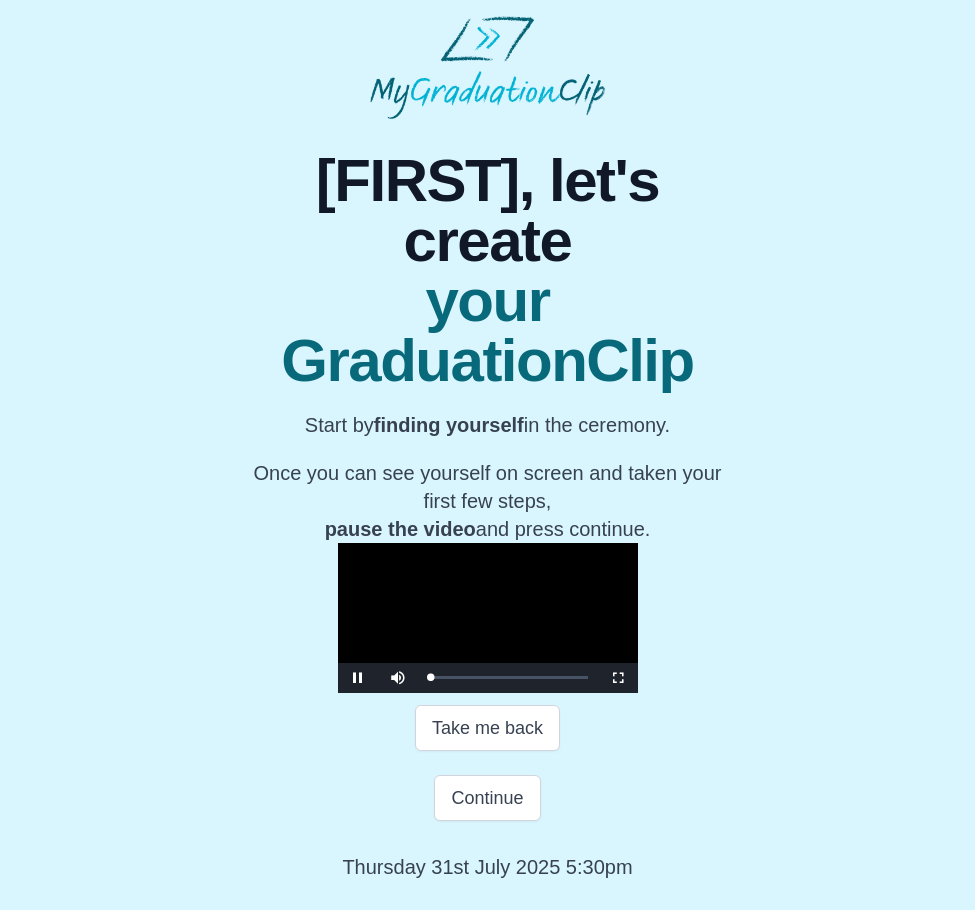 click at bounding box center [488, 618] 